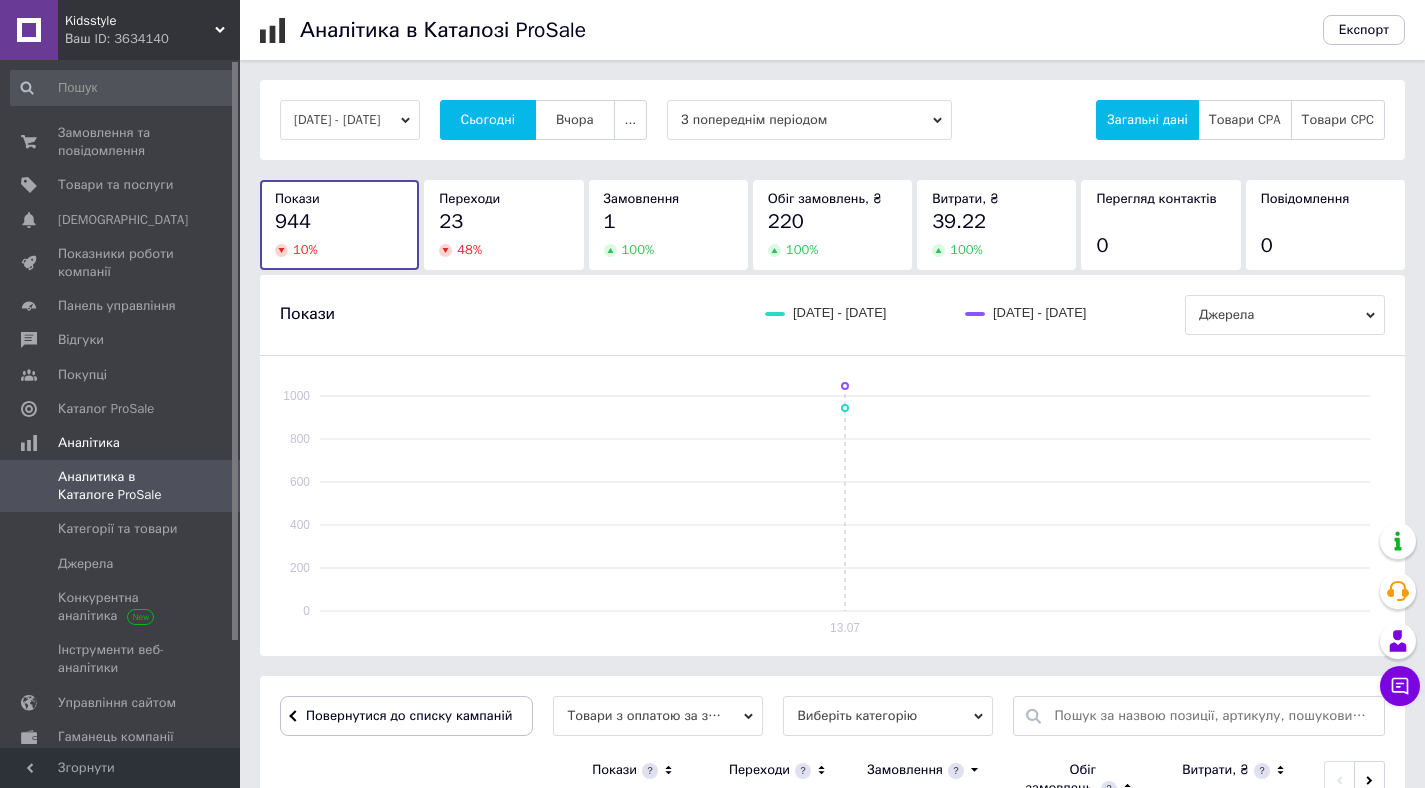 scroll, scrollTop: 441, scrollLeft: 0, axis: vertical 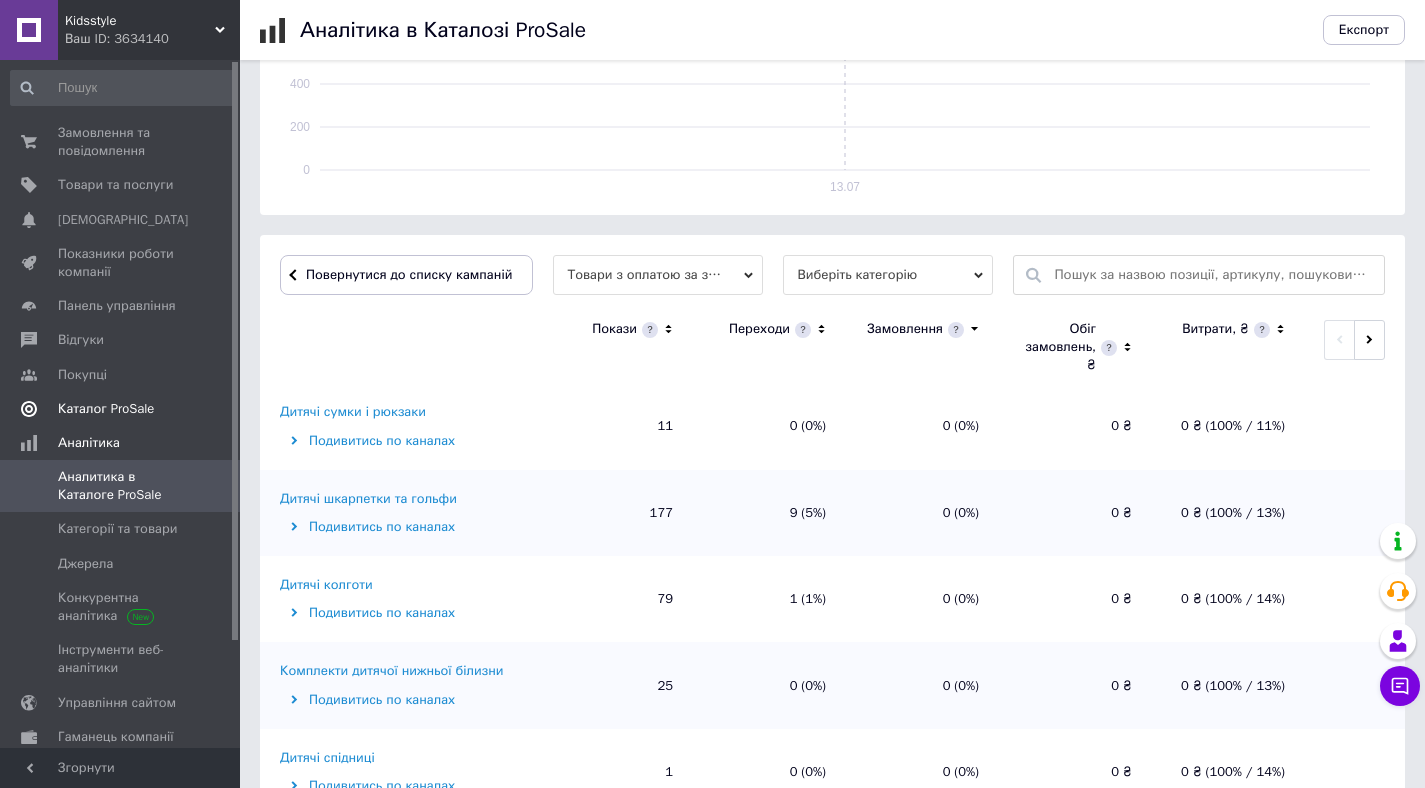 click on "Каталог ProSale" at bounding box center (106, 409) 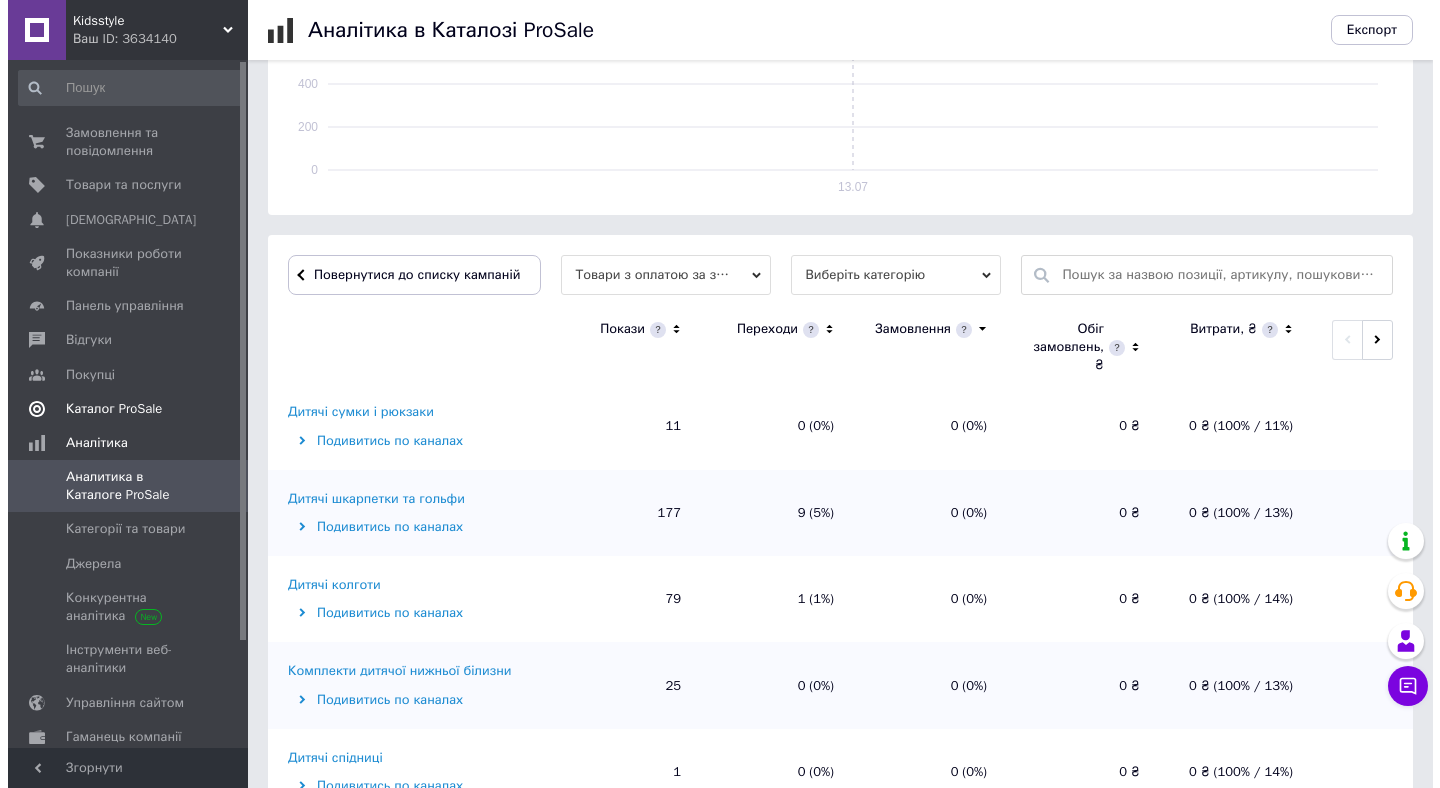 scroll, scrollTop: 0, scrollLeft: 0, axis: both 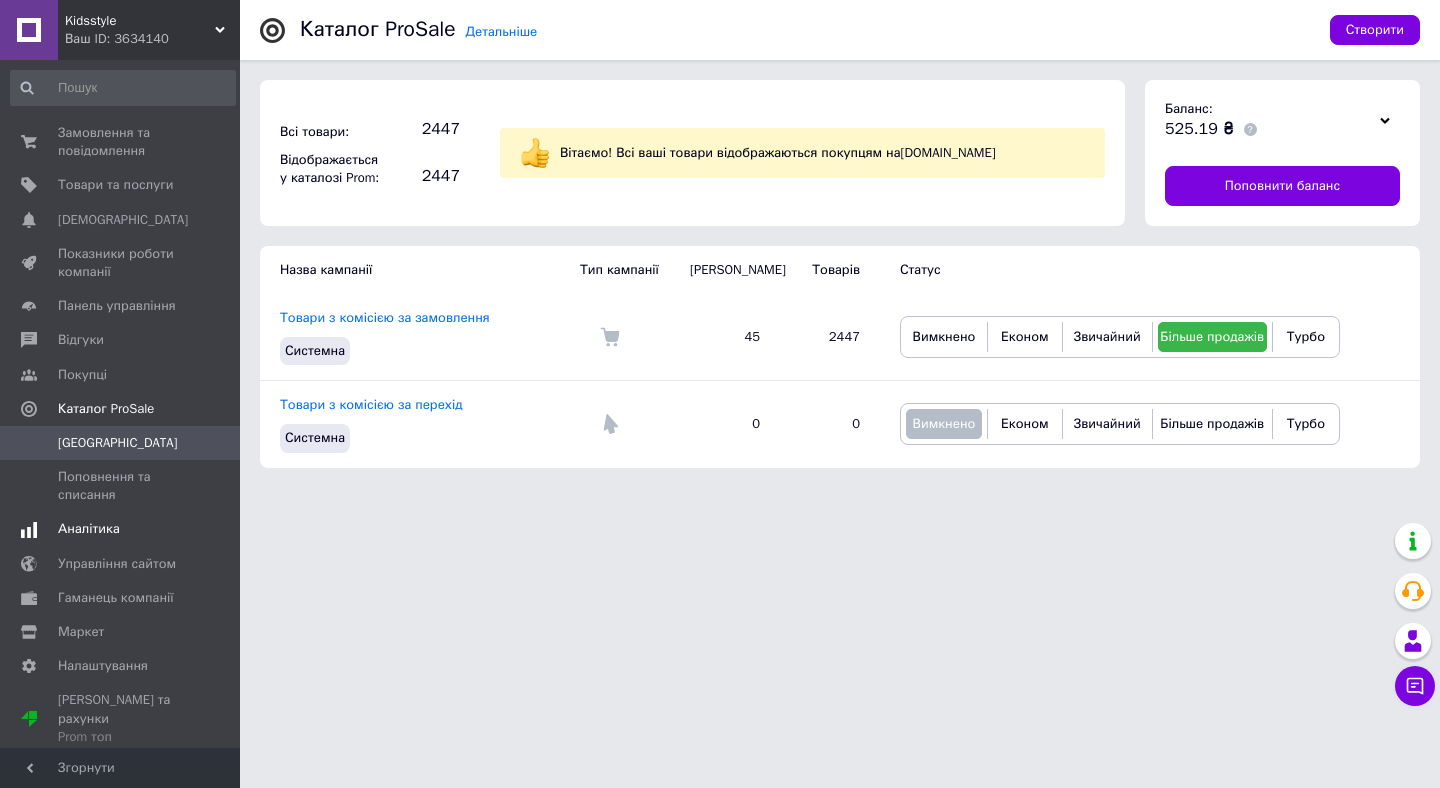 click on "Аналітика" at bounding box center [89, 529] 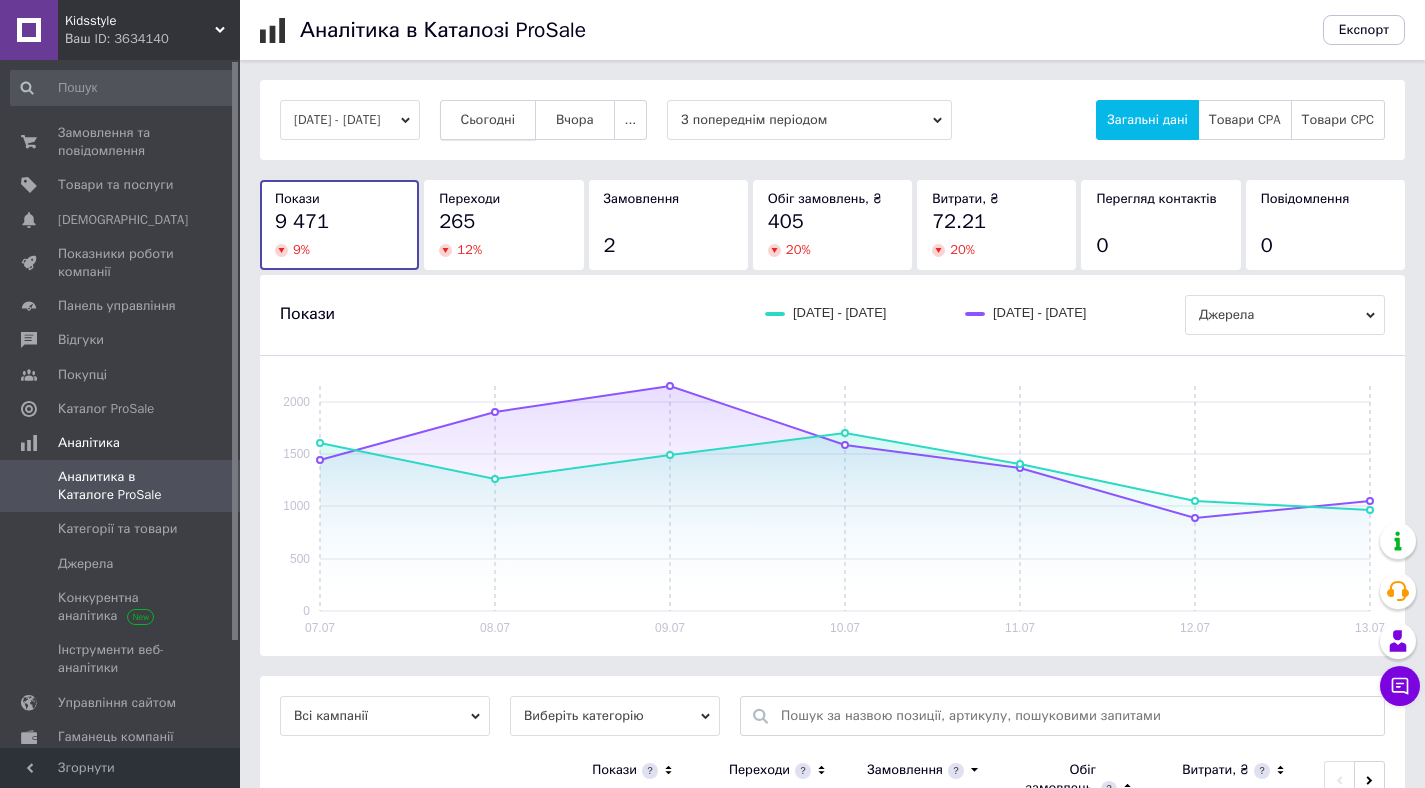 click on "Сьогодні" at bounding box center [488, 120] 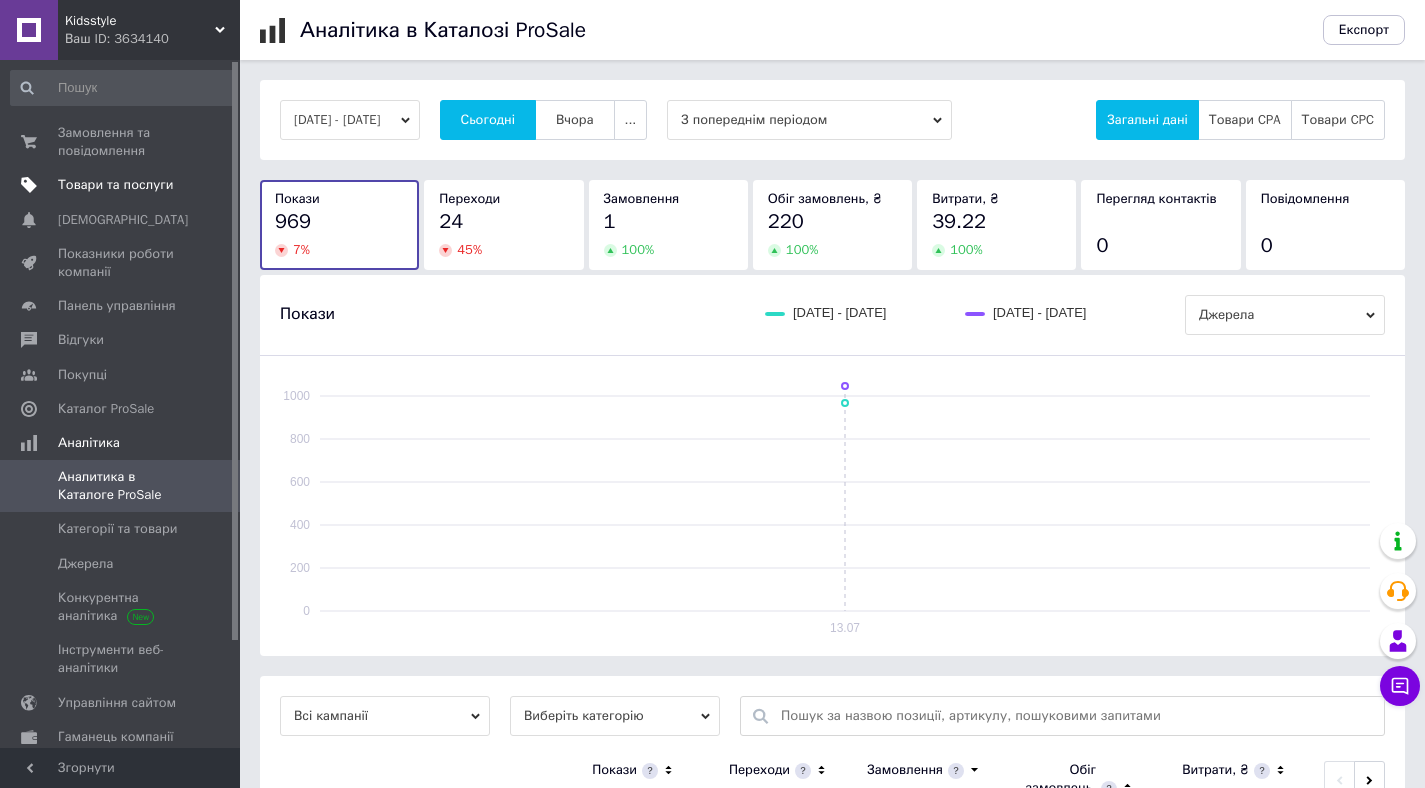 click on "Товари та послуги" at bounding box center [115, 185] 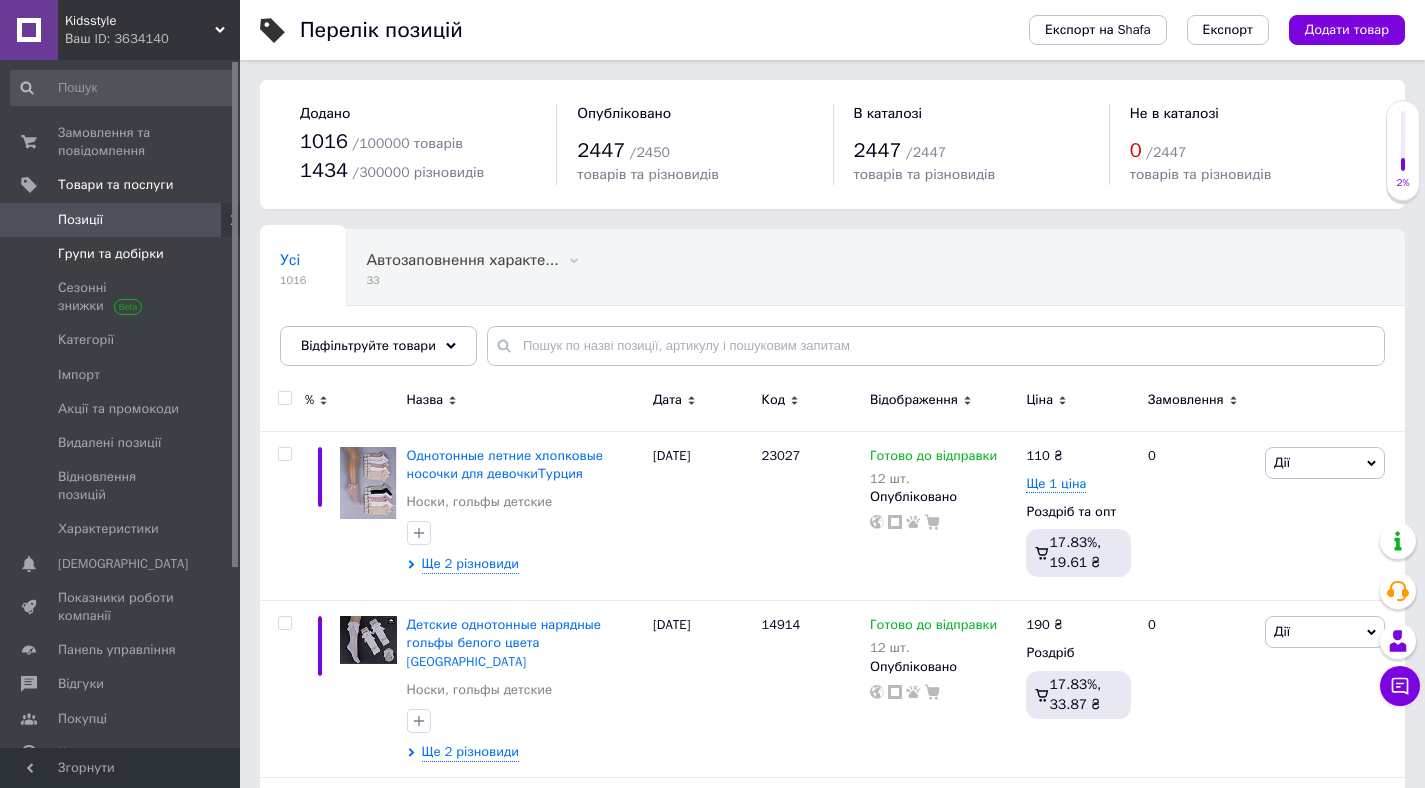 click on "Групи та добірки" at bounding box center [111, 254] 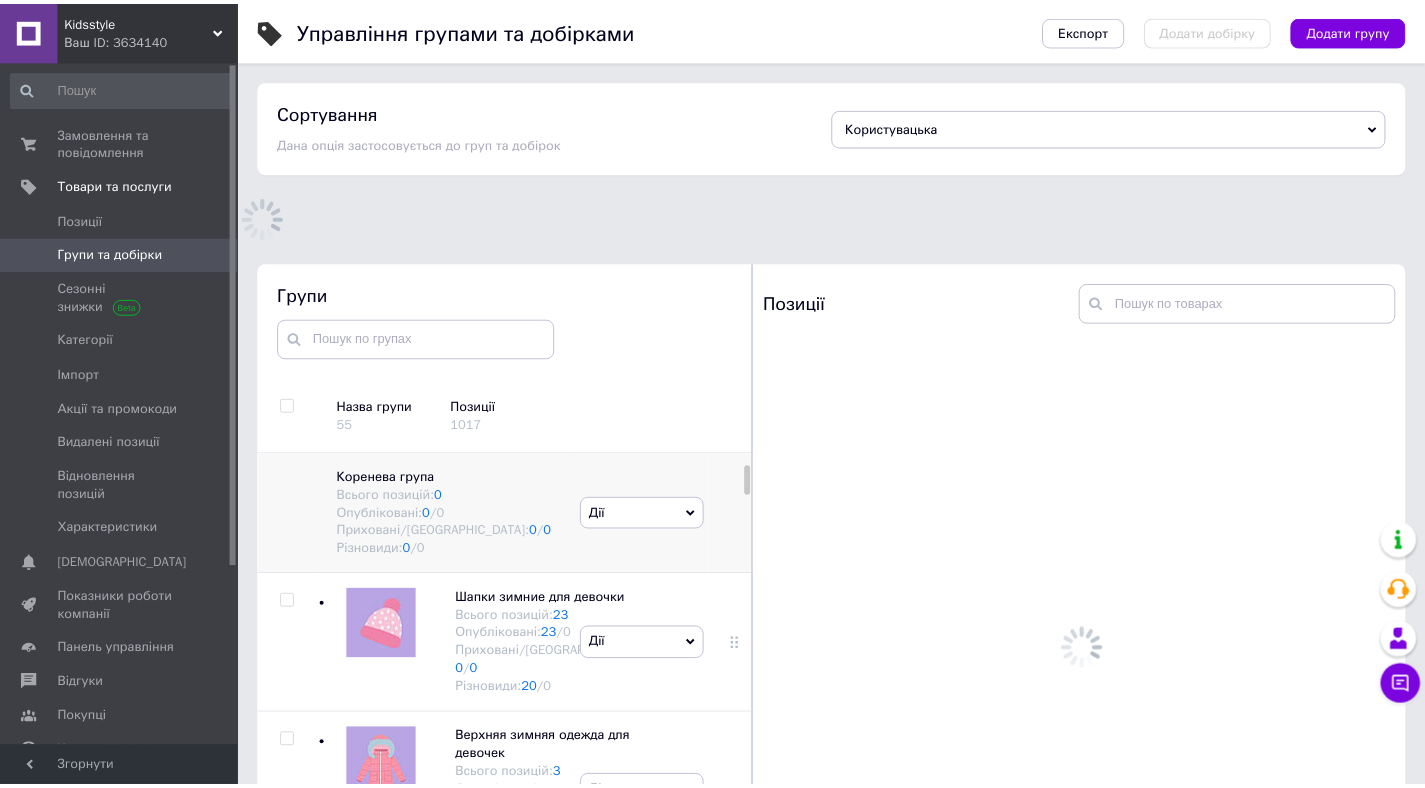scroll, scrollTop: 113, scrollLeft: 0, axis: vertical 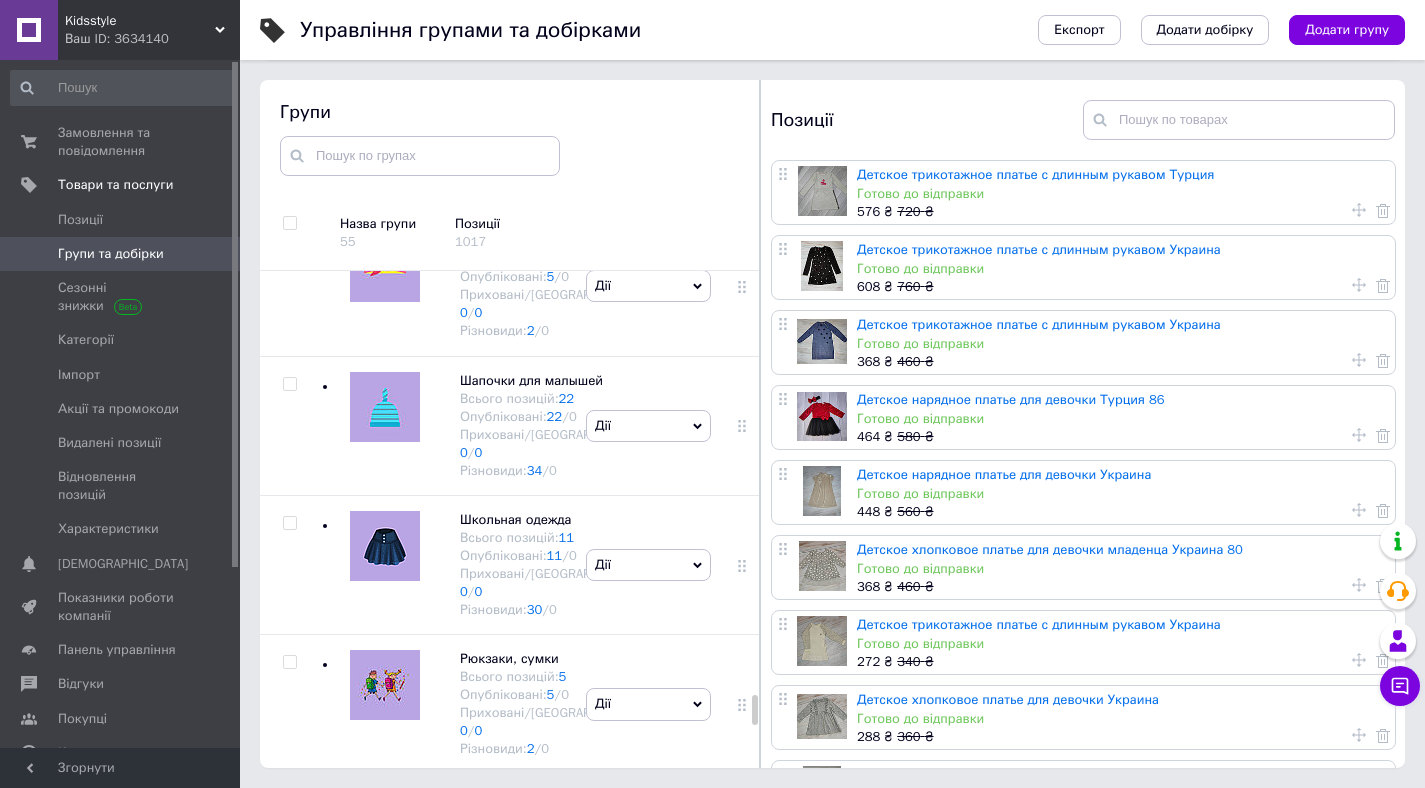 click on "Детское бельё" at bounding box center [505, -178] 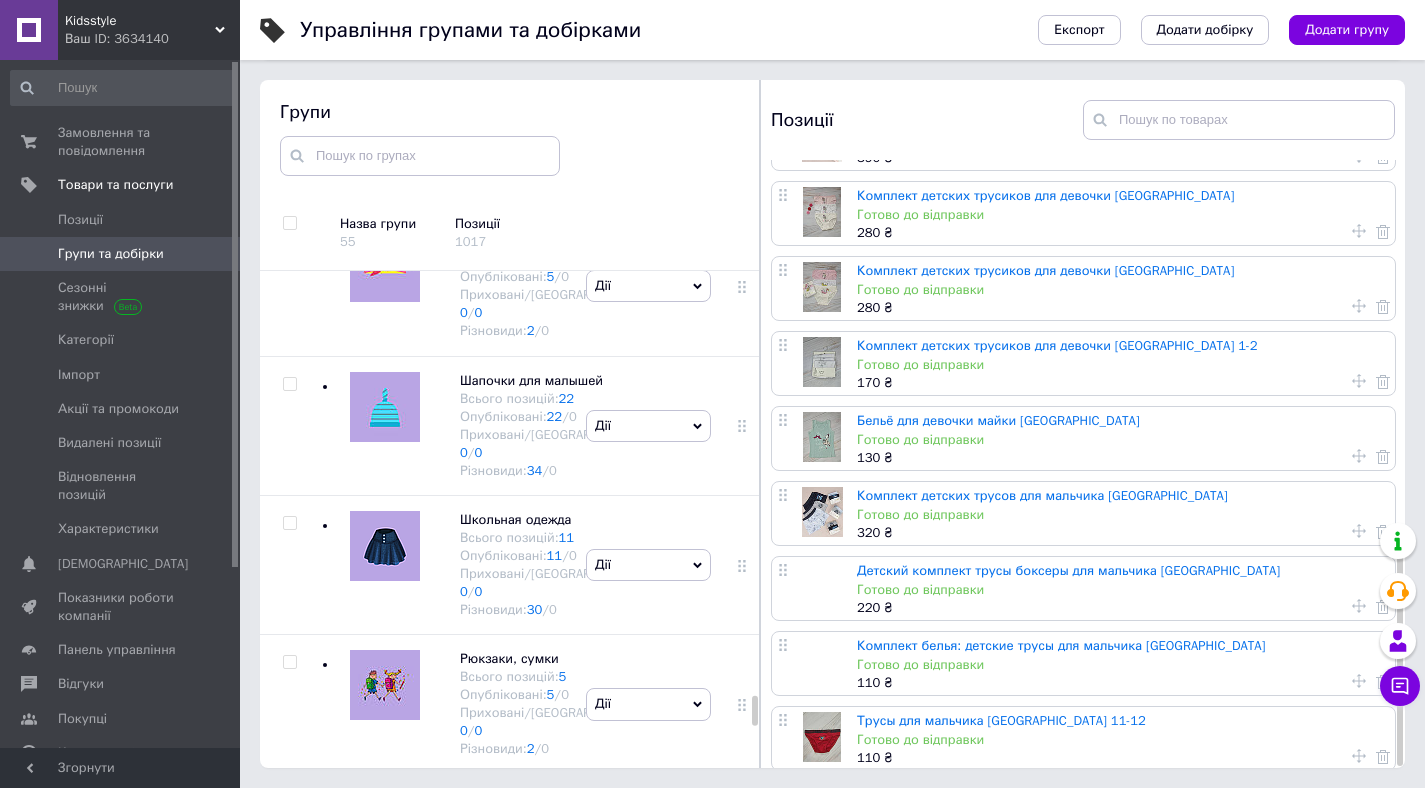 scroll, scrollTop: 955, scrollLeft: 0, axis: vertical 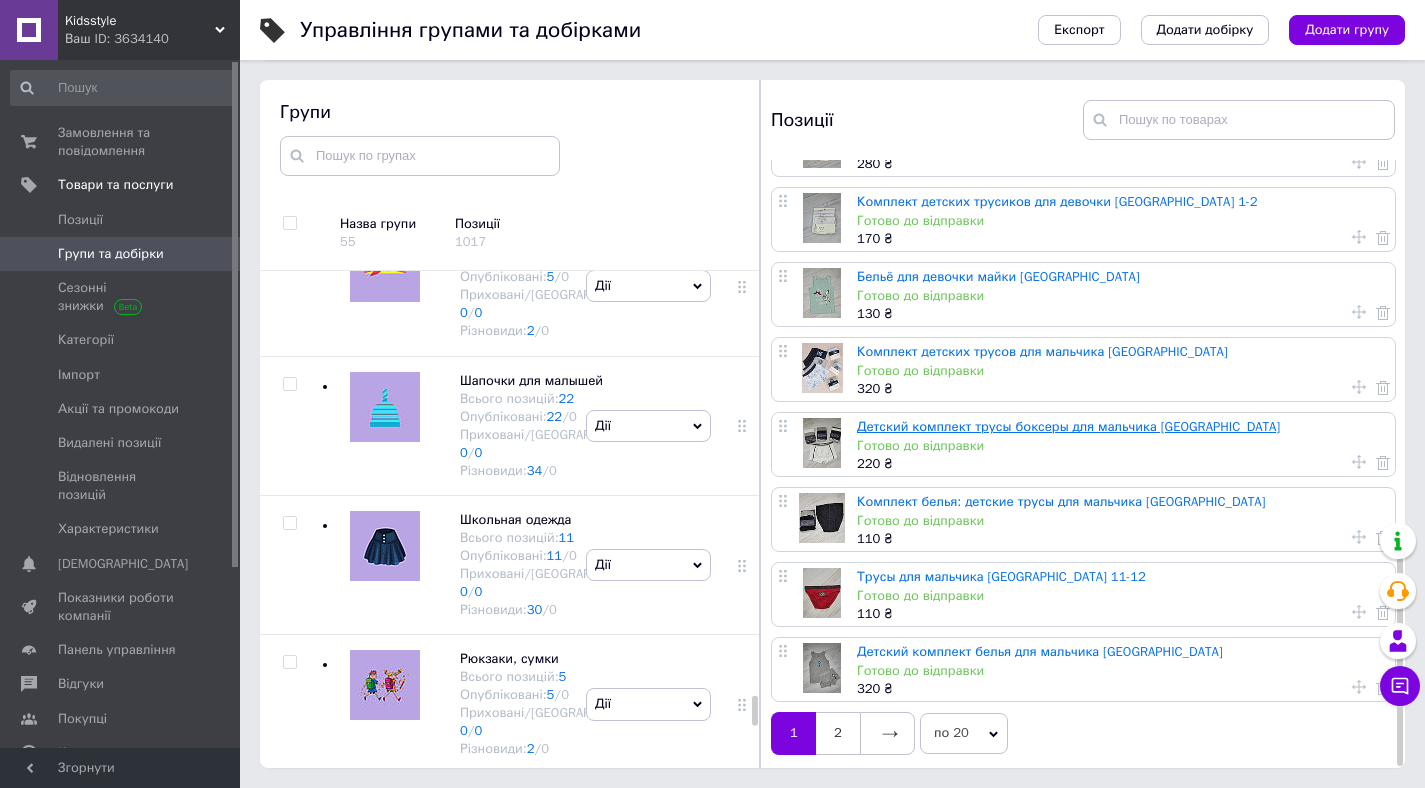 click on "Детский комплект трусы боксеры для мальчика [GEOGRAPHIC_DATA]" at bounding box center [1068, 426] 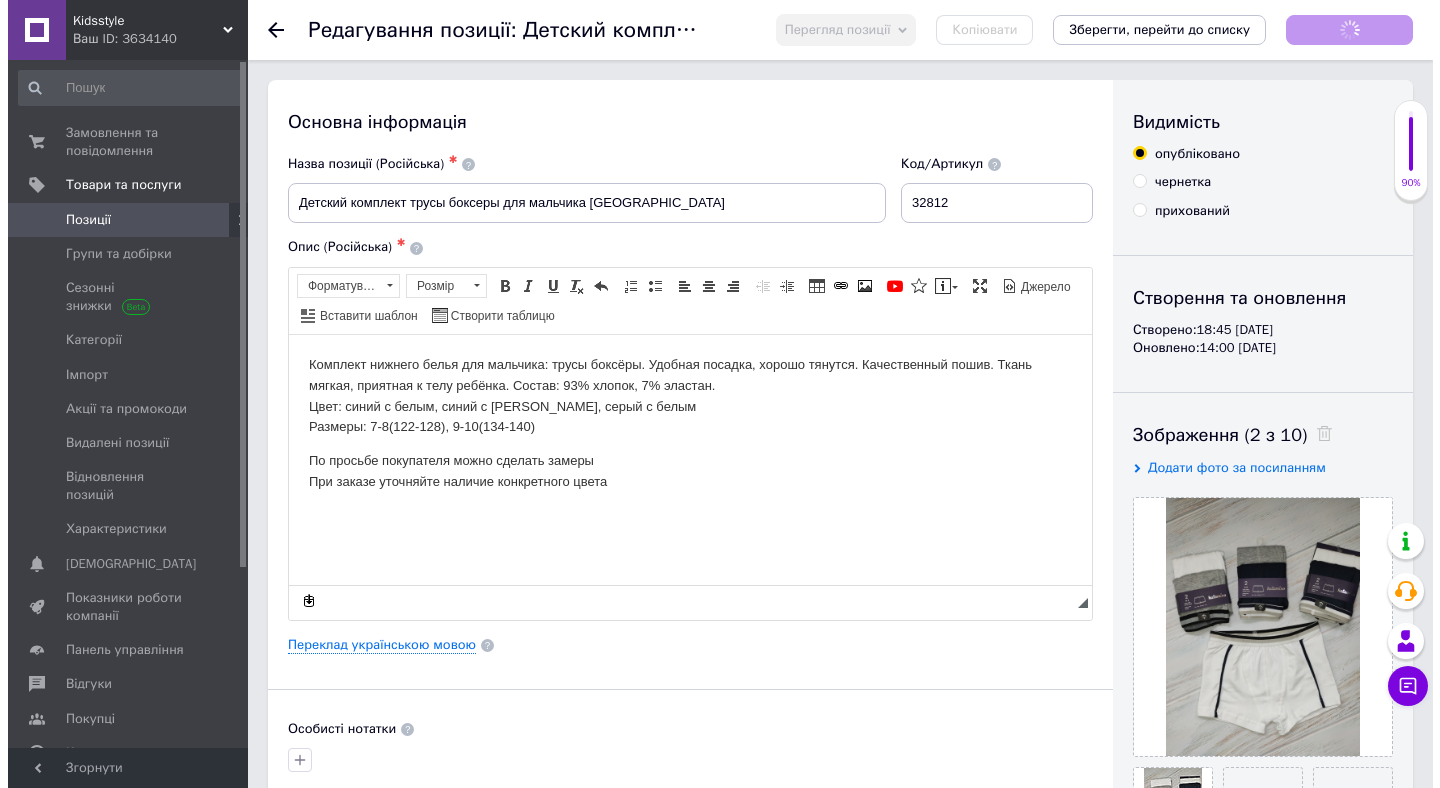 scroll, scrollTop: 0, scrollLeft: 0, axis: both 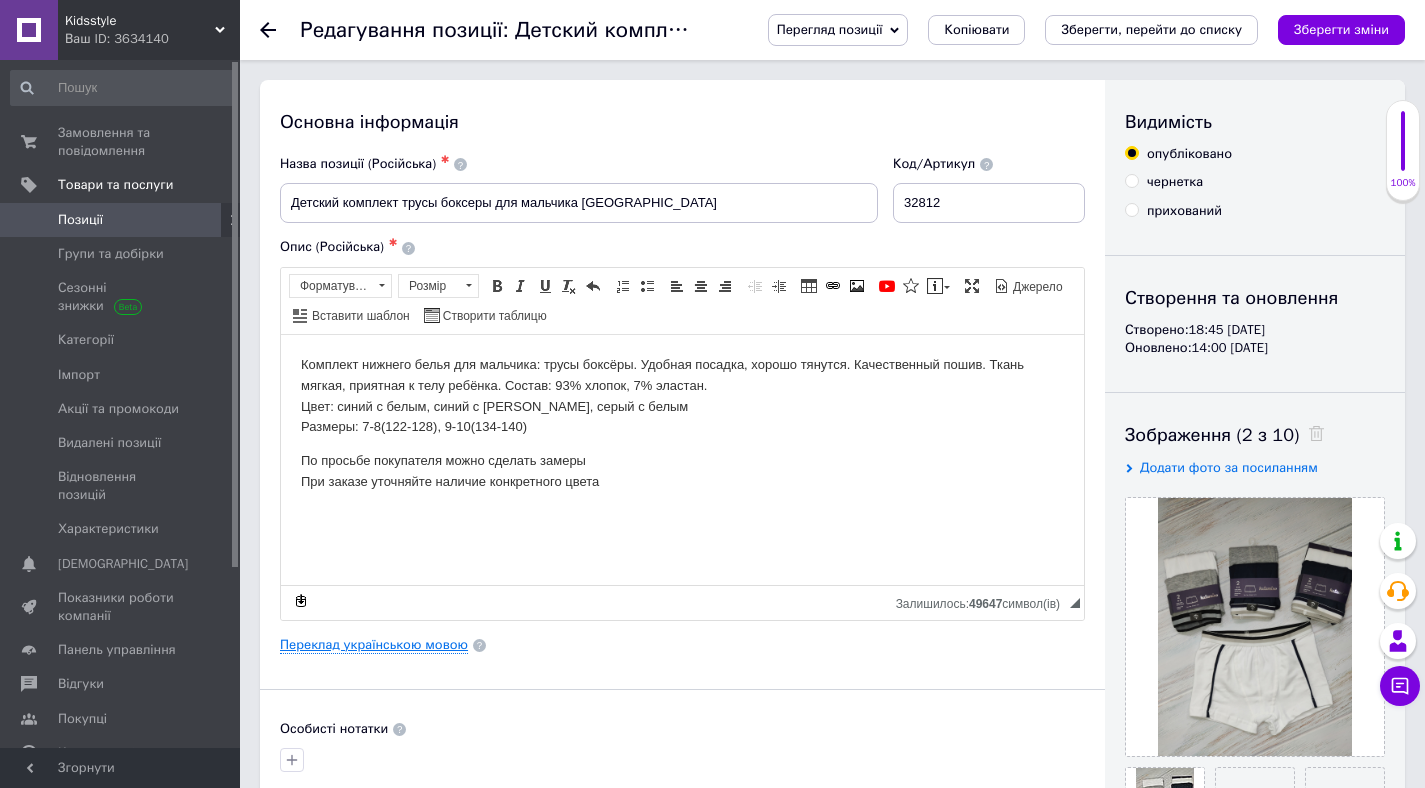 click on "Переклад українською мовою" at bounding box center (374, 645) 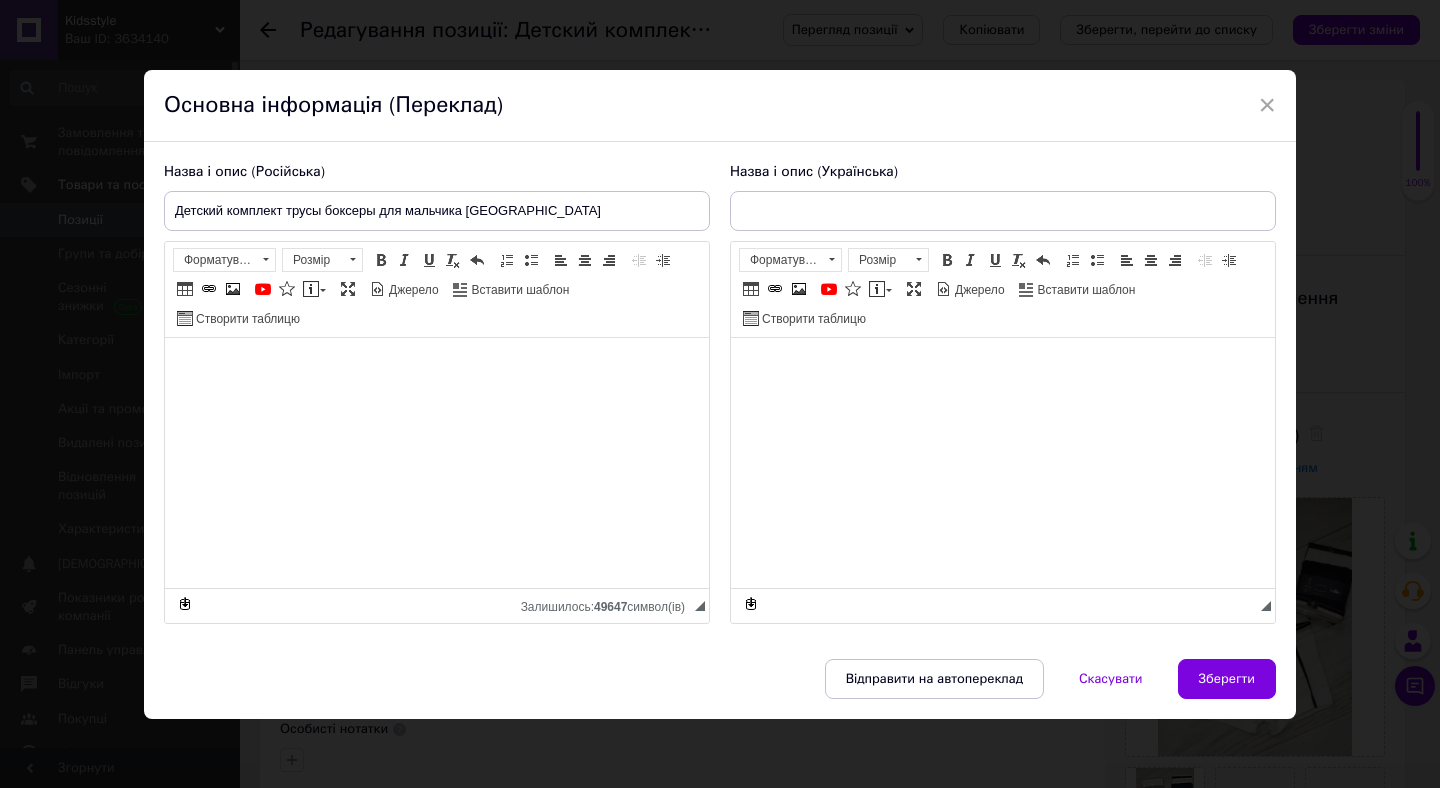 type on "Дитячий комплект труси боксери для хлопчика [GEOGRAPHIC_DATA]" 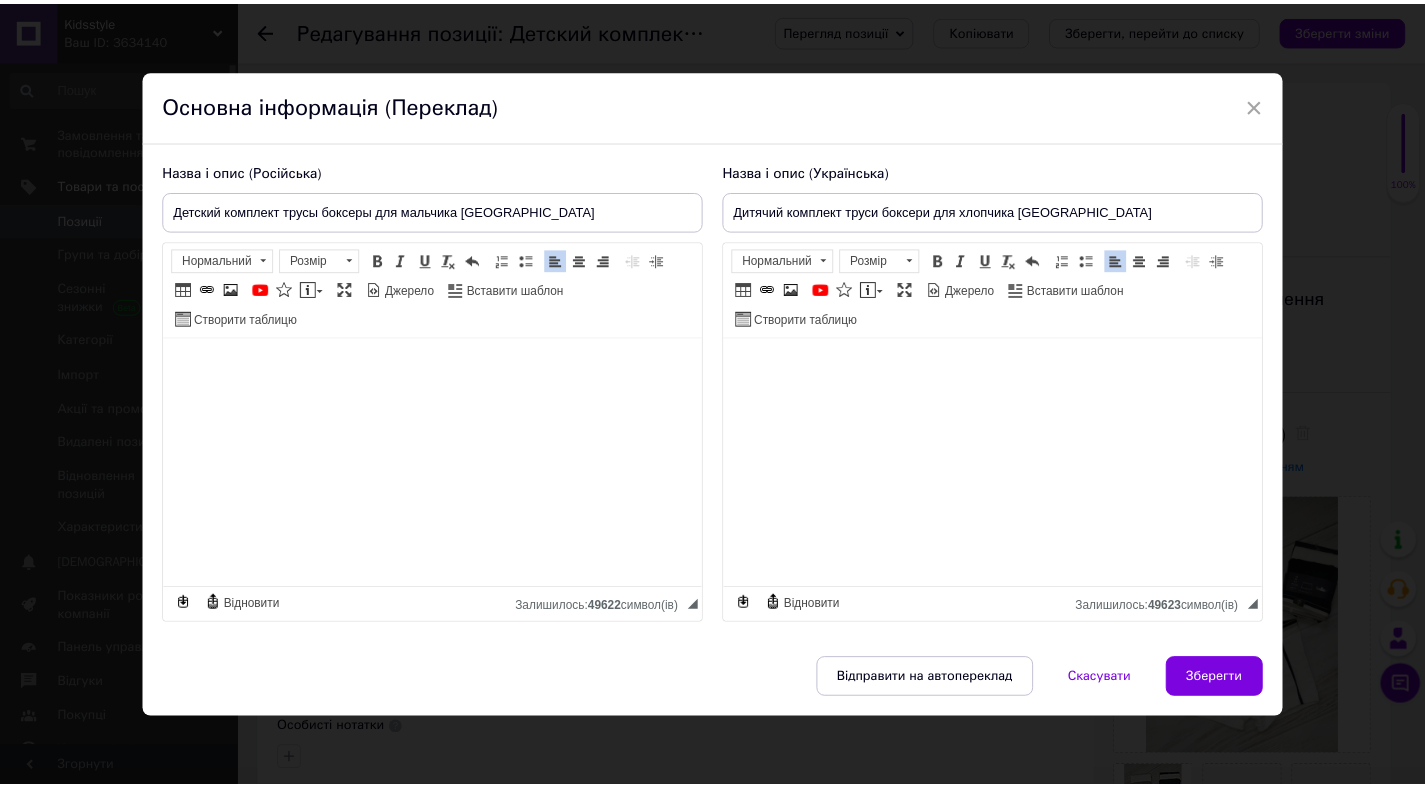 scroll, scrollTop: 1, scrollLeft: 0, axis: vertical 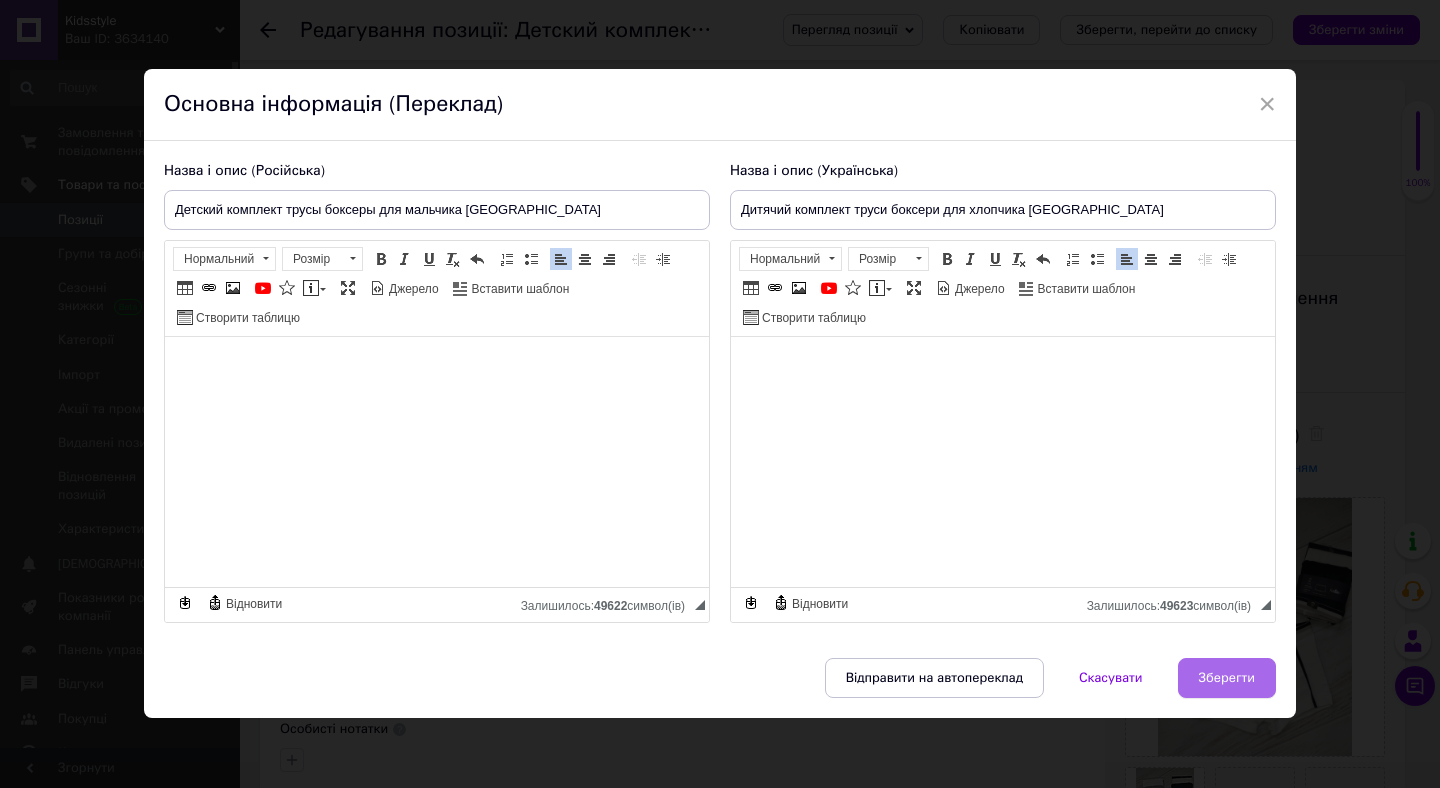 click on "Зберегти" at bounding box center (1227, 678) 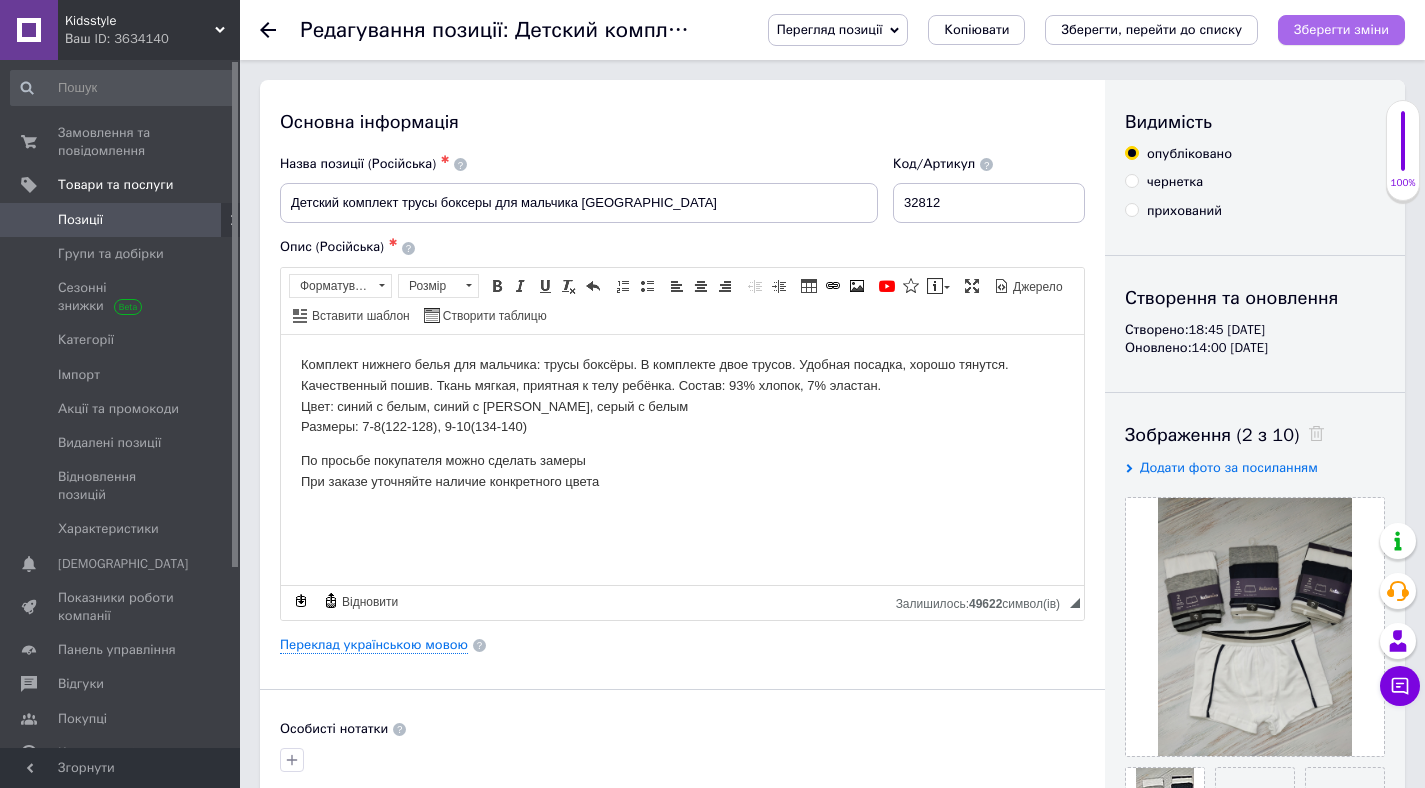 click on "Зберегти зміни" at bounding box center [1341, 29] 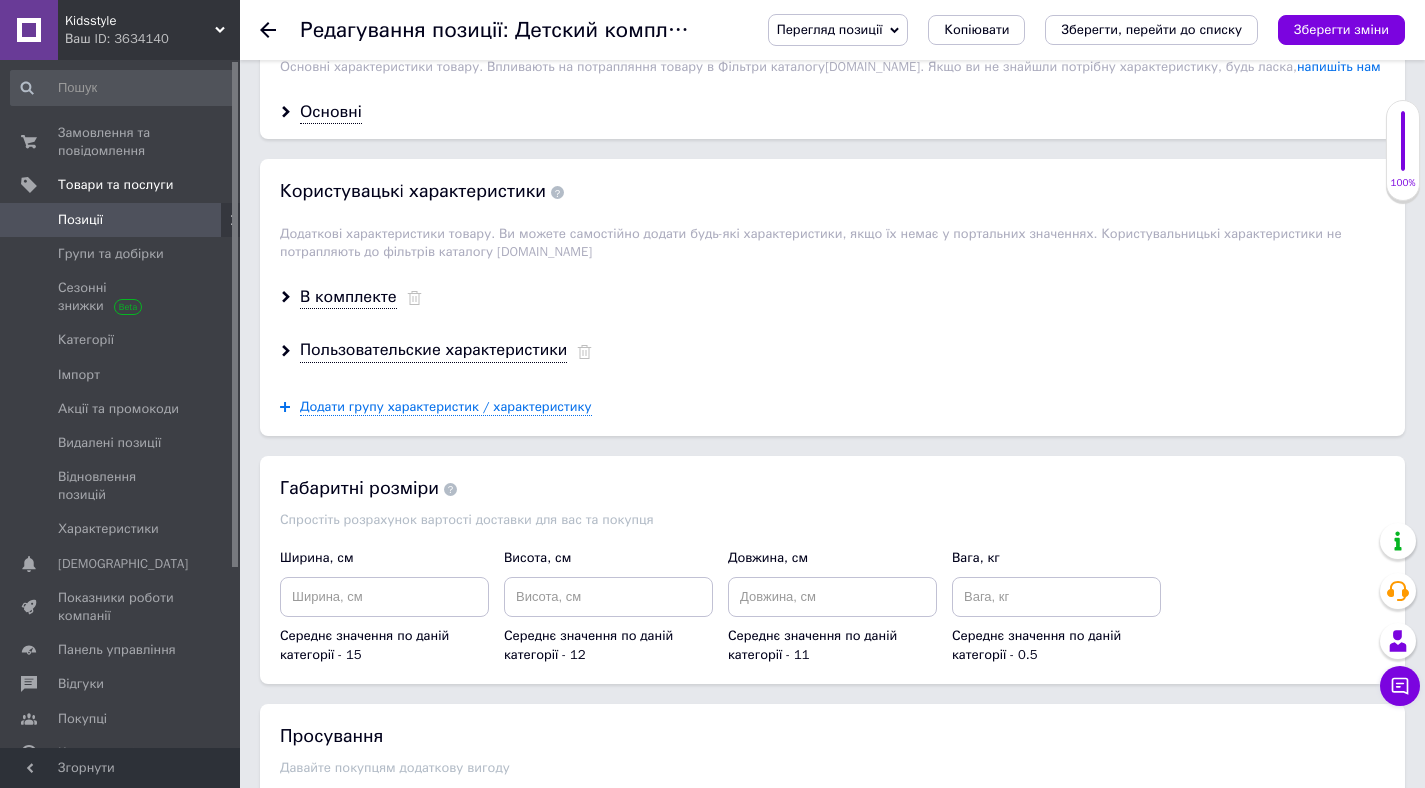 scroll, scrollTop: 1801, scrollLeft: 0, axis: vertical 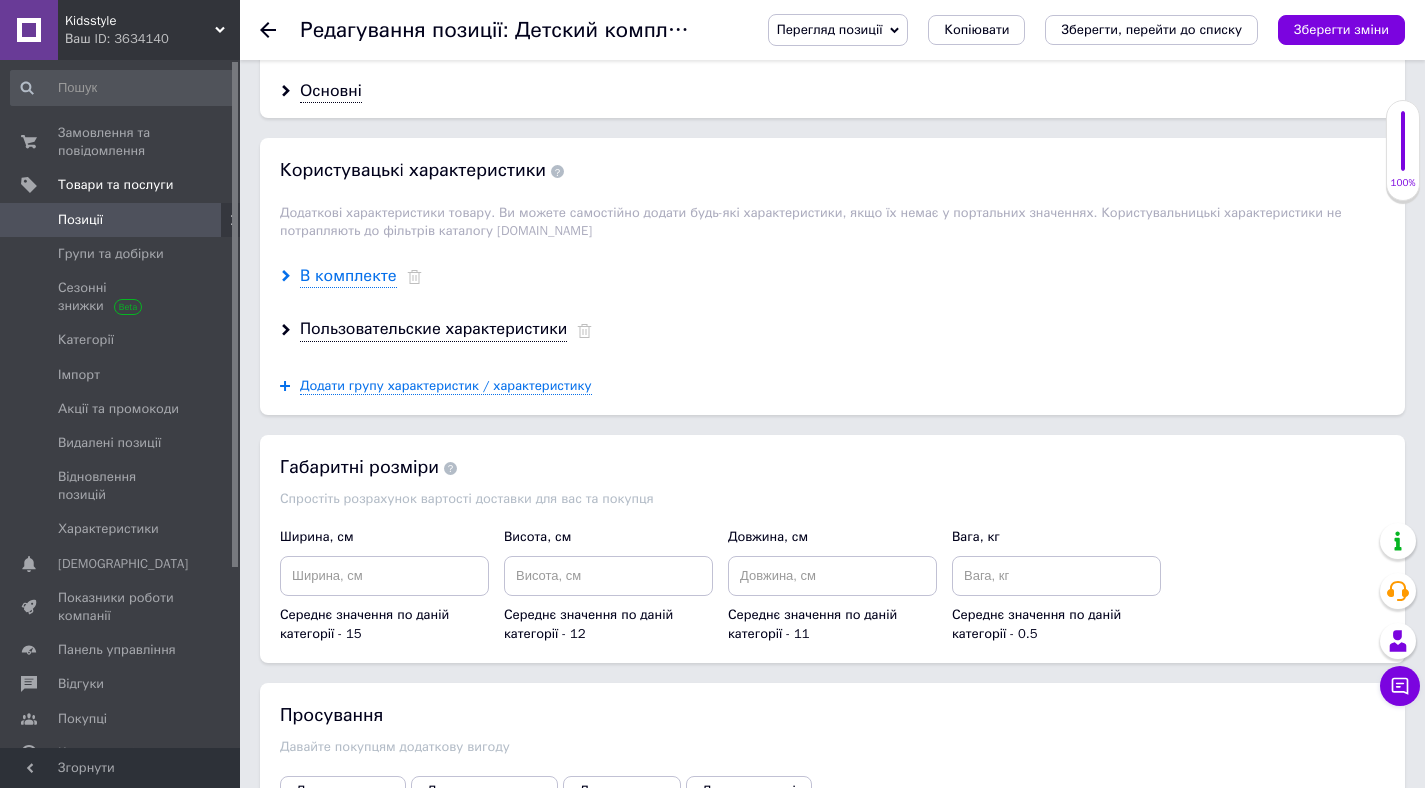 click on "В комплекте" at bounding box center (348, 276) 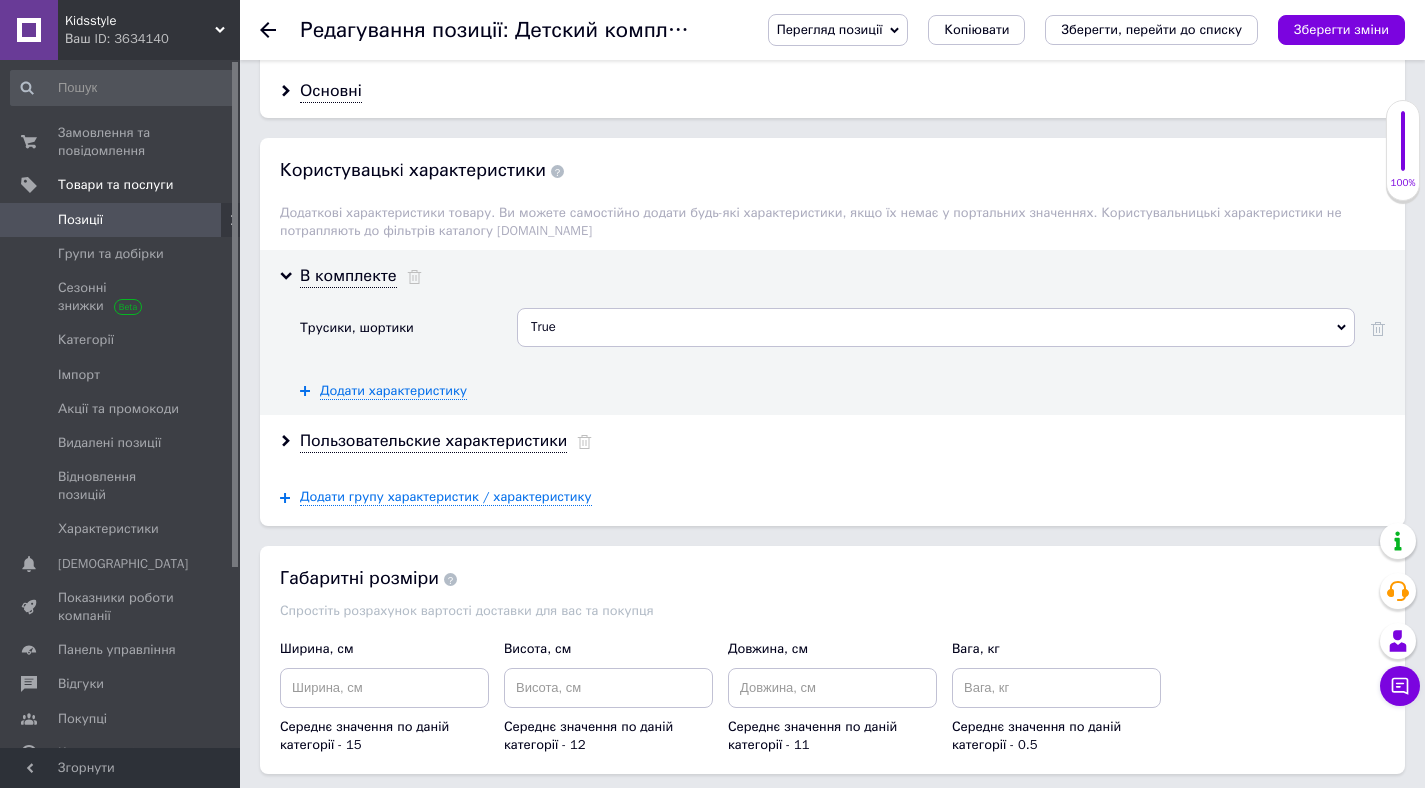 click on "True" at bounding box center (936, 327) 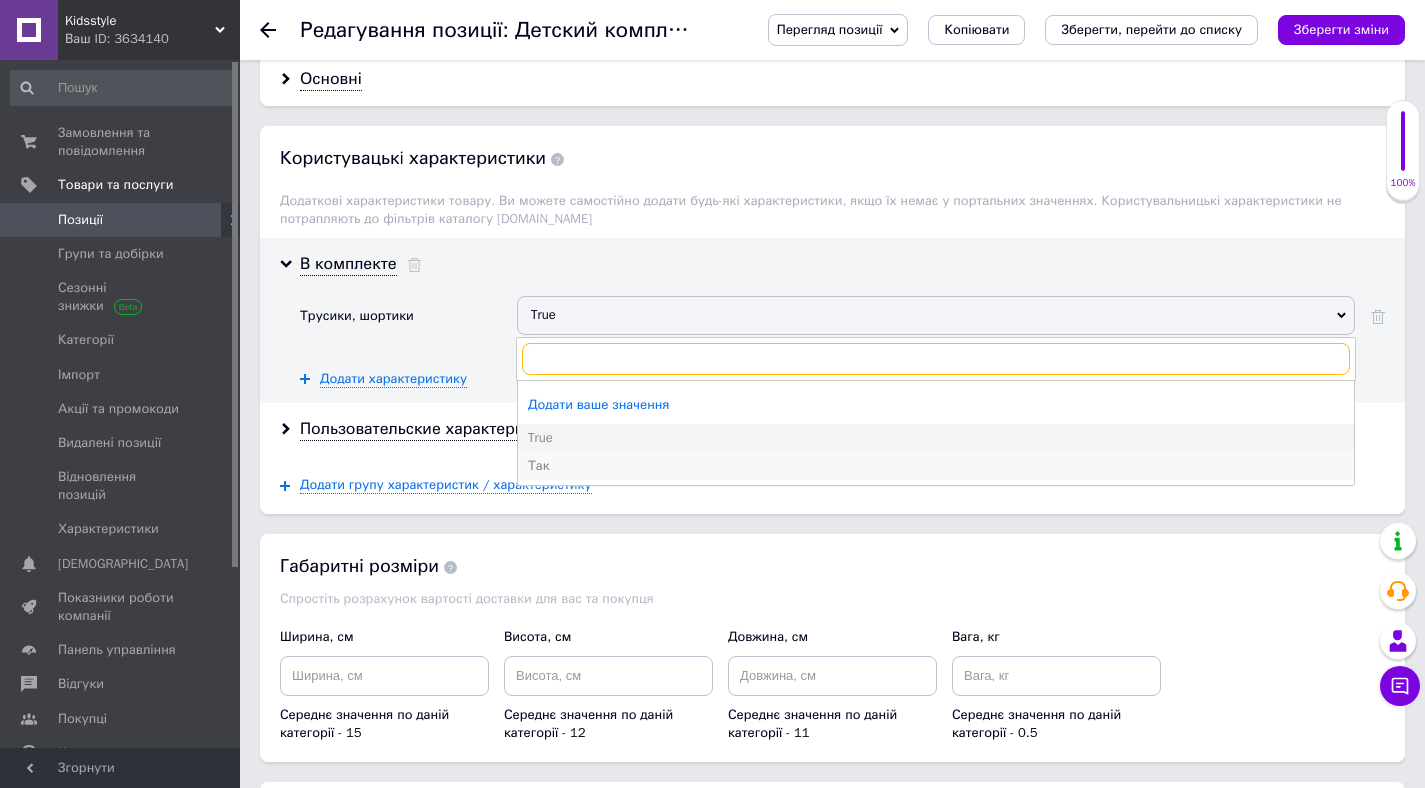 scroll, scrollTop: 1829, scrollLeft: 0, axis: vertical 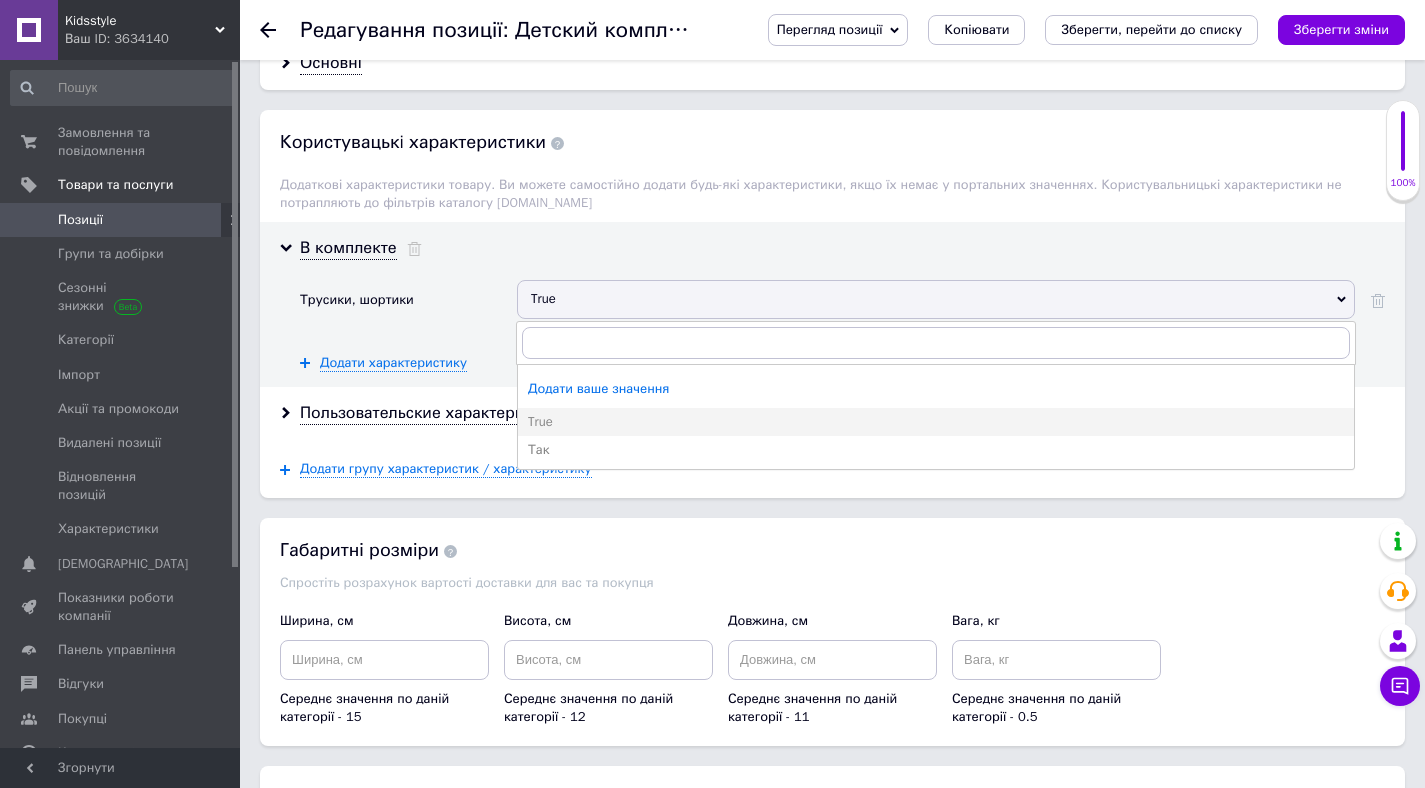 click on "Трусики, шортики" at bounding box center [408, 306] 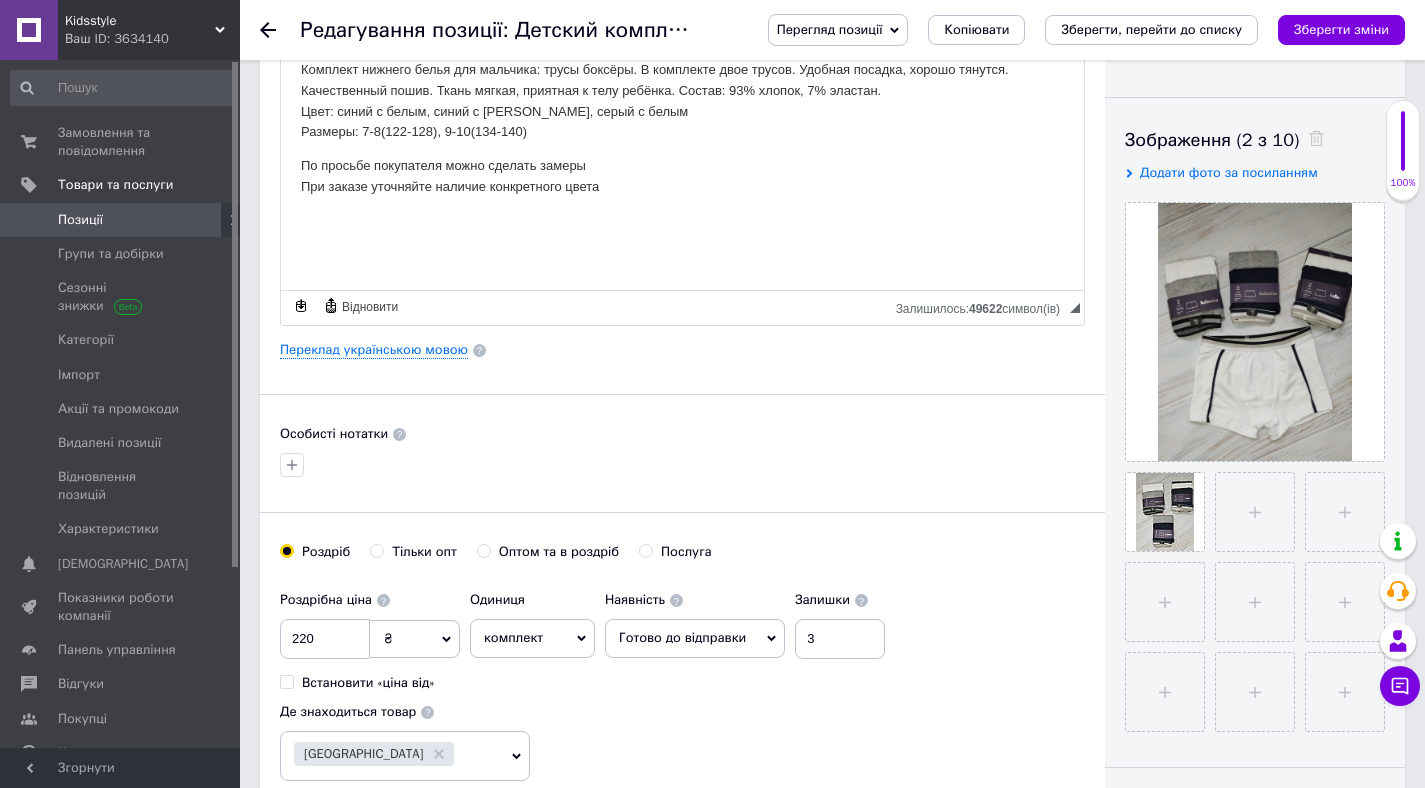 scroll, scrollTop: 67, scrollLeft: 0, axis: vertical 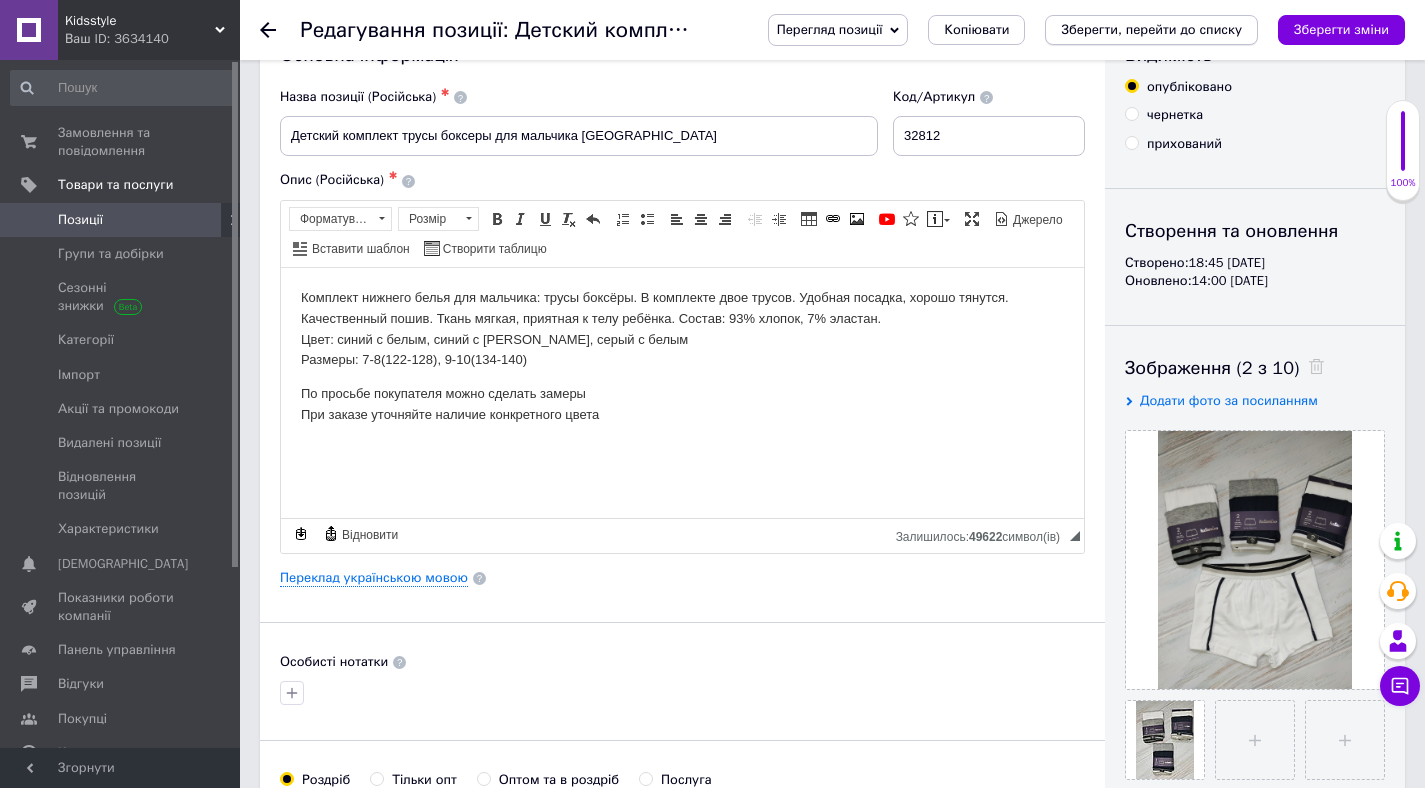 click on "Зберегти, перейти до списку" at bounding box center [1151, 30] 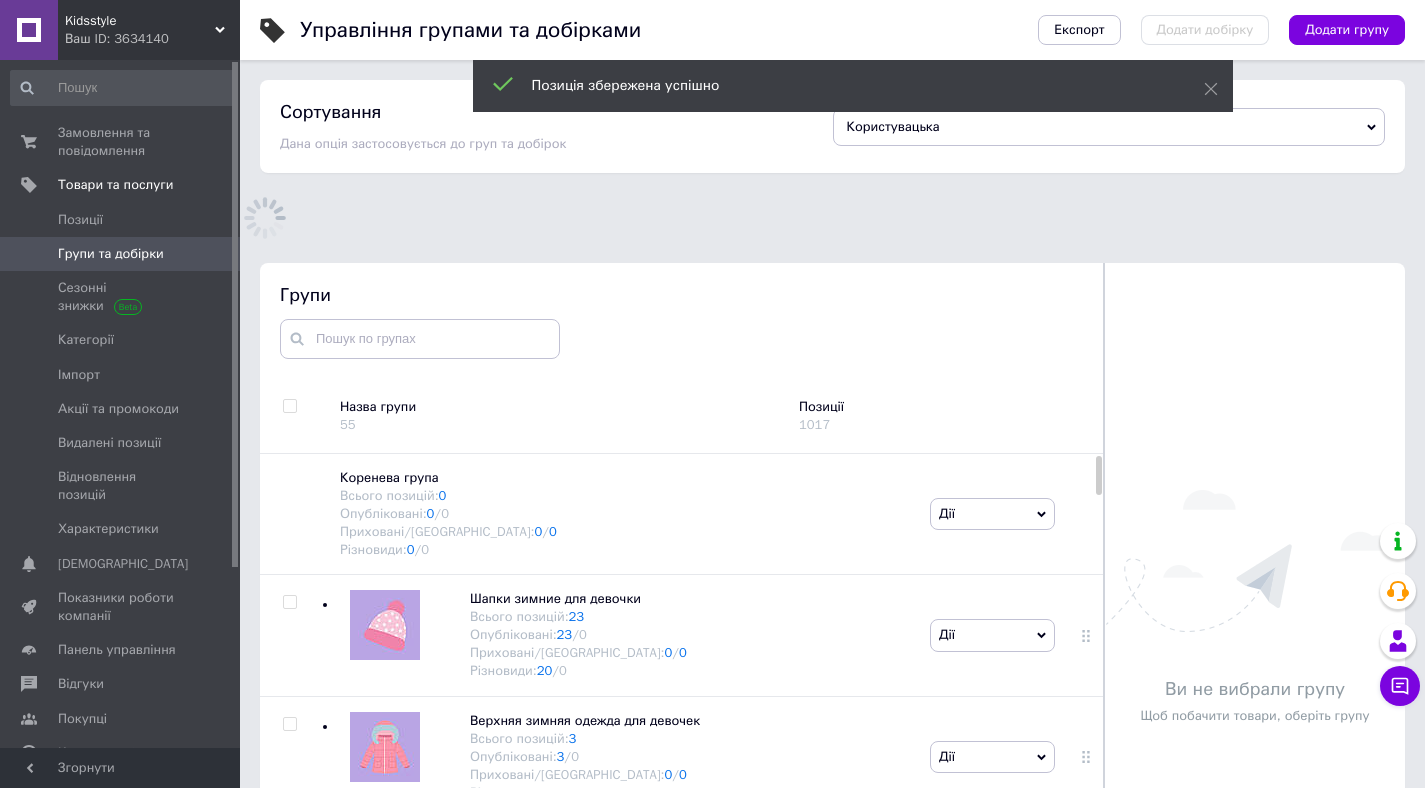 scroll, scrollTop: 98, scrollLeft: 0, axis: vertical 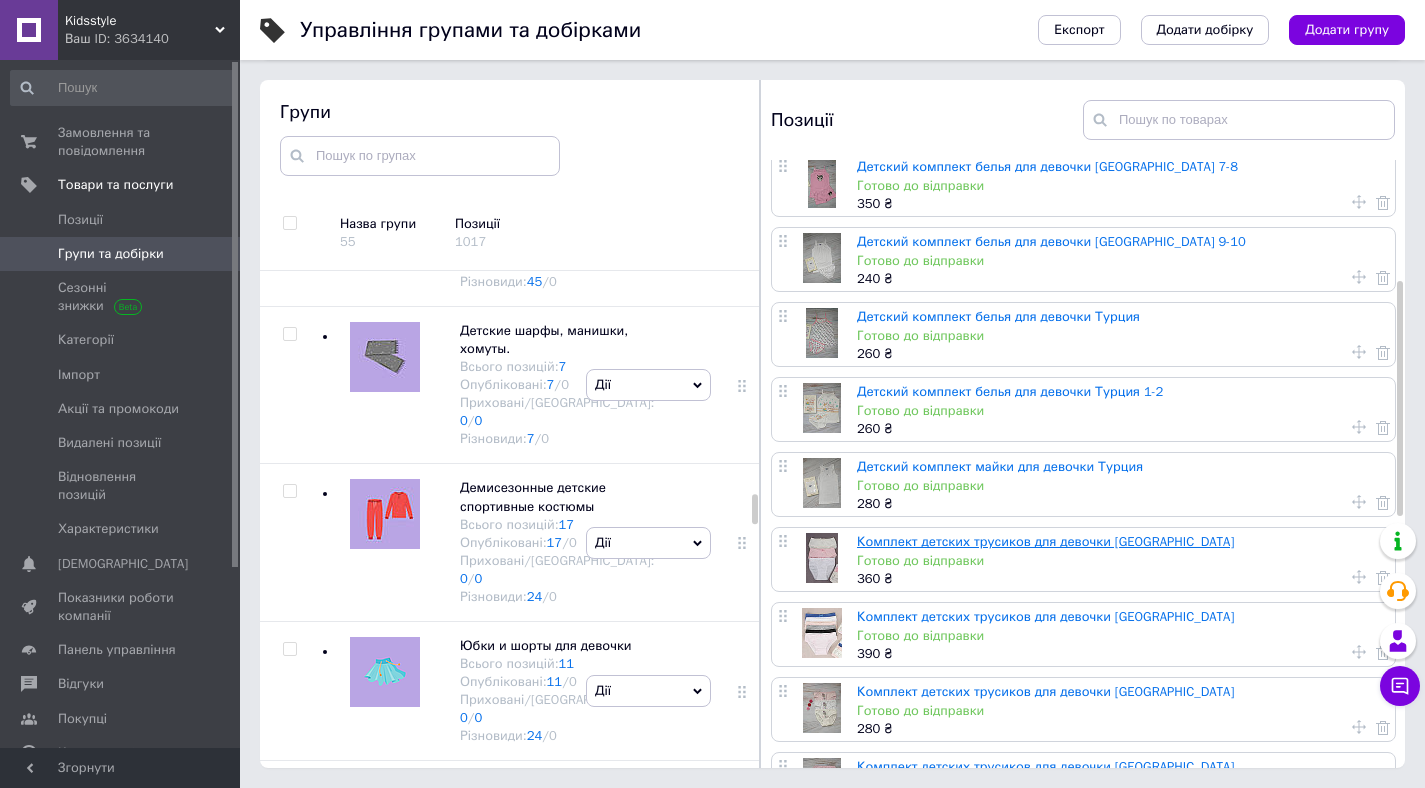 click on "Комплект детских трусиков для девочки [GEOGRAPHIC_DATA]" at bounding box center (1045, 541) 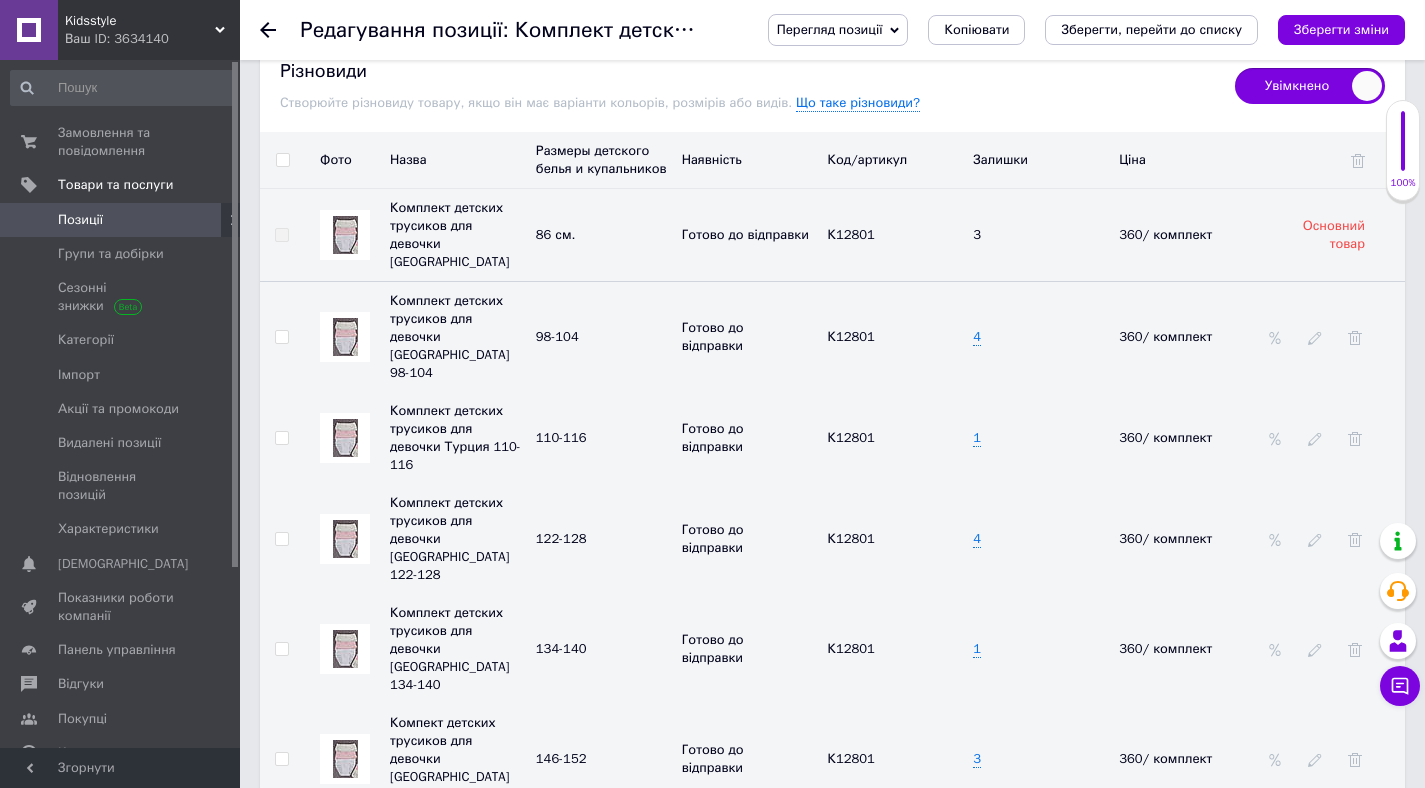 scroll, scrollTop: 1769, scrollLeft: 0, axis: vertical 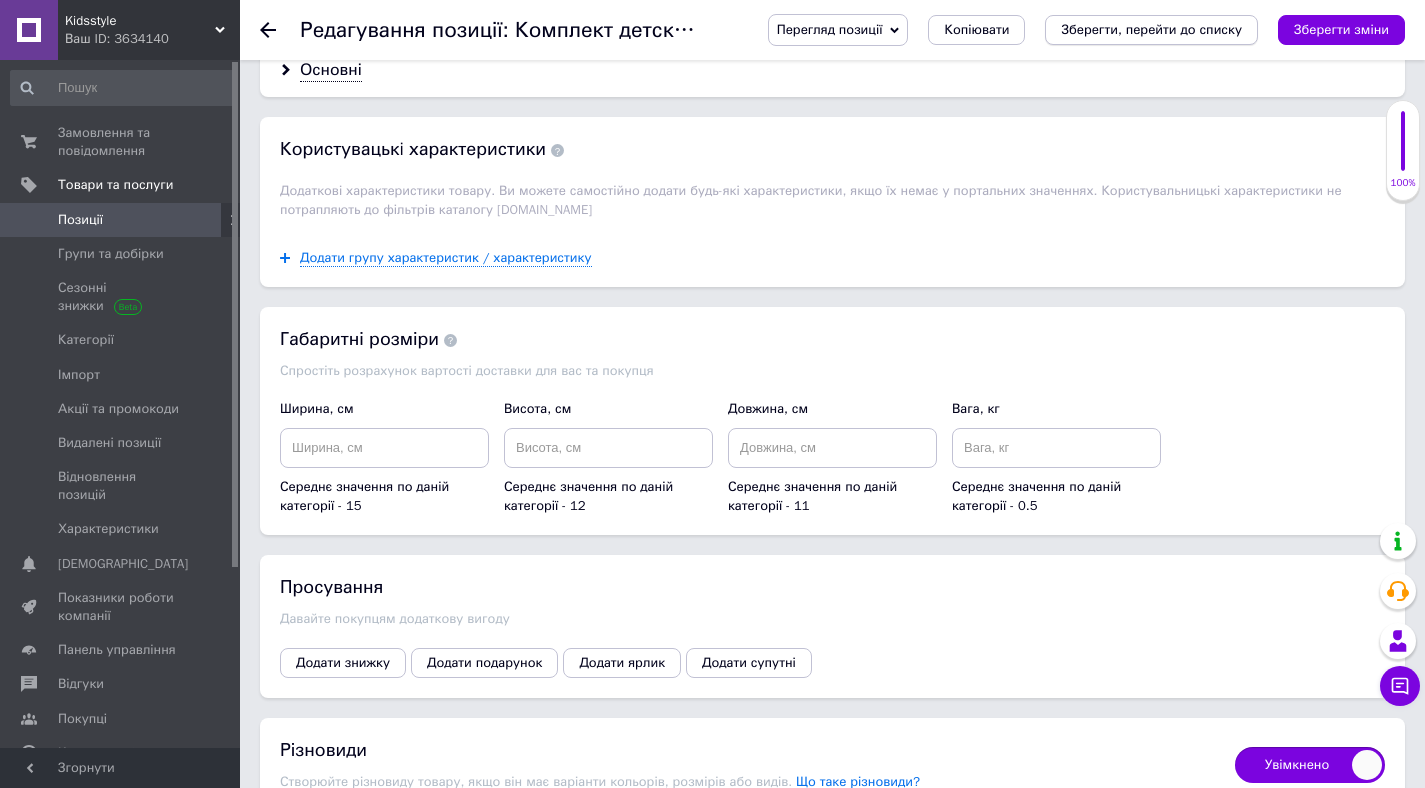 click on "Зберегти, перейти до списку" at bounding box center [1151, 29] 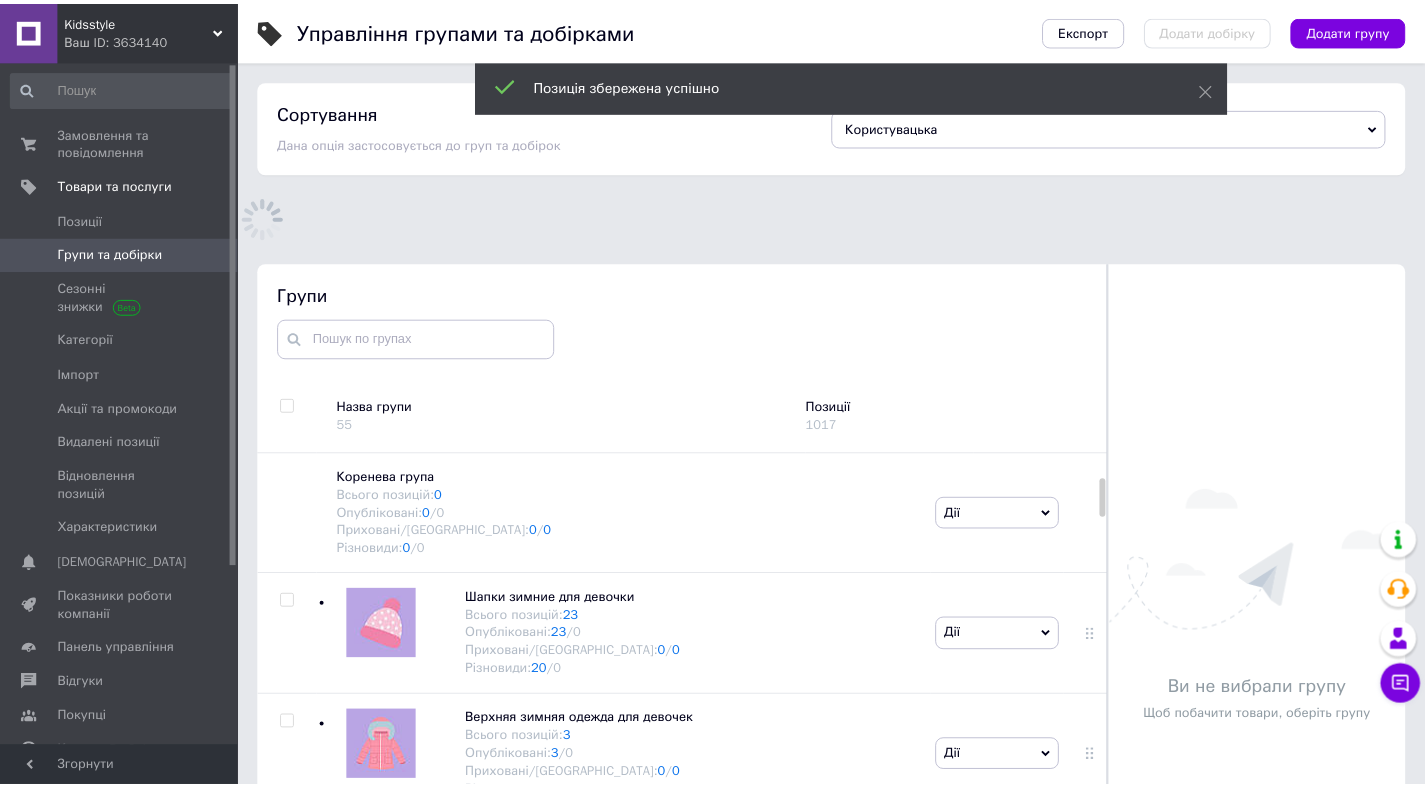 scroll, scrollTop: 83, scrollLeft: 0, axis: vertical 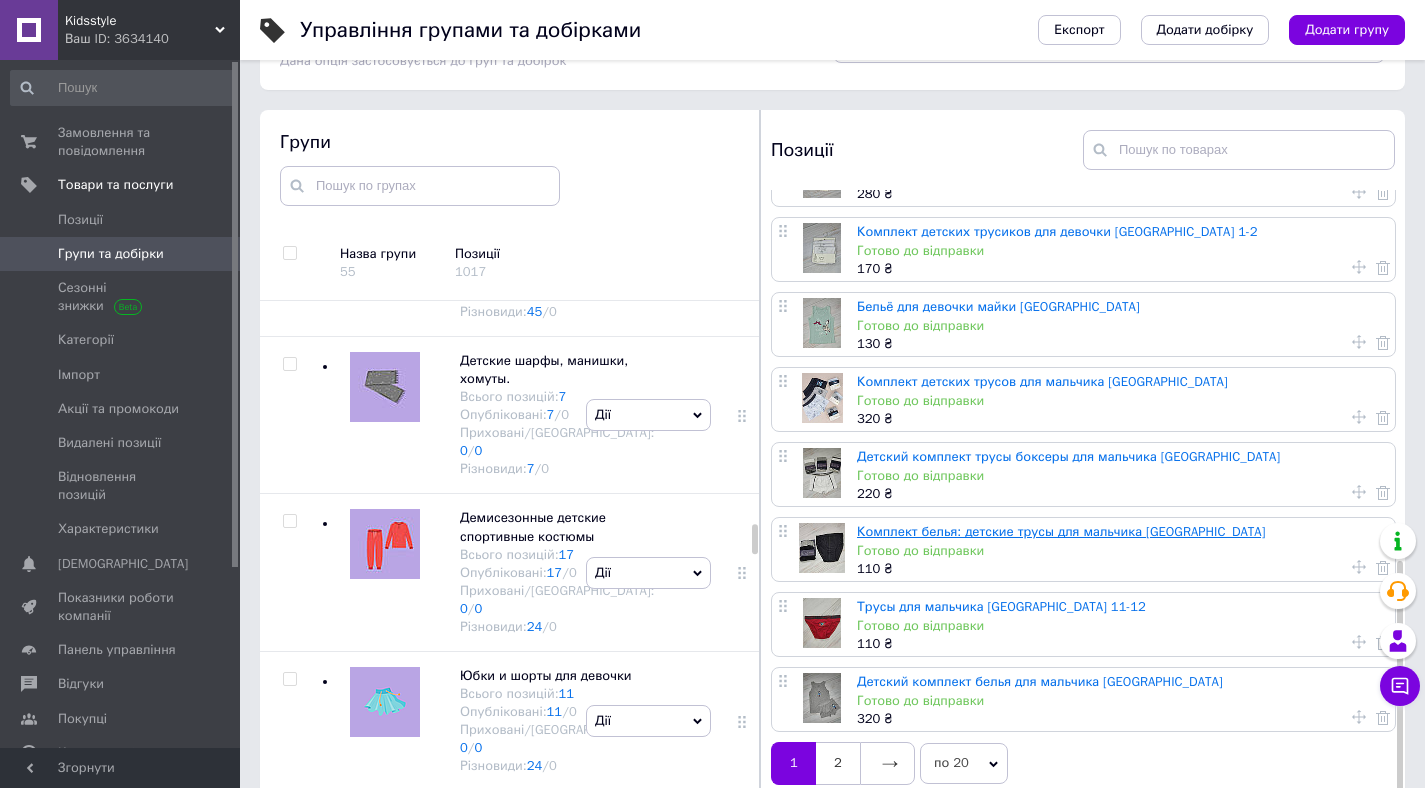 click on "Комплект белья: детские трусы для мальчика [GEOGRAPHIC_DATA]" at bounding box center (1061, 531) 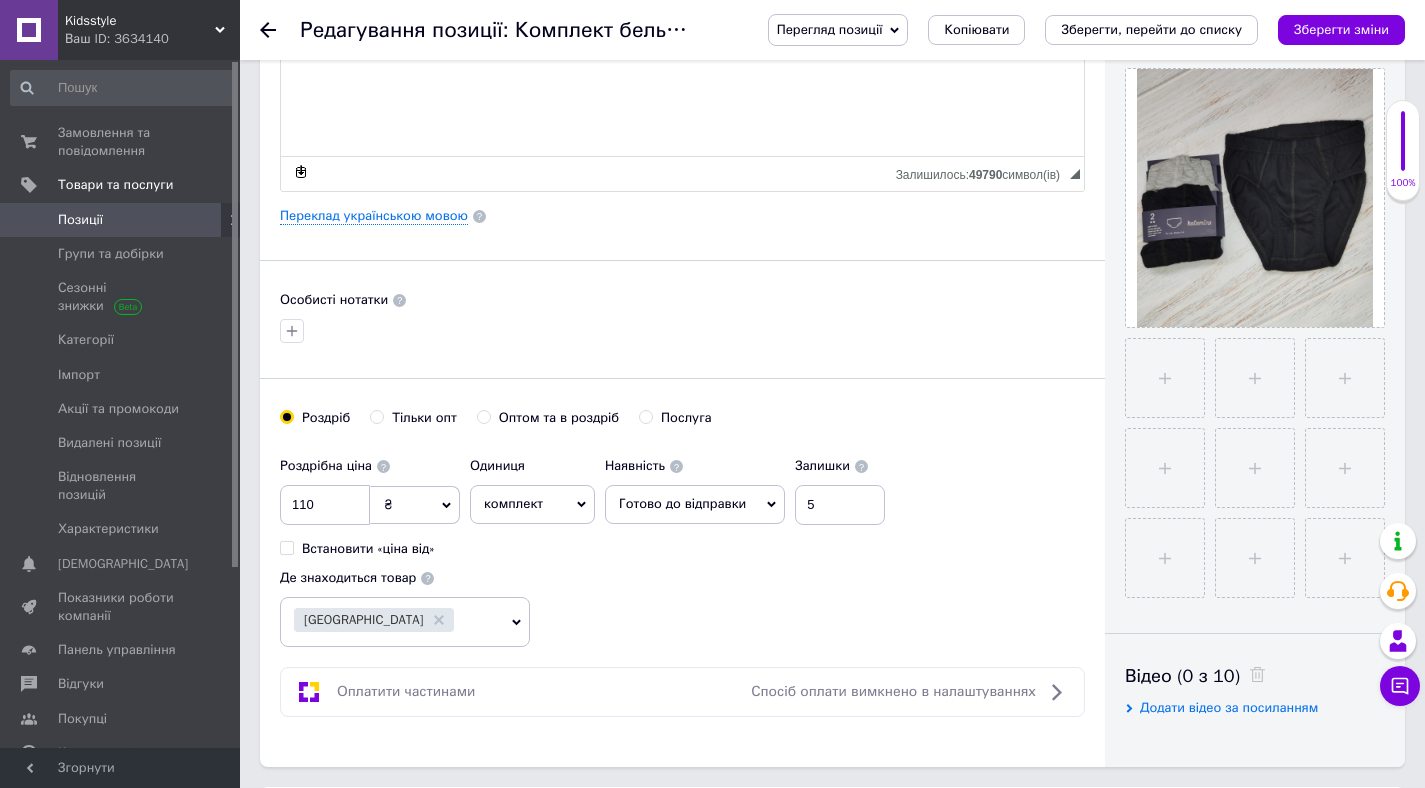 scroll, scrollTop: 431, scrollLeft: 0, axis: vertical 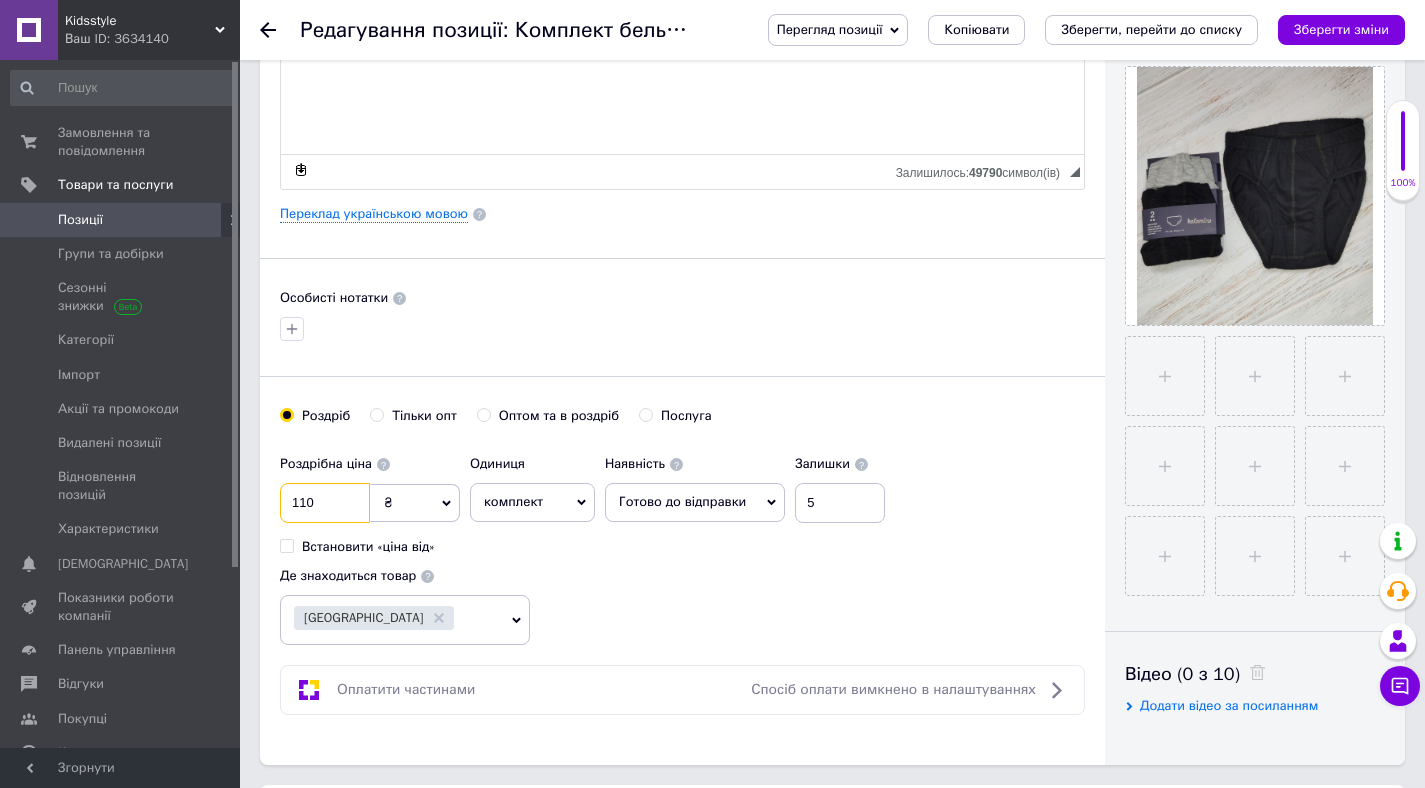 click on "110" at bounding box center [325, 503] 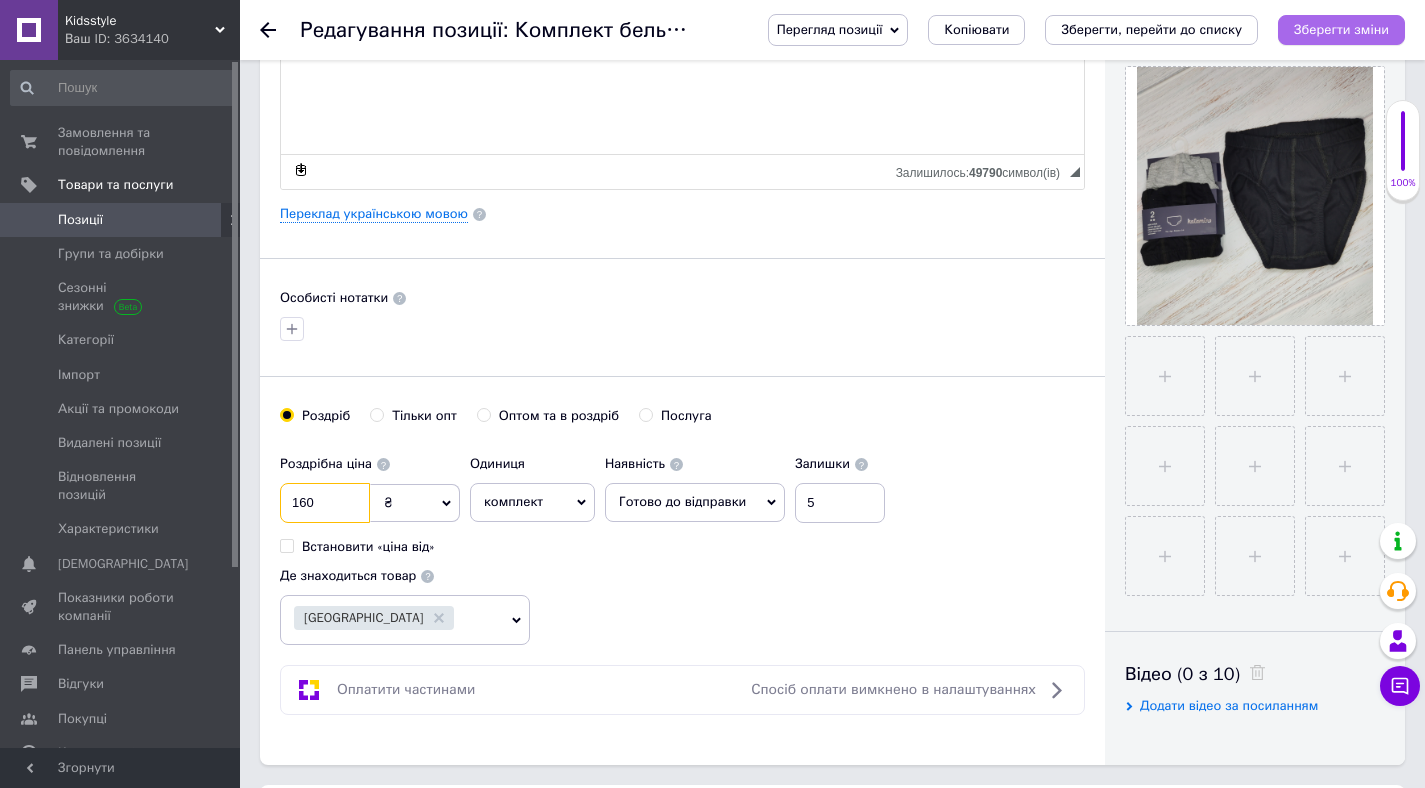 type on "160" 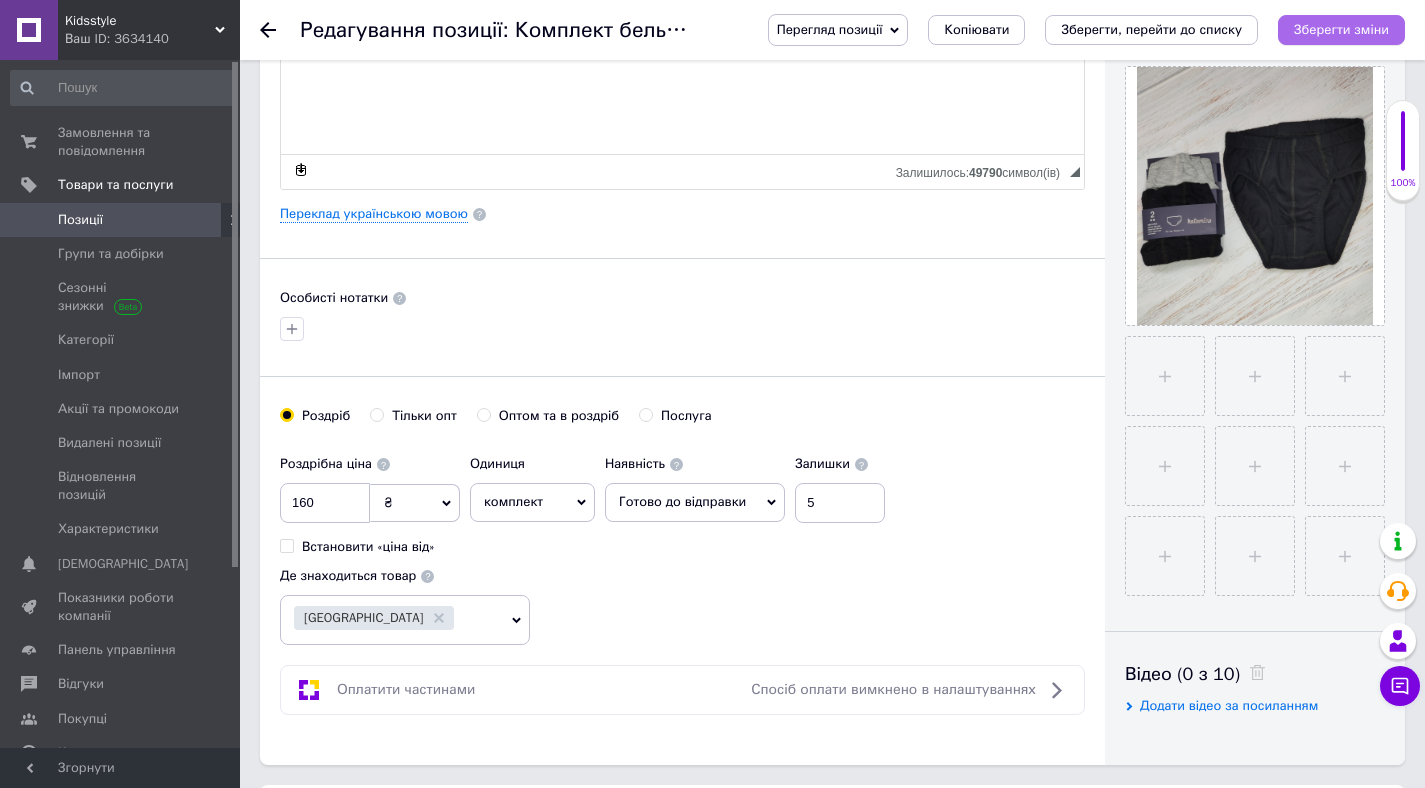 click on "Зберегти зміни" at bounding box center (1341, 30) 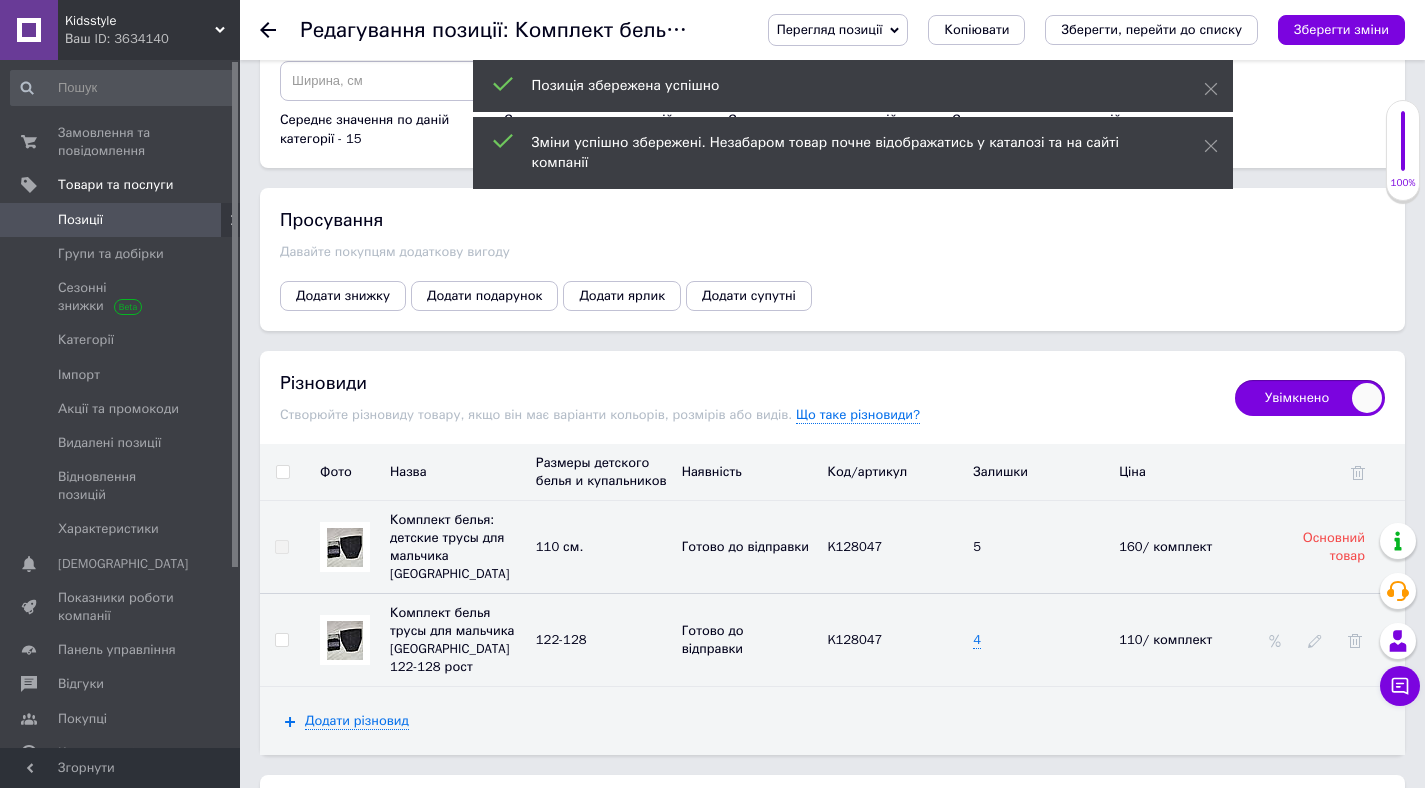 scroll, scrollTop: 2309, scrollLeft: 0, axis: vertical 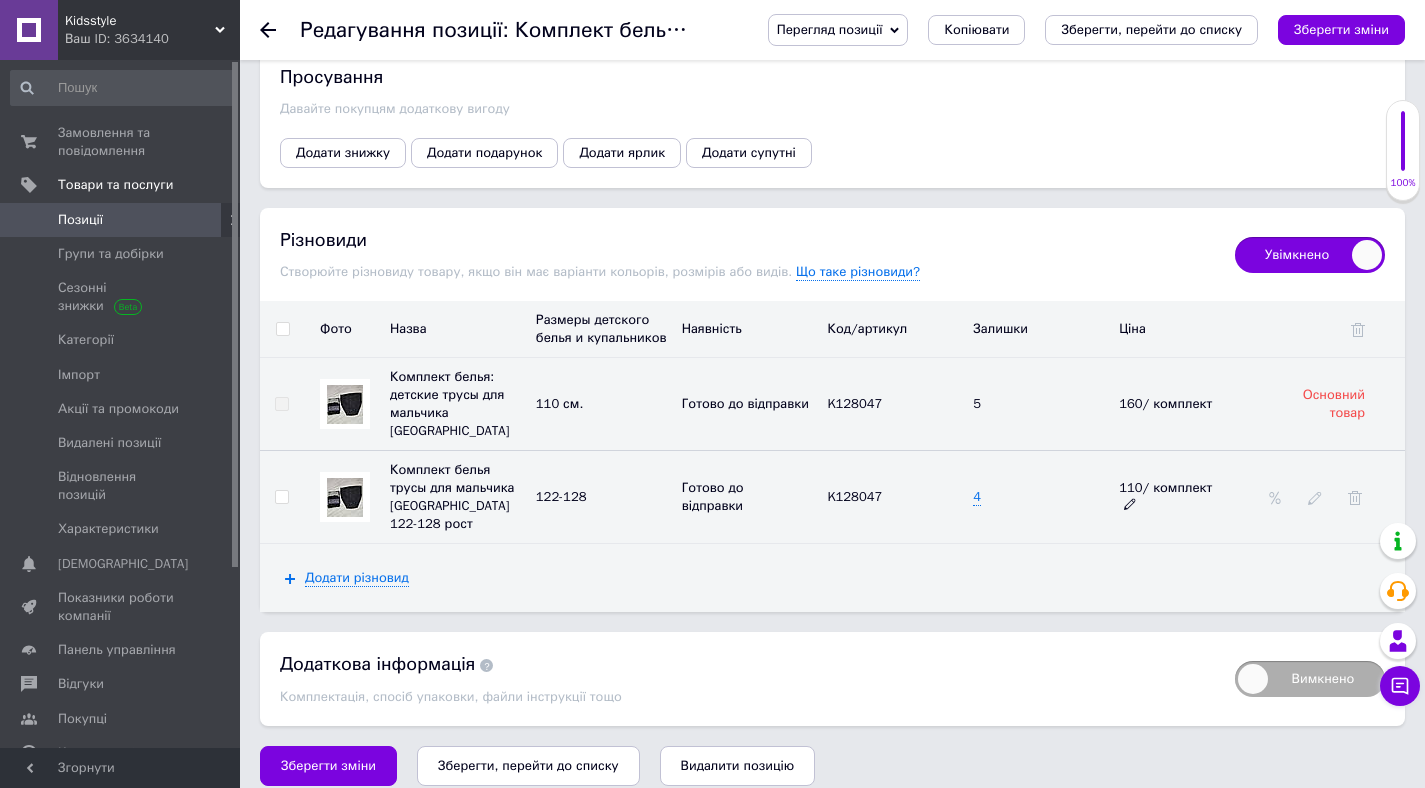 click 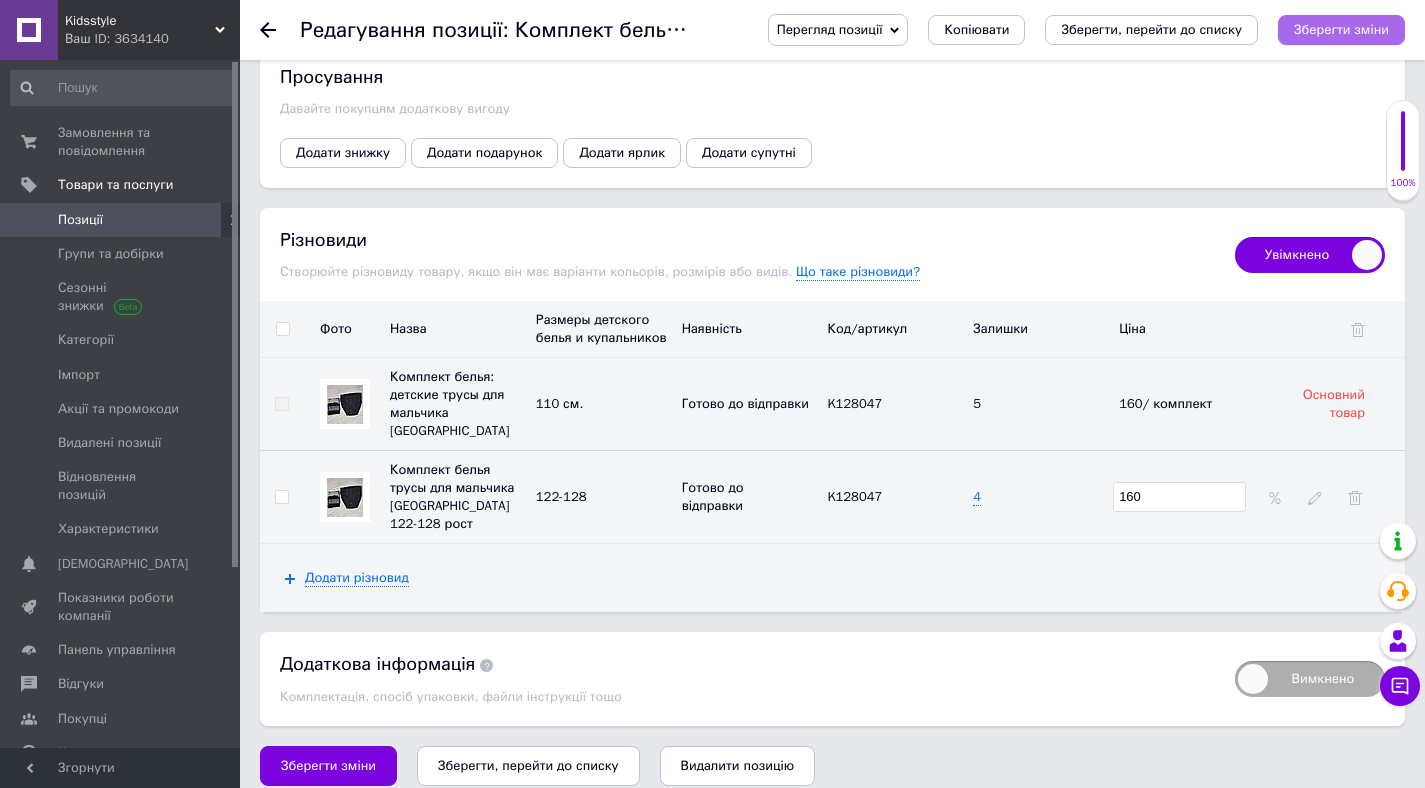 type on "160" 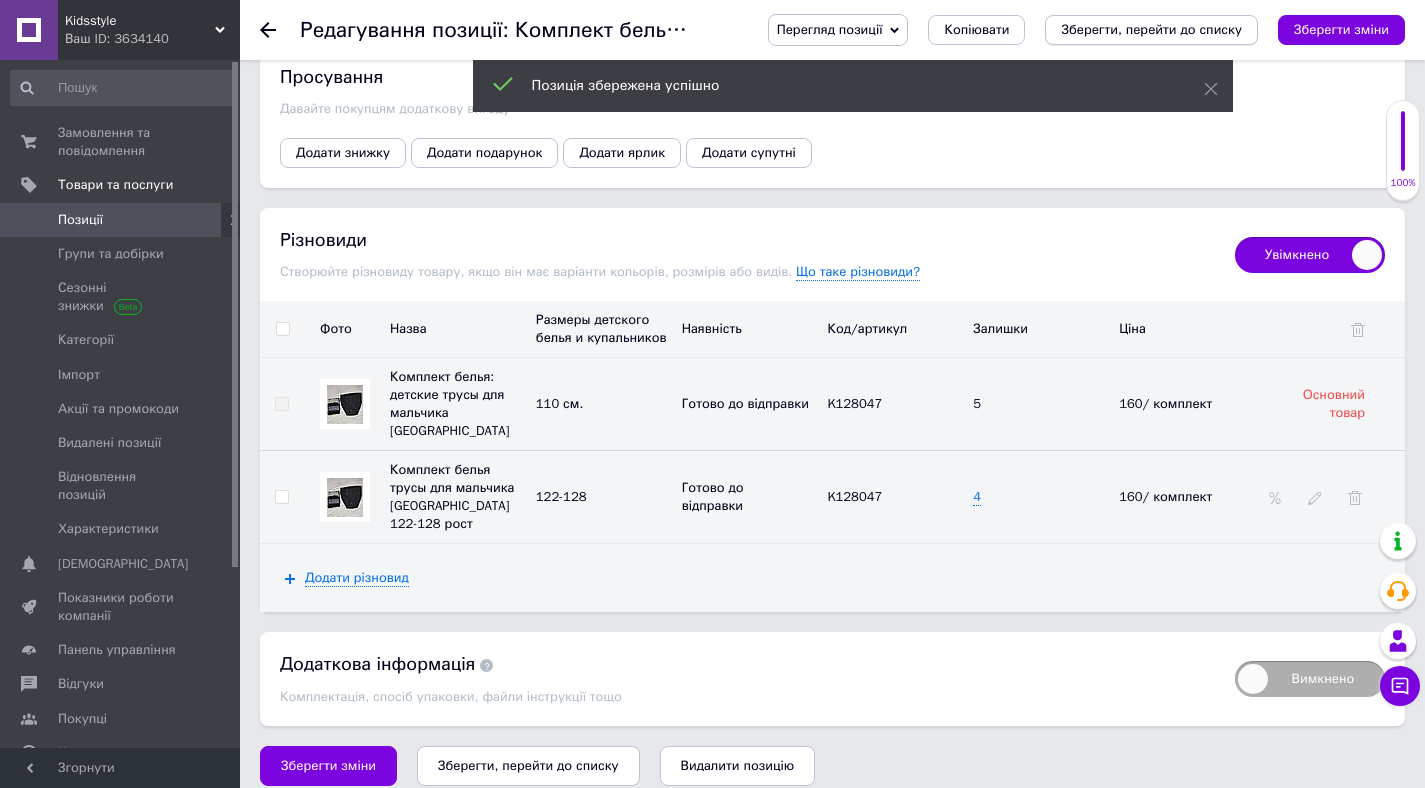 click on "Зберегти, перейти до списку" at bounding box center [1151, 29] 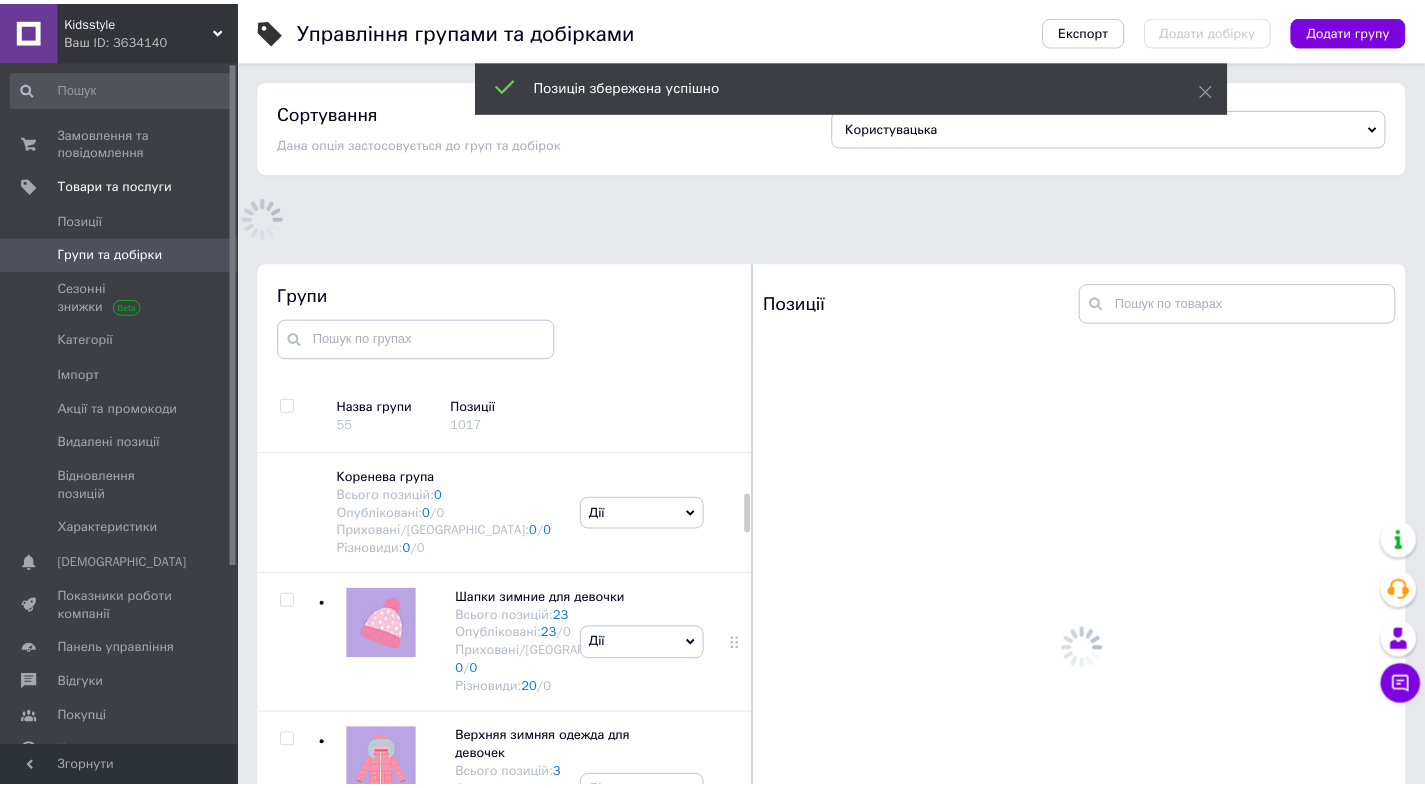 scroll, scrollTop: 113, scrollLeft: 0, axis: vertical 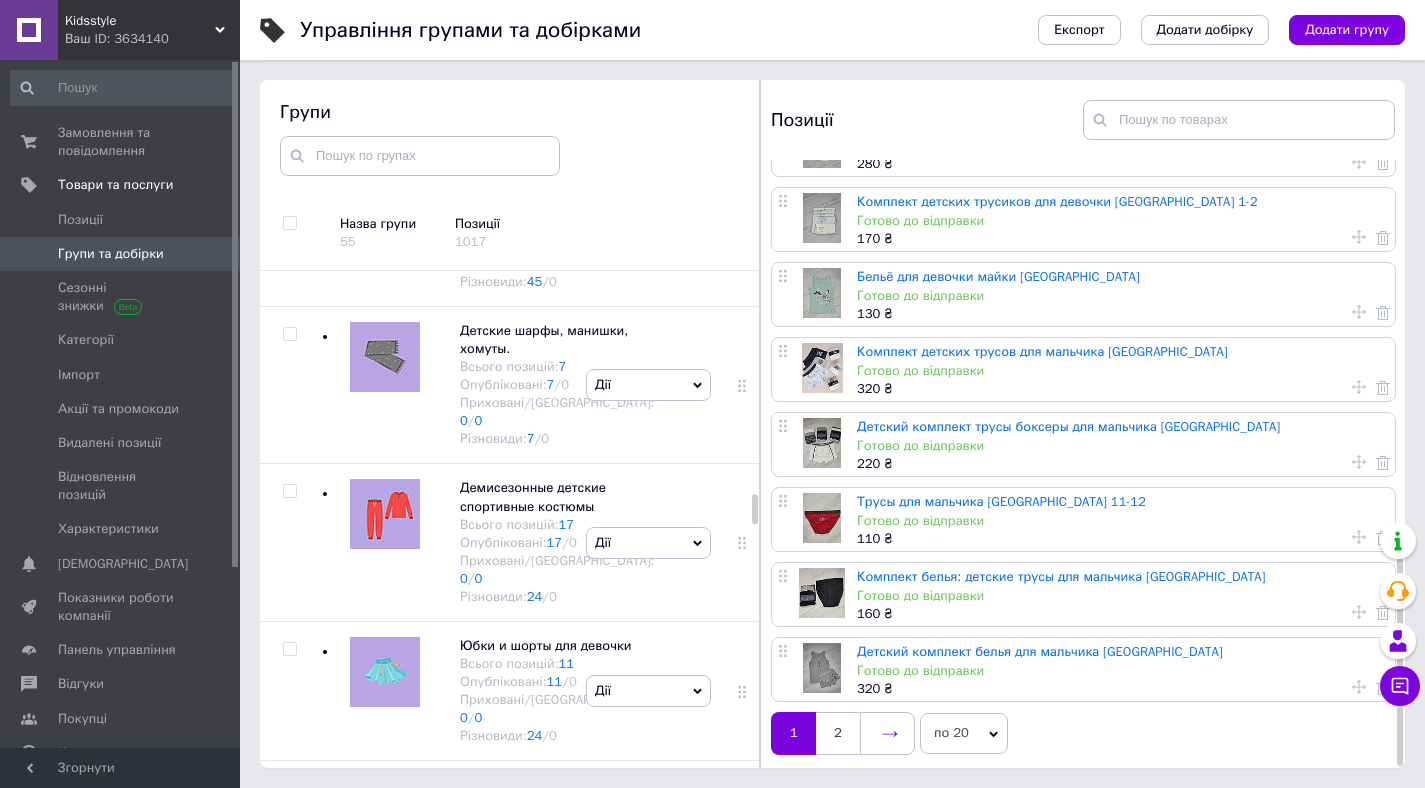 click 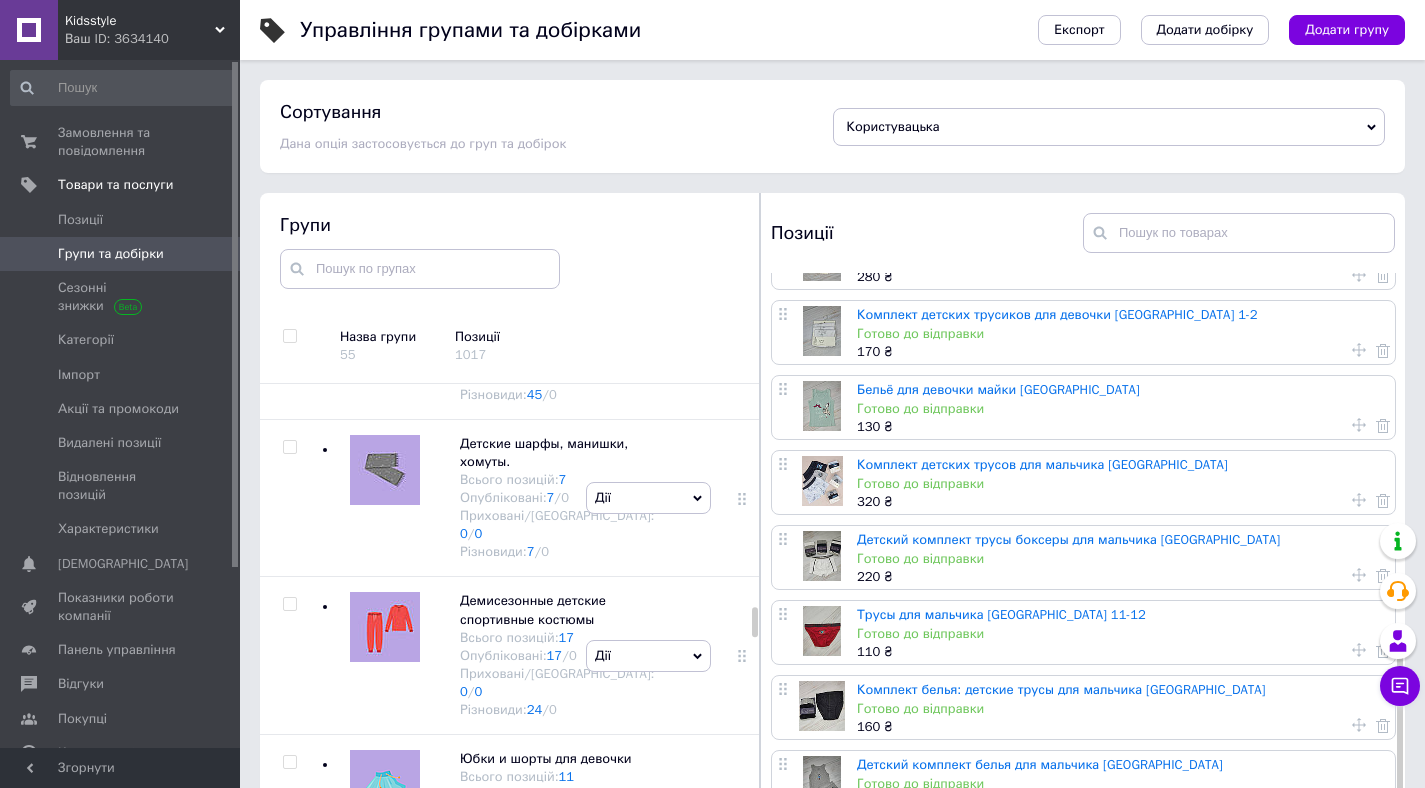 scroll, scrollTop: 0, scrollLeft: 0, axis: both 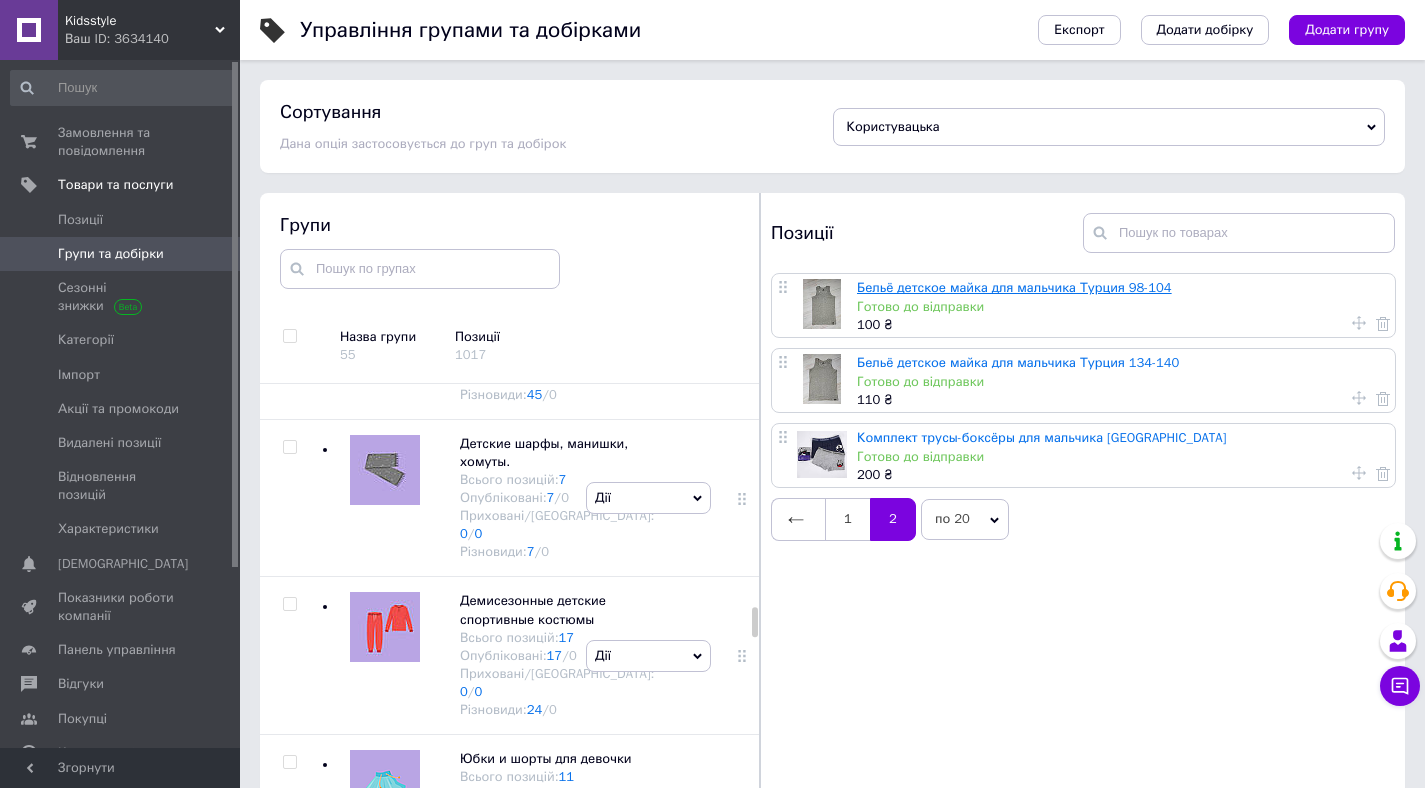 click on "Бельё детское майка для мальчика Турция 98-104" at bounding box center [1014, 287] 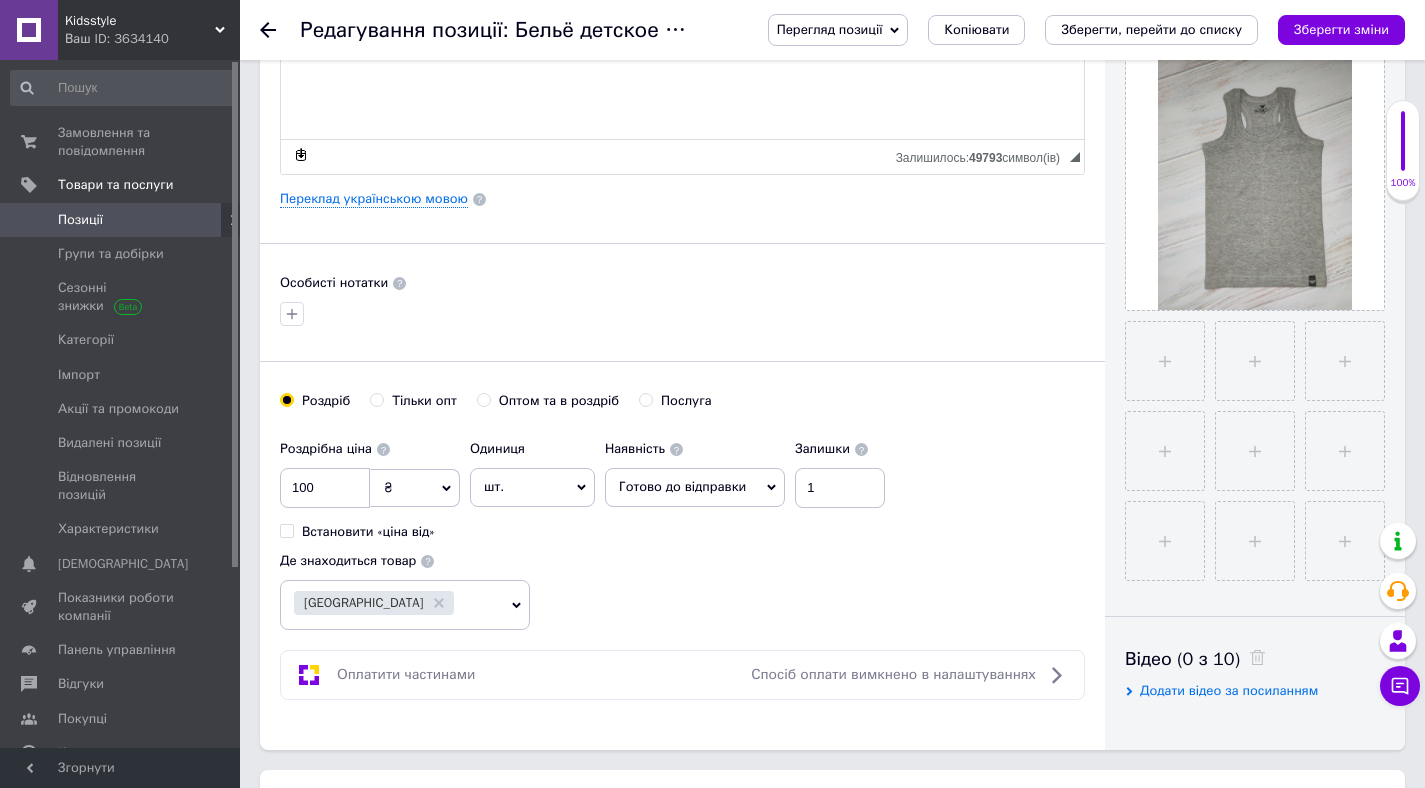 scroll, scrollTop: 422, scrollLeft: 0, axis: vertical 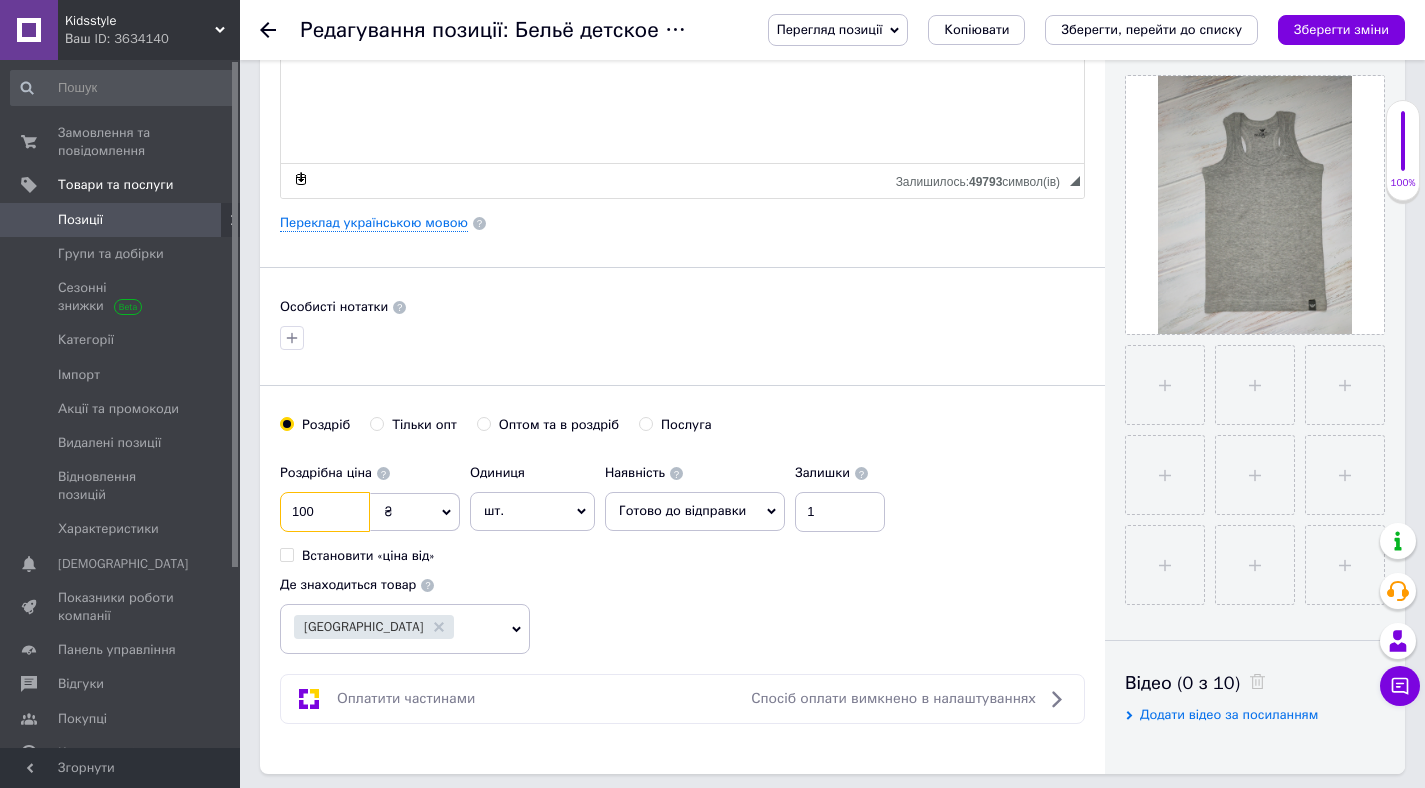 click on "100" at bounding box center (325, 512) 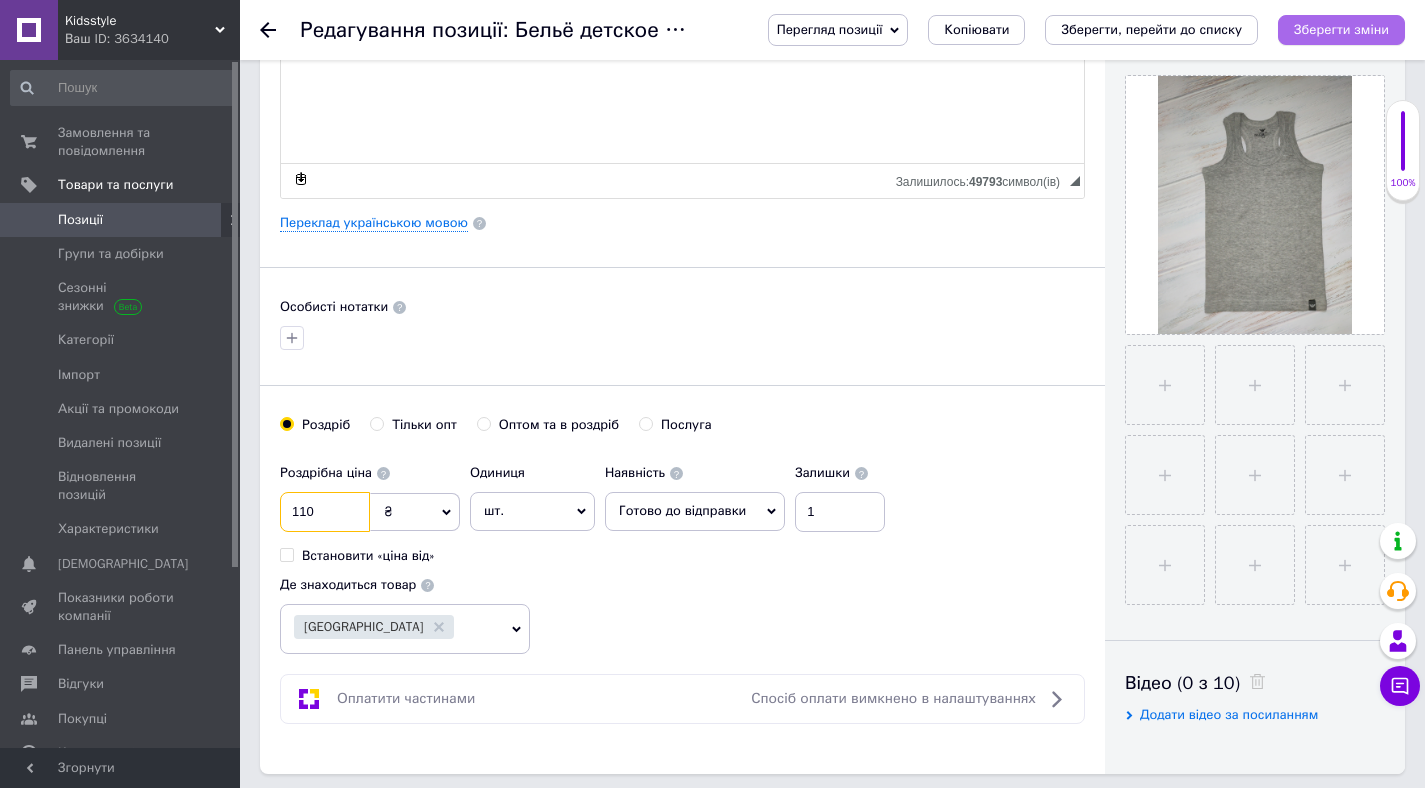 type on "110" 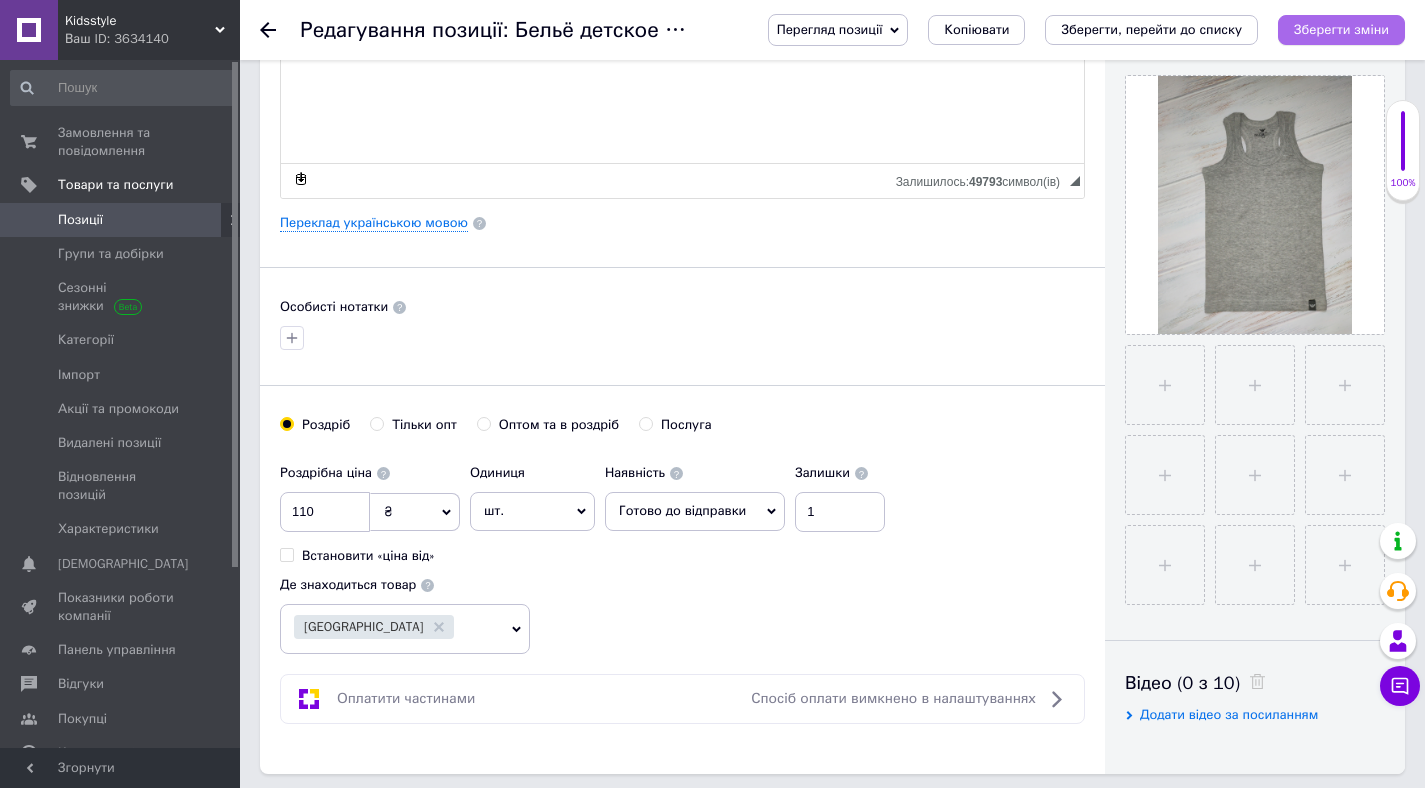 click on "Зберегти зміни" at bounding box center (1341, 29) 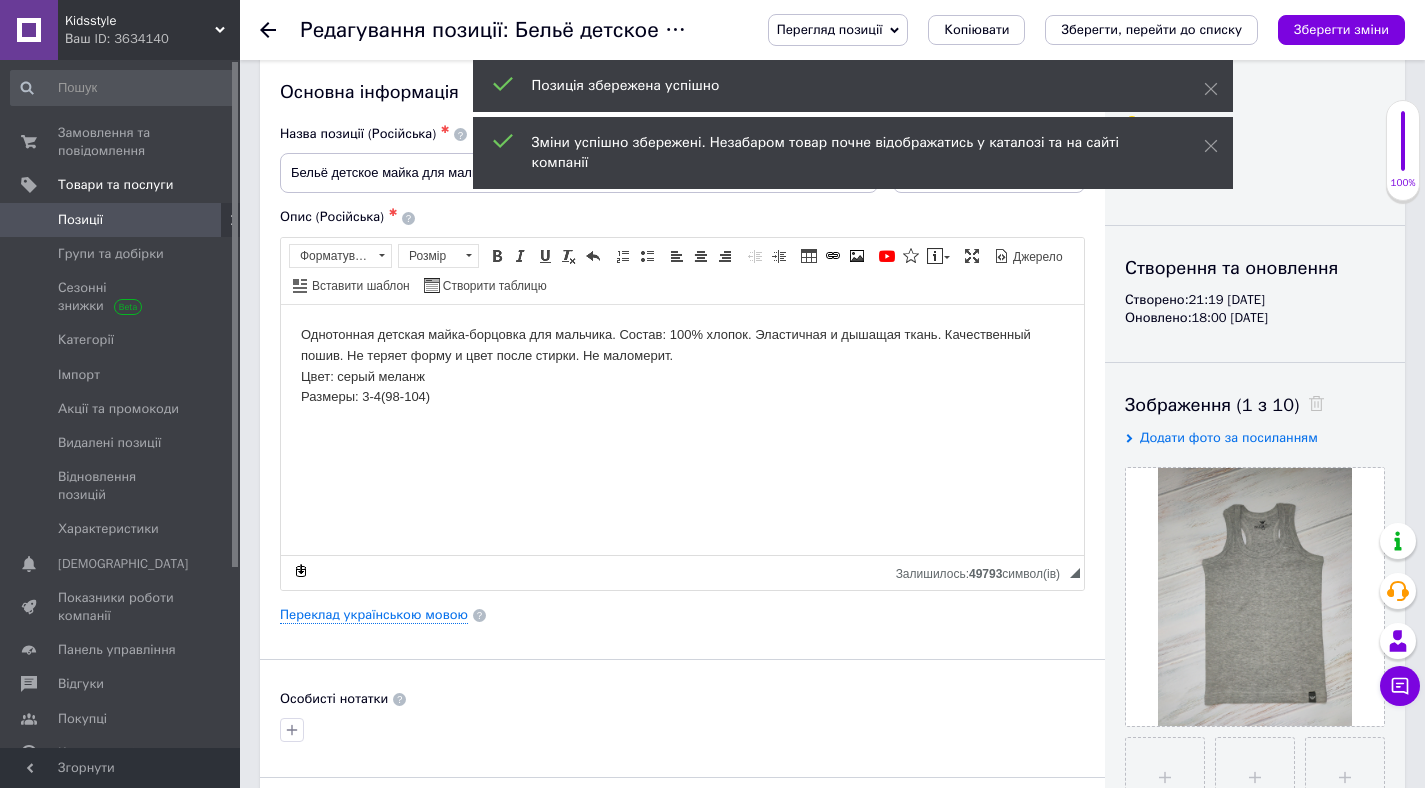 scroll, scrollTop: 0, scrollLeft: 0, axis: both 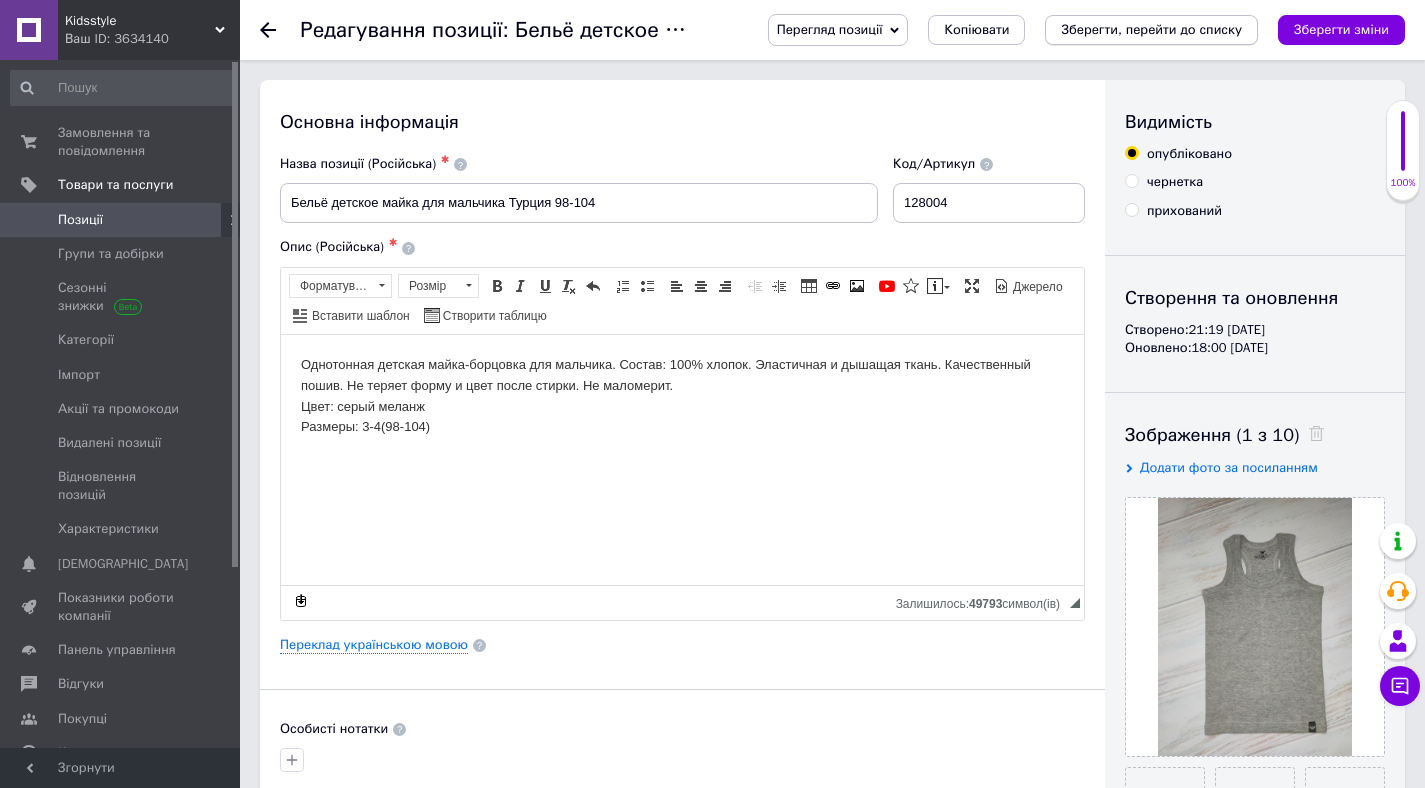 click on "Зберегти, перейти до списку" at bounding box center [1151, 29] 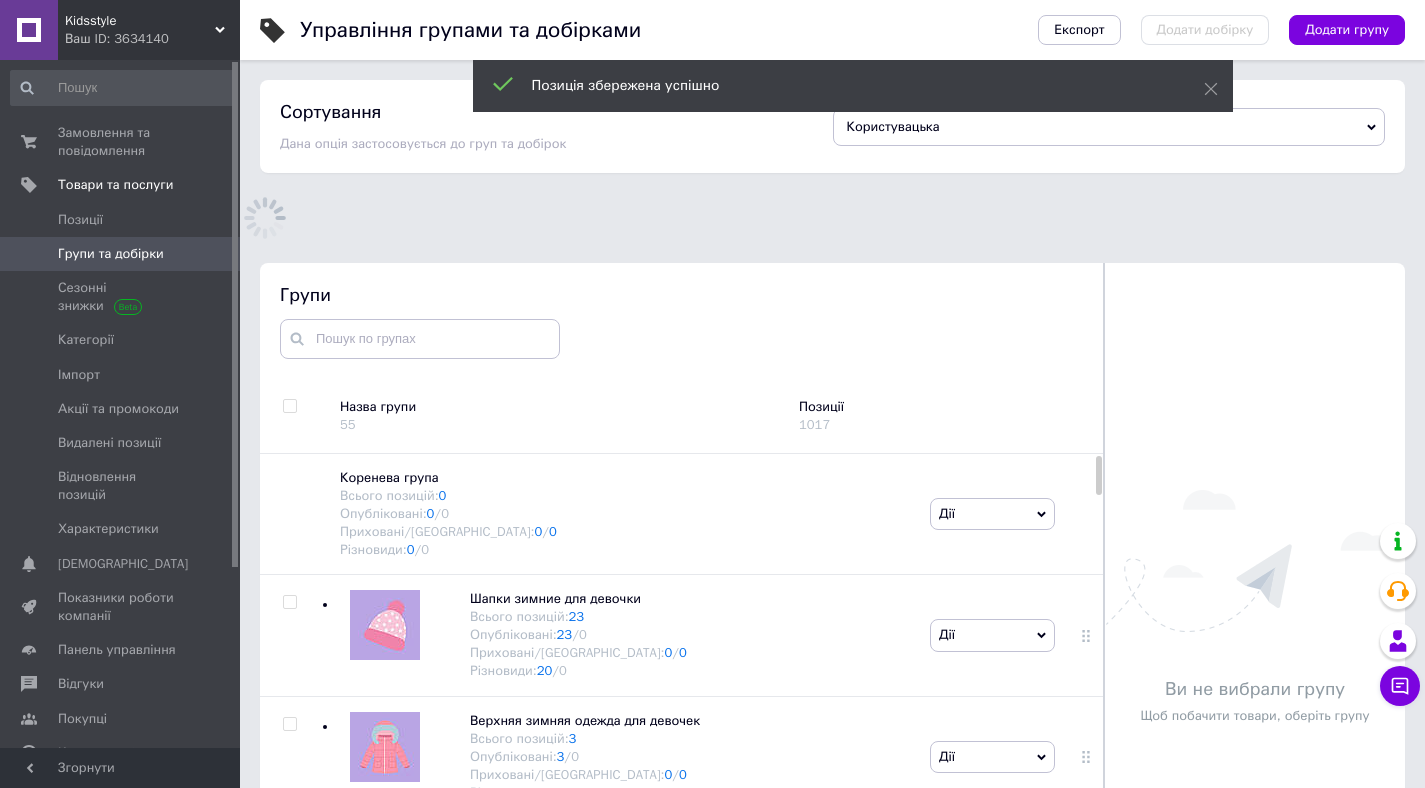 scroll, scrollTop: 113, scrollLeft: 0, axis: vertical 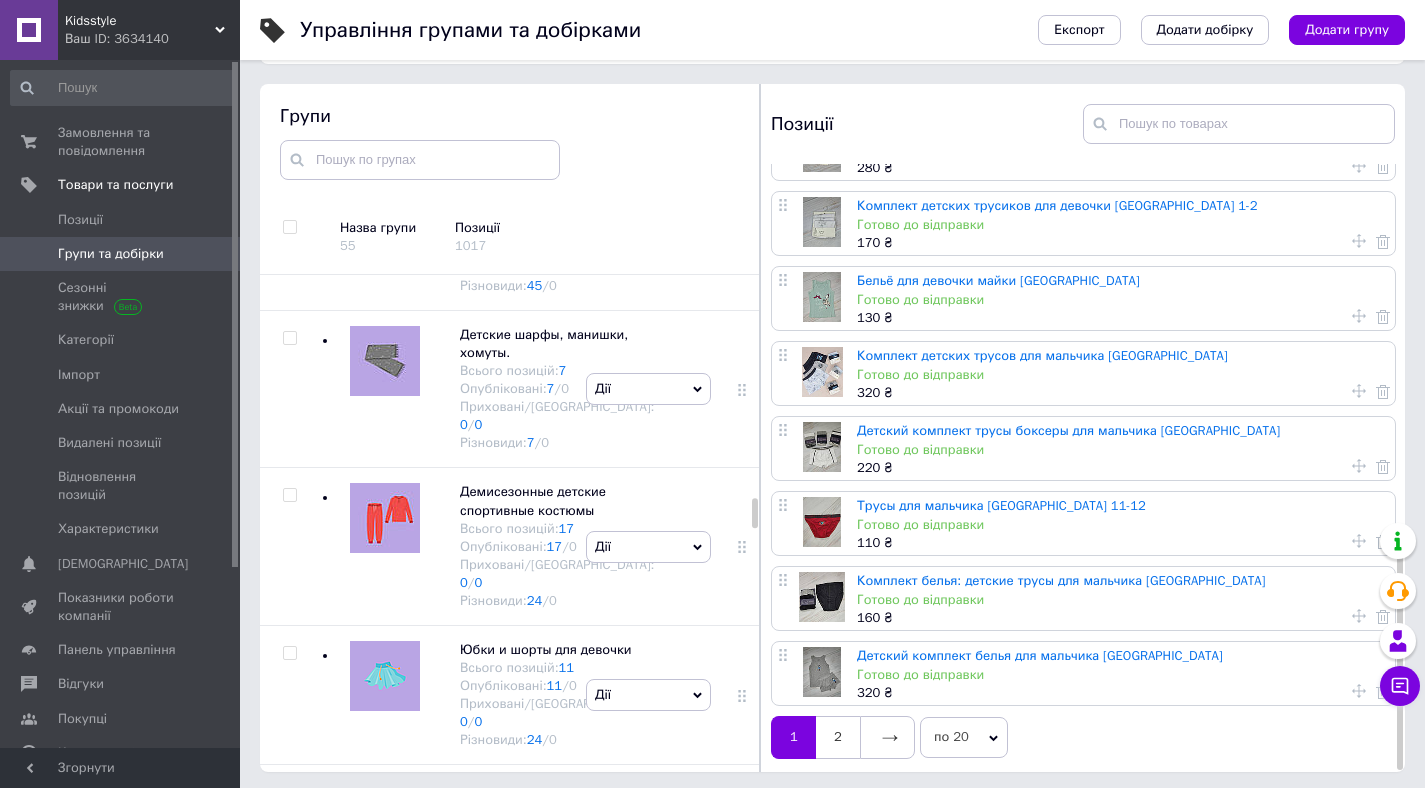 drag, startPoint x: 881, startPoint y: 723, endPoint x: 887, endPoint y: 702, distance: 21.84033 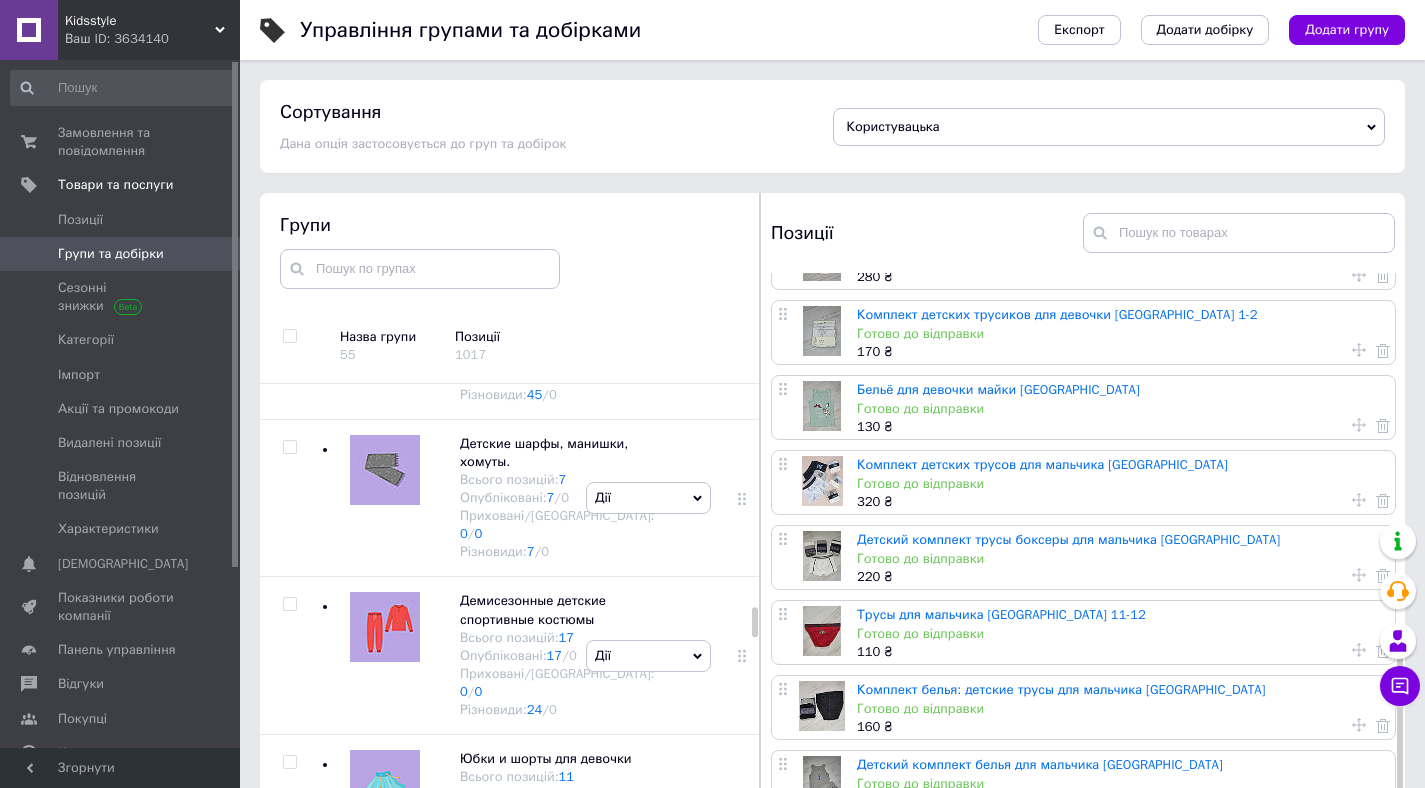 scroll, scrollTop: 0, scrollLeft: 0, axis: both 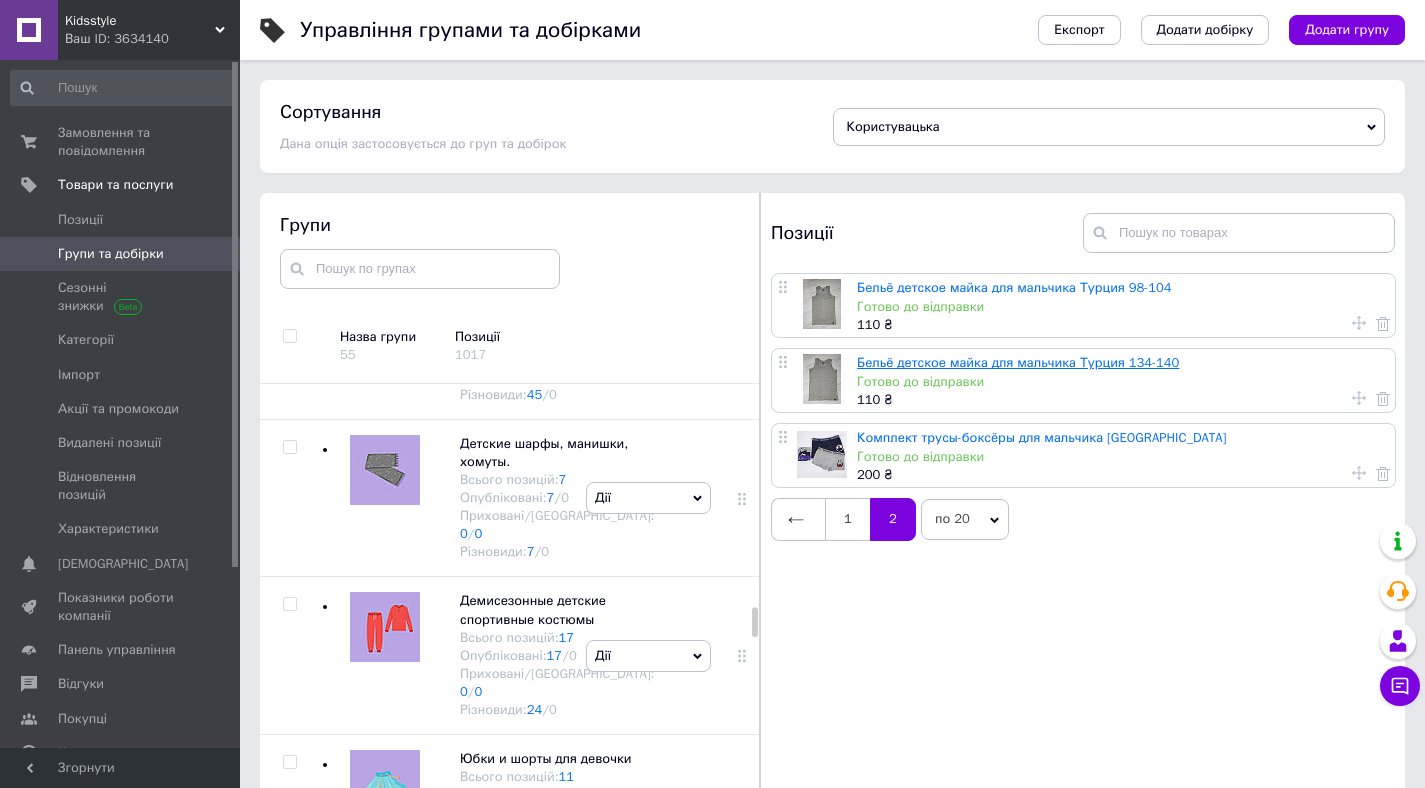 click on "Бельё детское майка для мальчика Турция 134-140" at bounding box center [1018, 362] 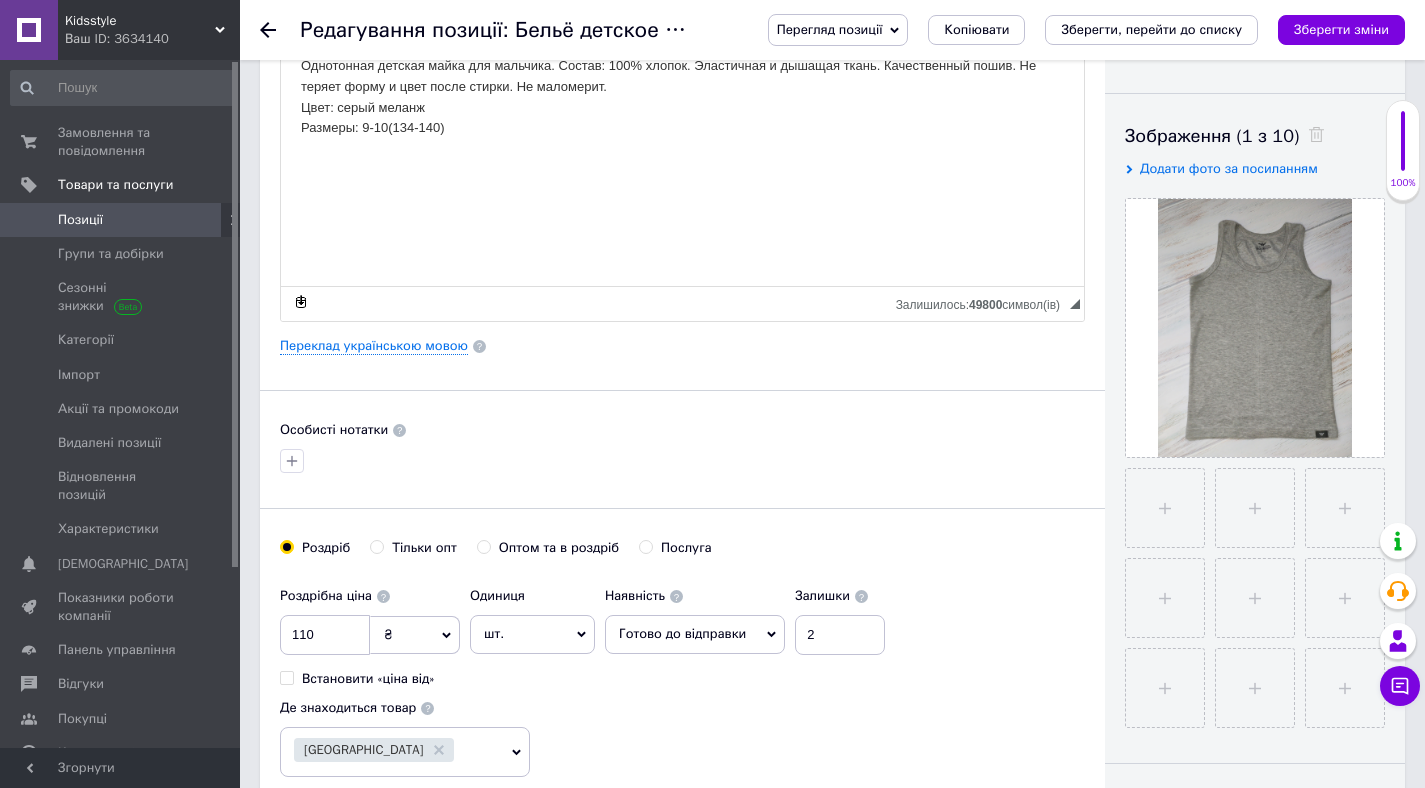 scroll, scrollTop: 301, scrollLeft: 0, axis: vertical 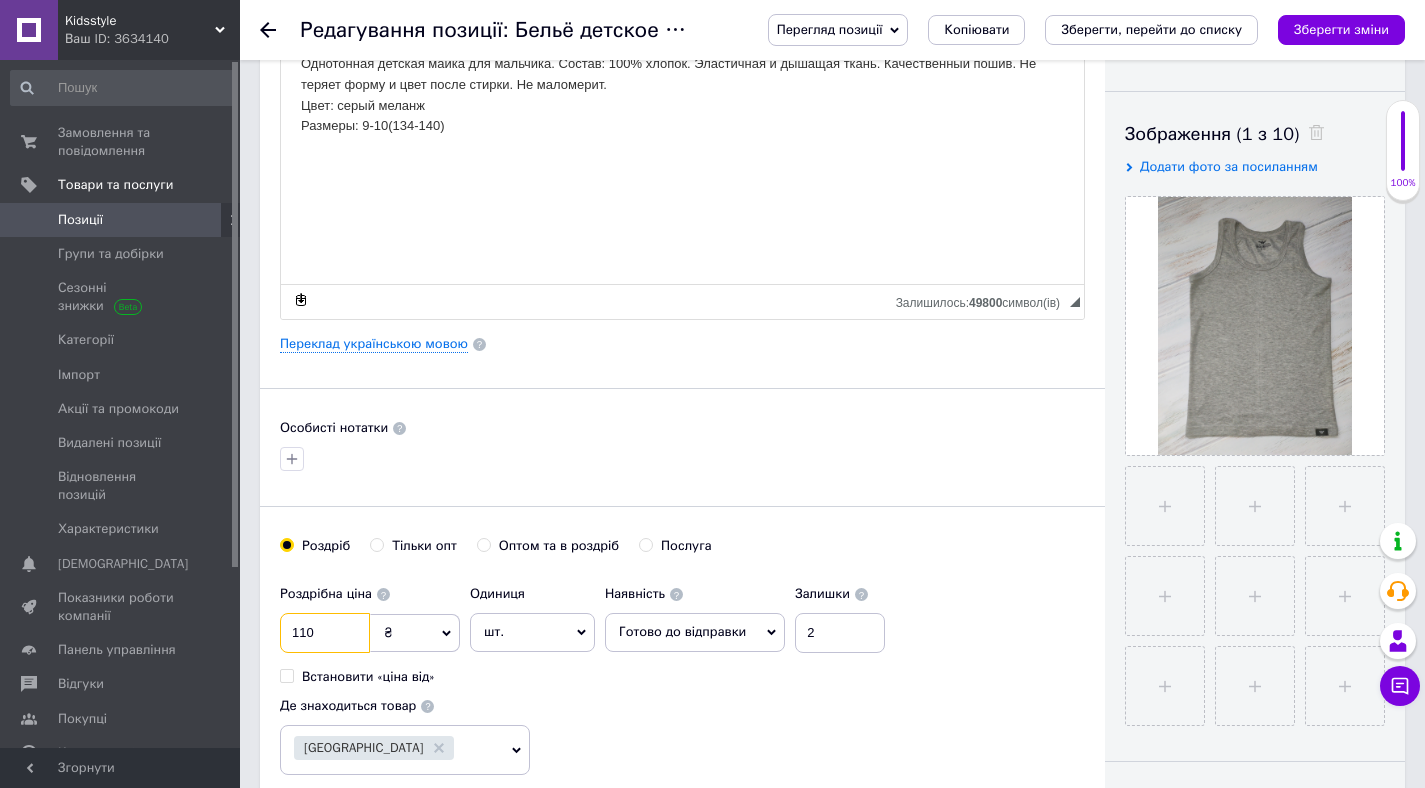 click on "110" at bounding box center [325, 633] 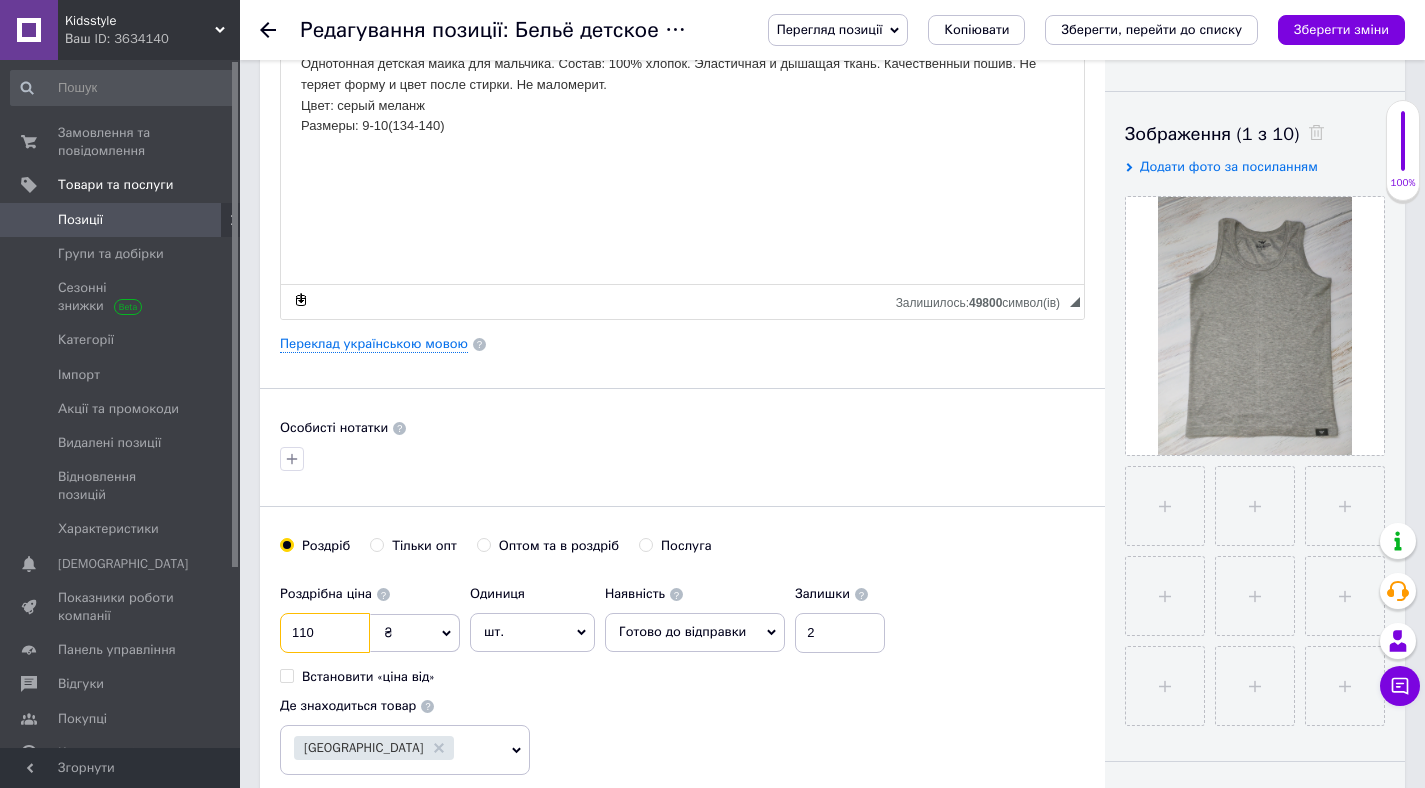 click on "110" at bounding box center [325, 633] 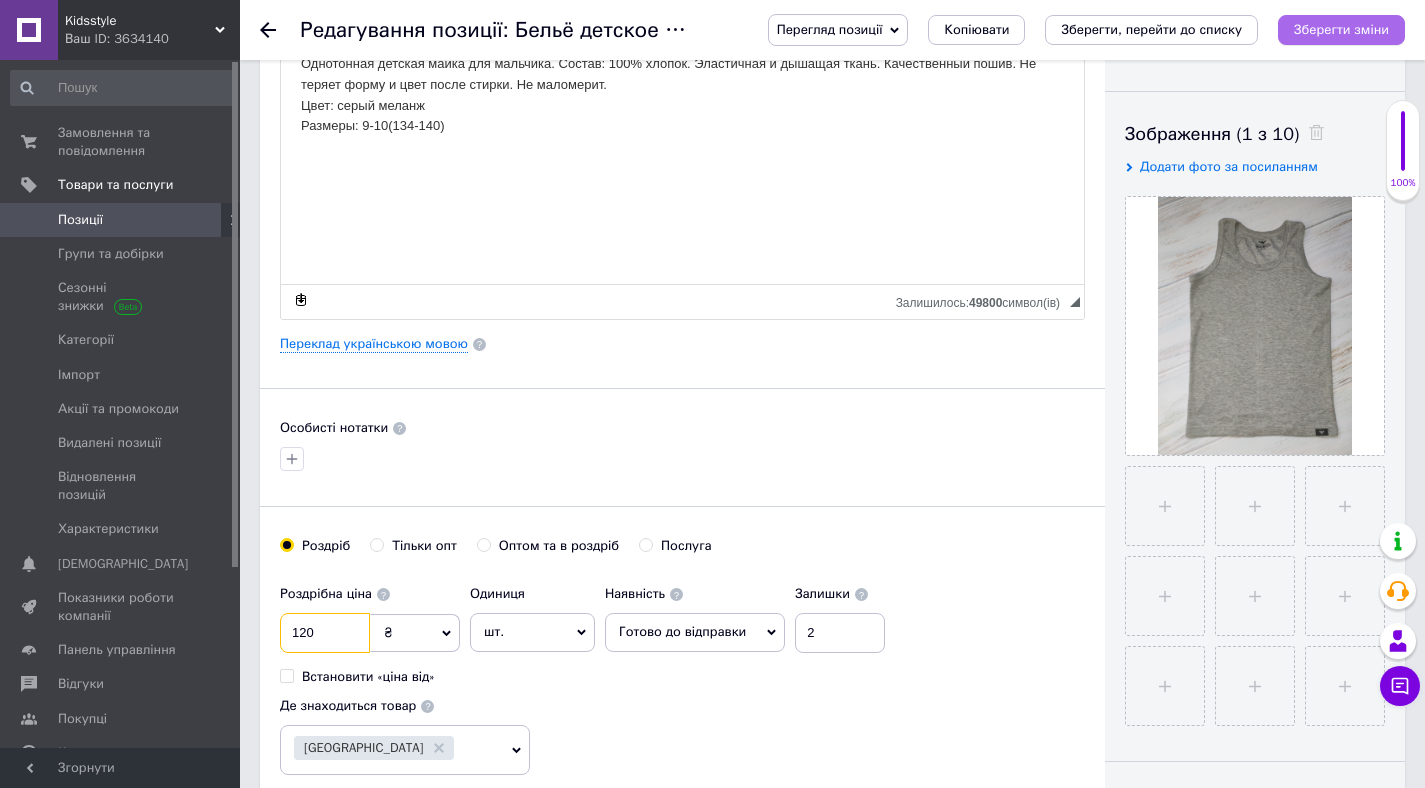 type on "120" 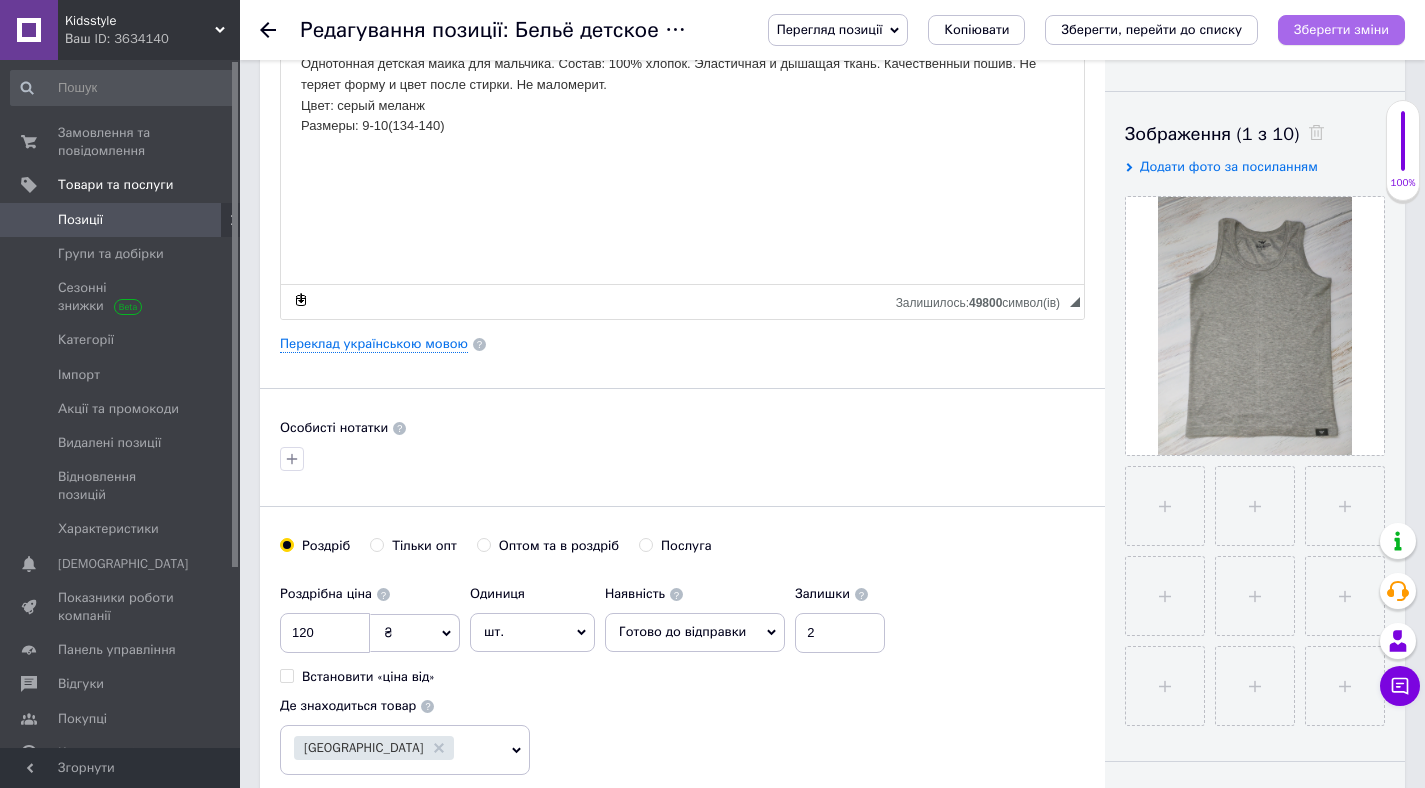 click on "Зберегти зміни" at bounding box center (1341, 29) 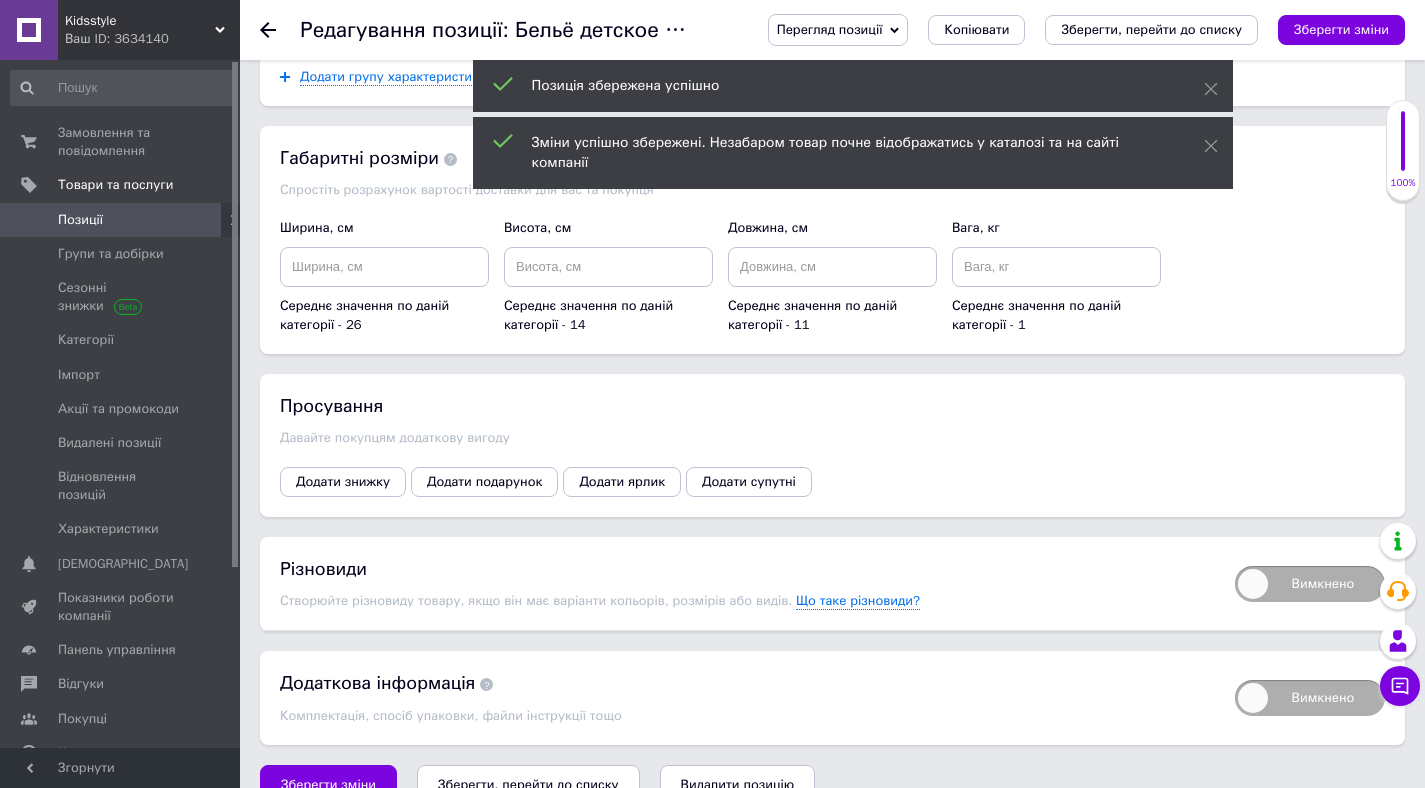 scroll, scrollTop: 2011, scrollLeft: 0, axis: vertical 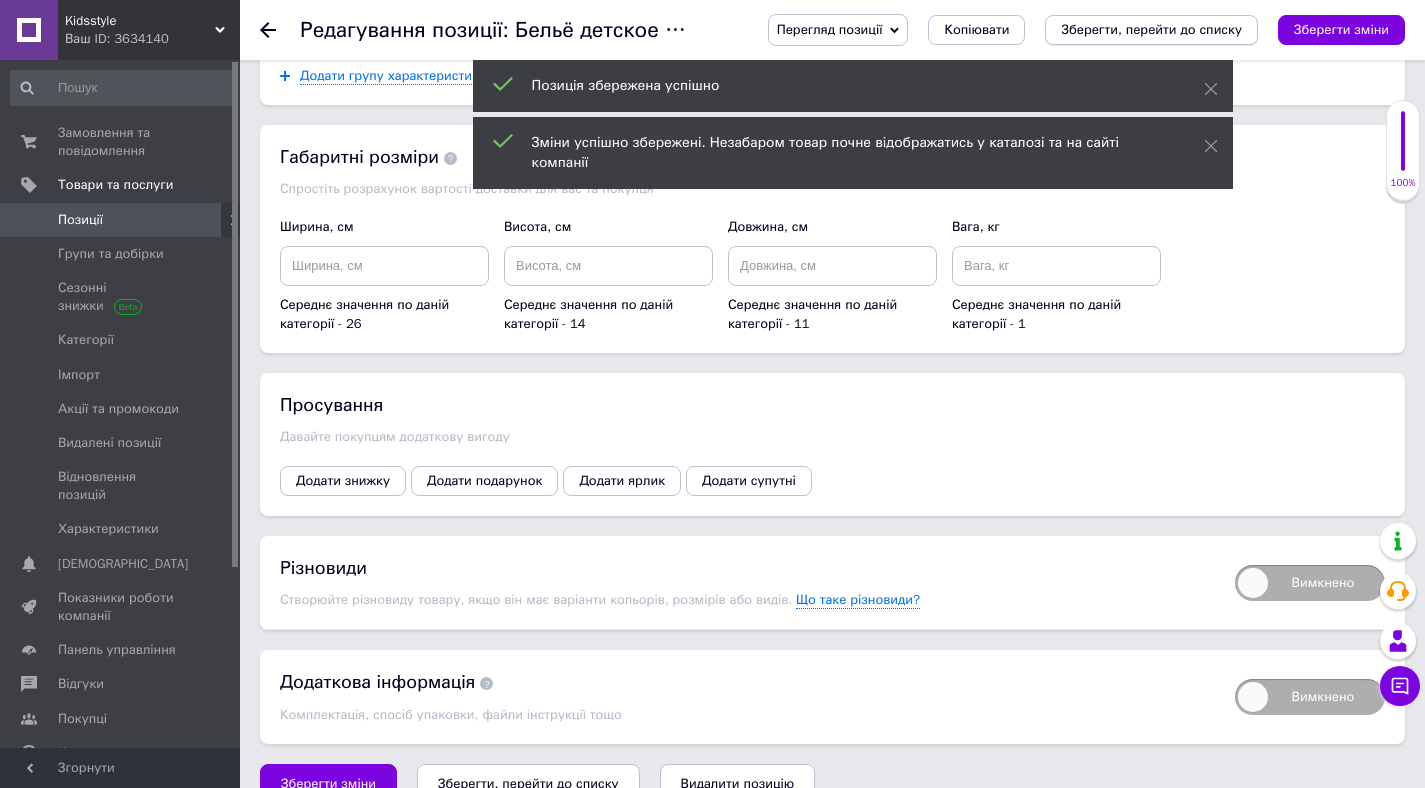 click on "Зберегти, перейти до списку" at bounding box center [1151, 29] 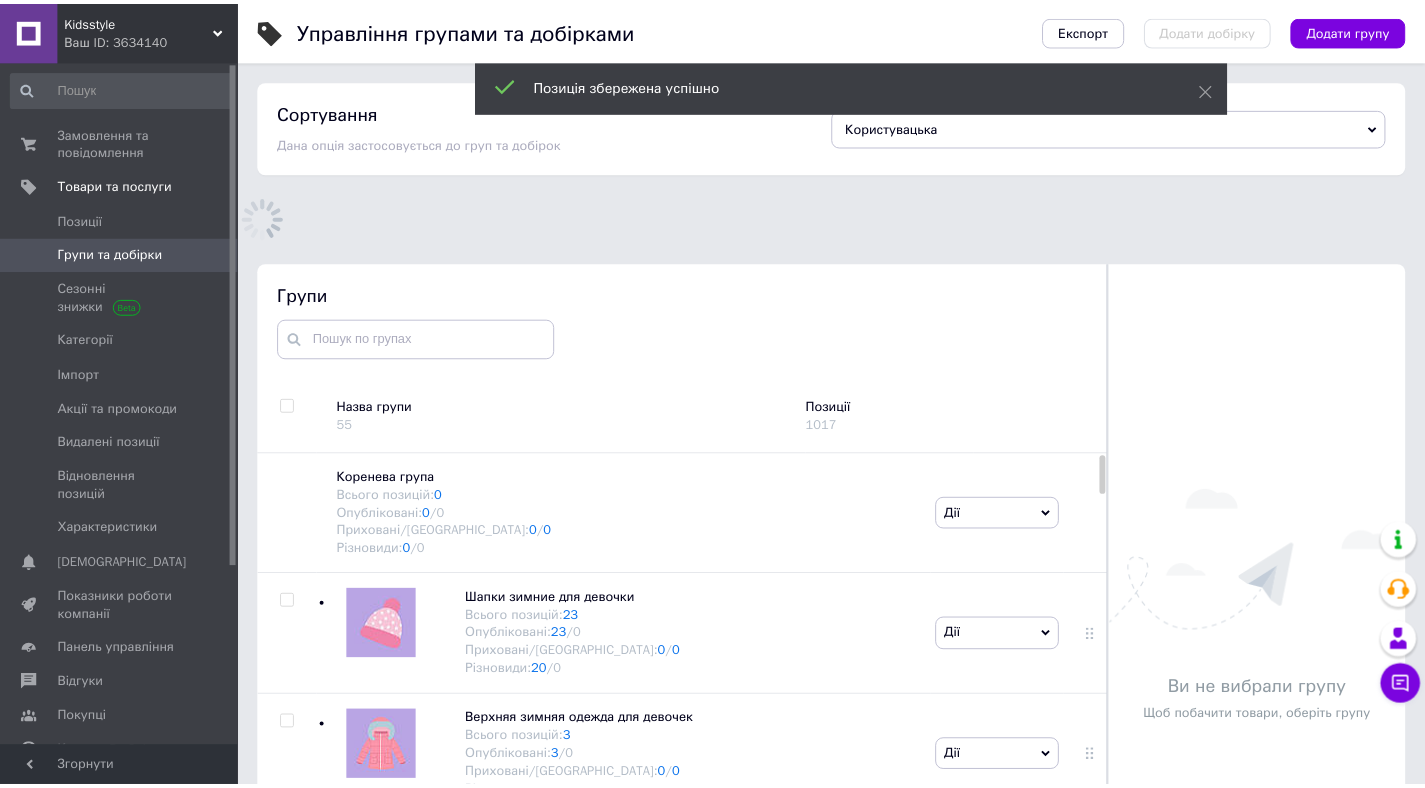 scroll, scrollTop: 74, scrollLeft: 0, axis: vertical 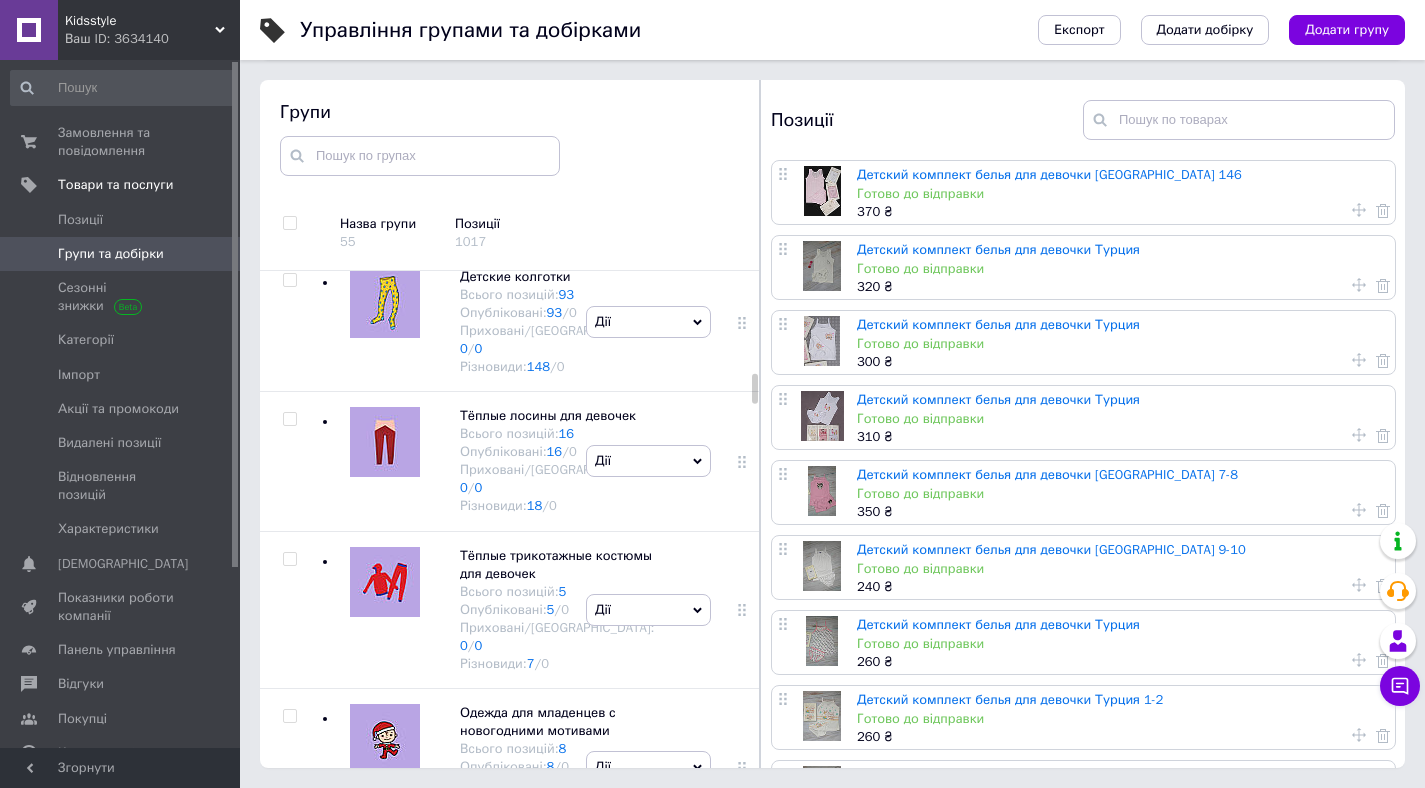 click on "Рубашки для мальчика" at bounding box center (531, -336) 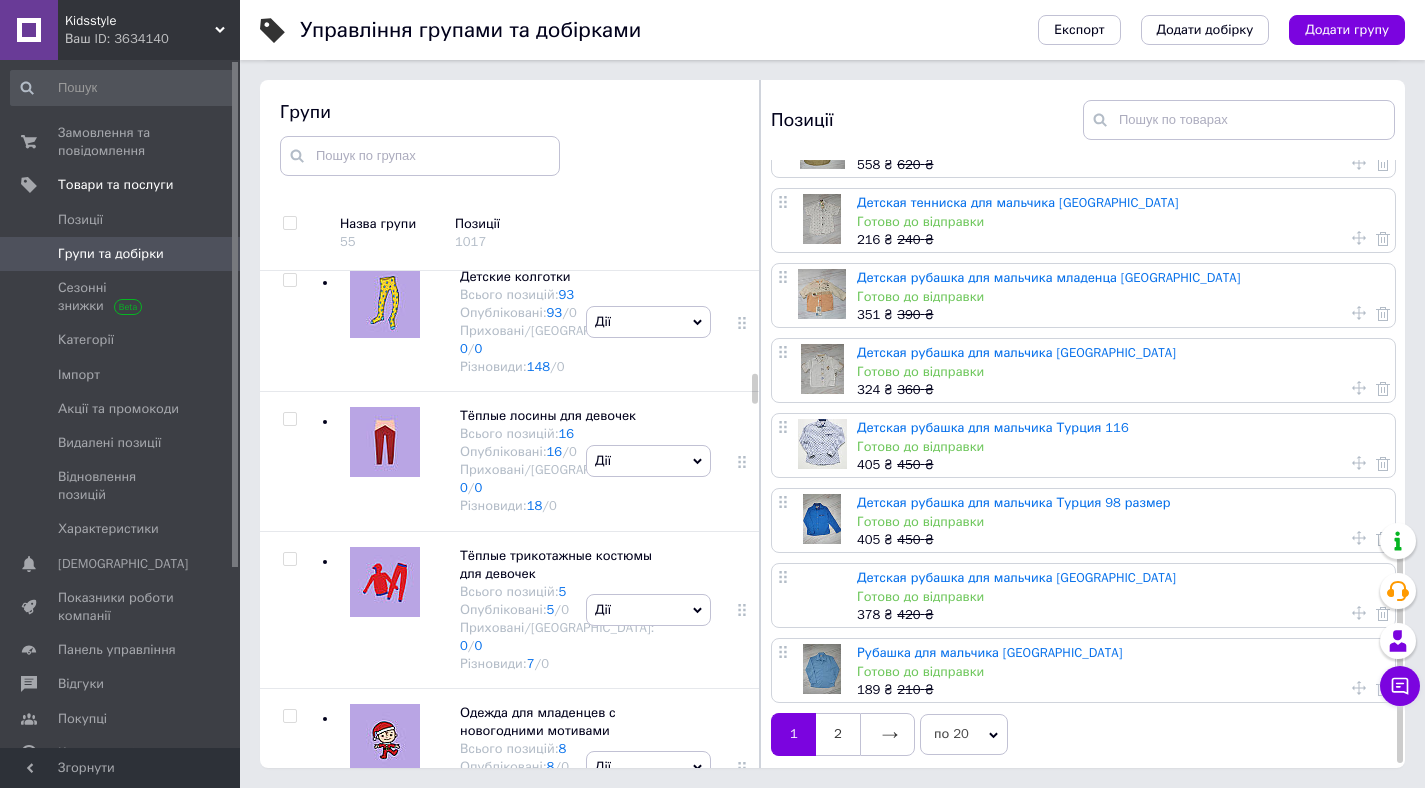 scroll, scrollTop: 955, scrollLeft: 0, axis: vertical 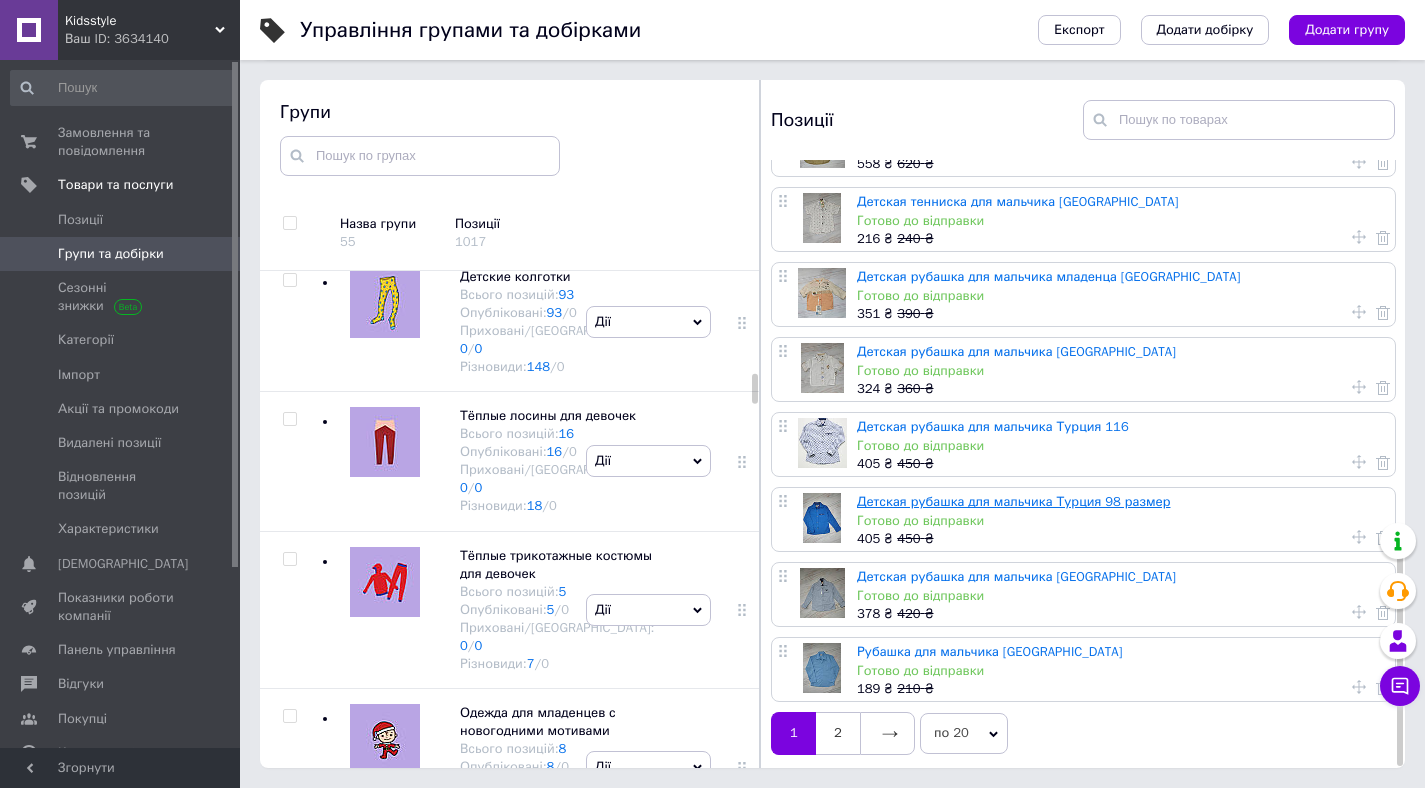 click on "Детская рубашка для мальчика Турция 98 размер" at bounding box center [1014, 501] 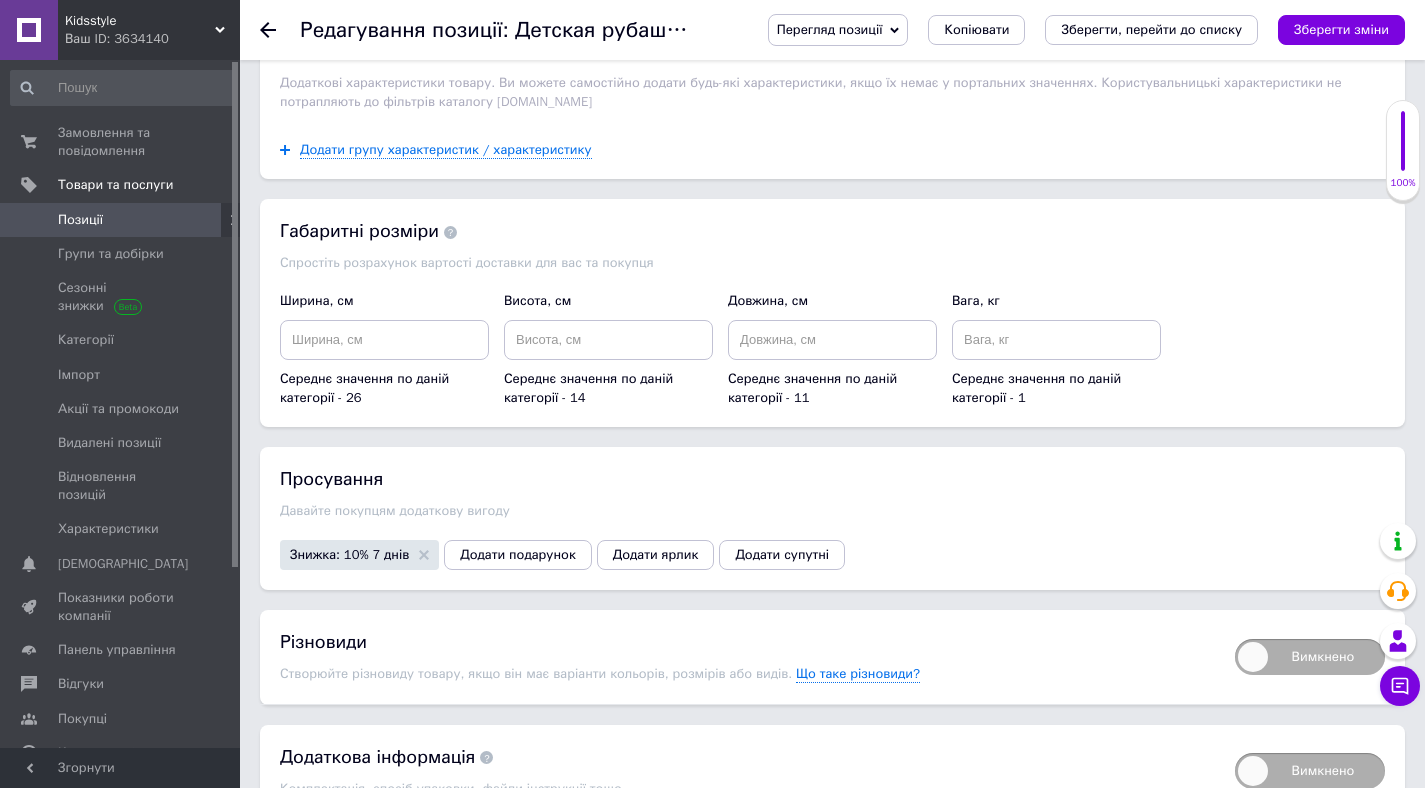 scroll, scrollTop: 1910, scrollLeft: 0, axis: vertical 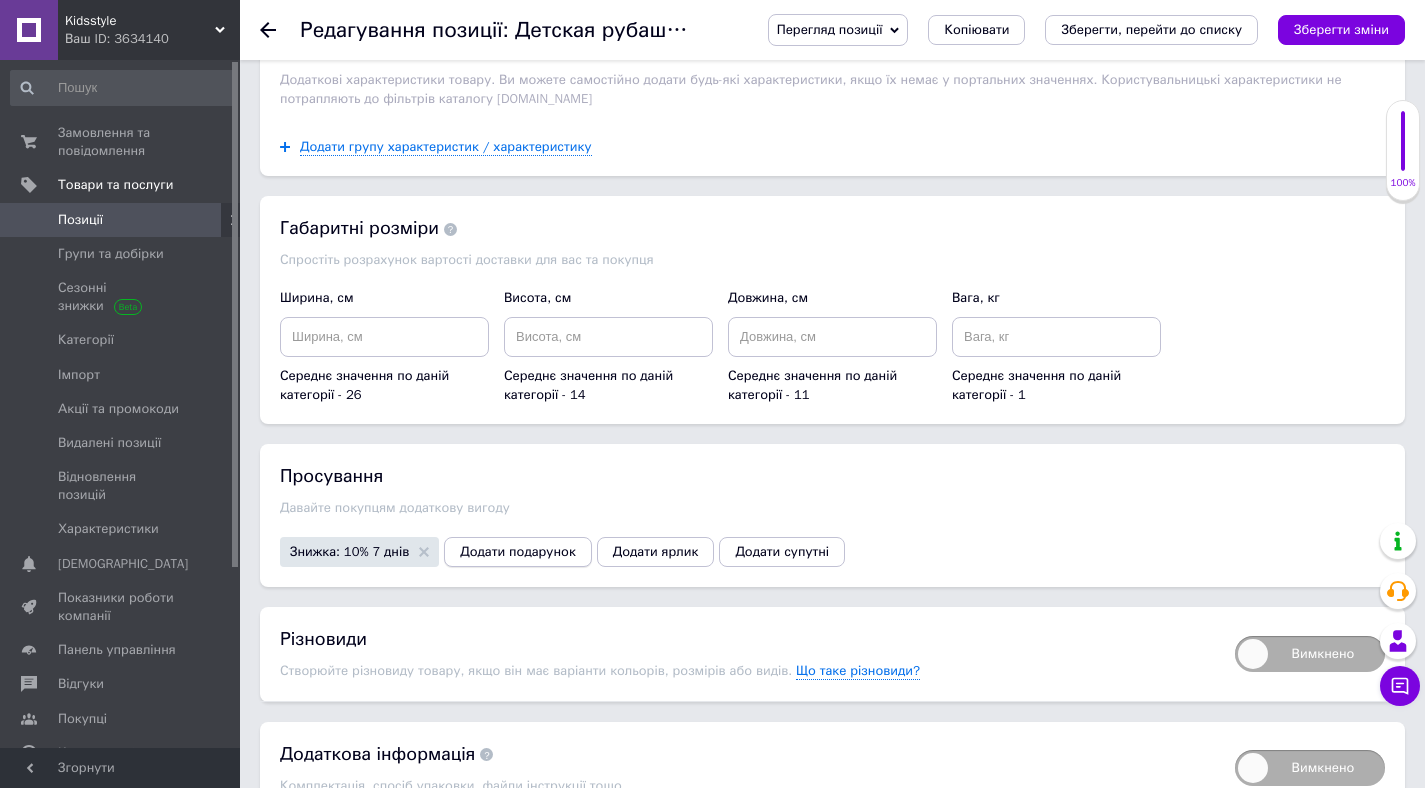 click on "Додати подарунок" at bounding box center (517, 552) 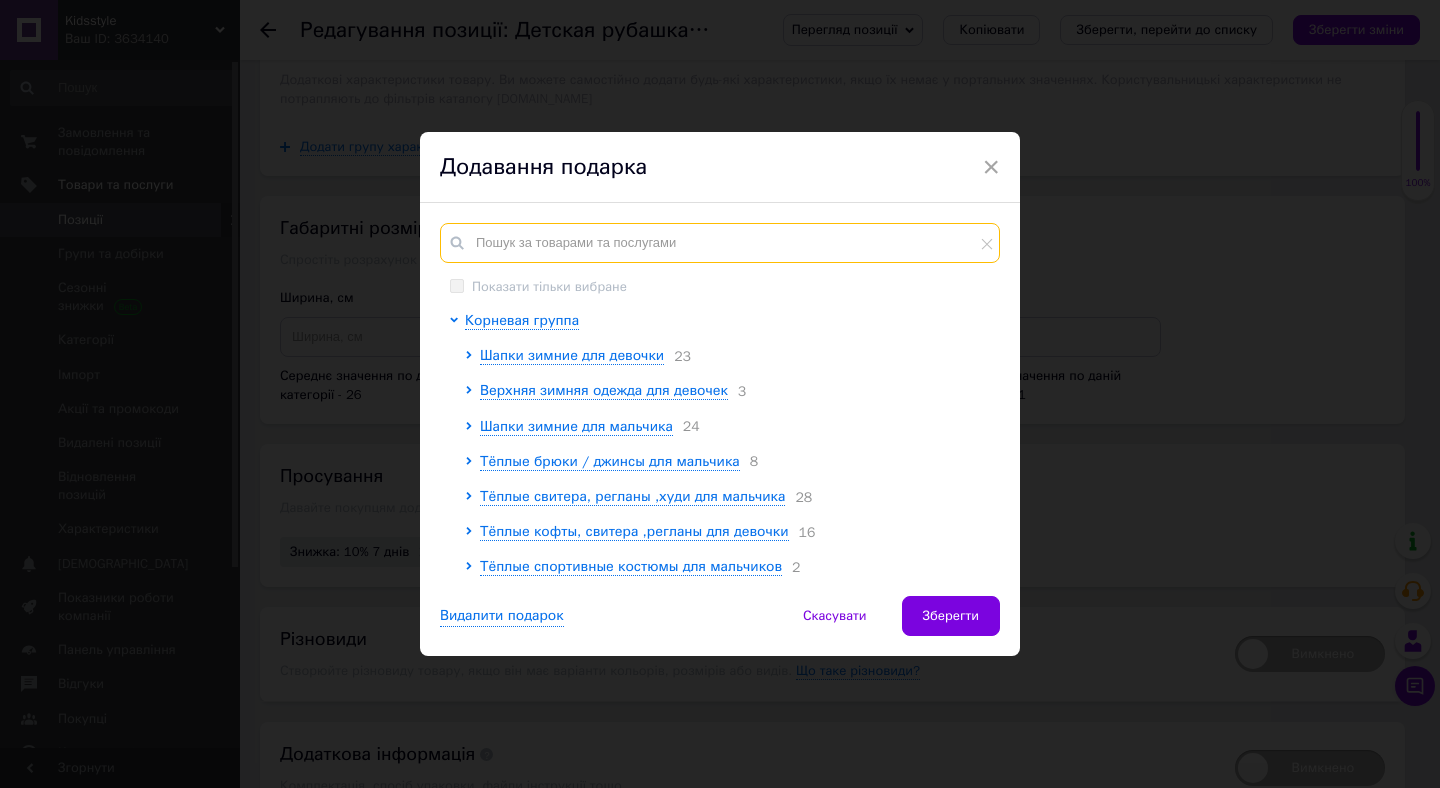 click at bounding box center [720, 243] 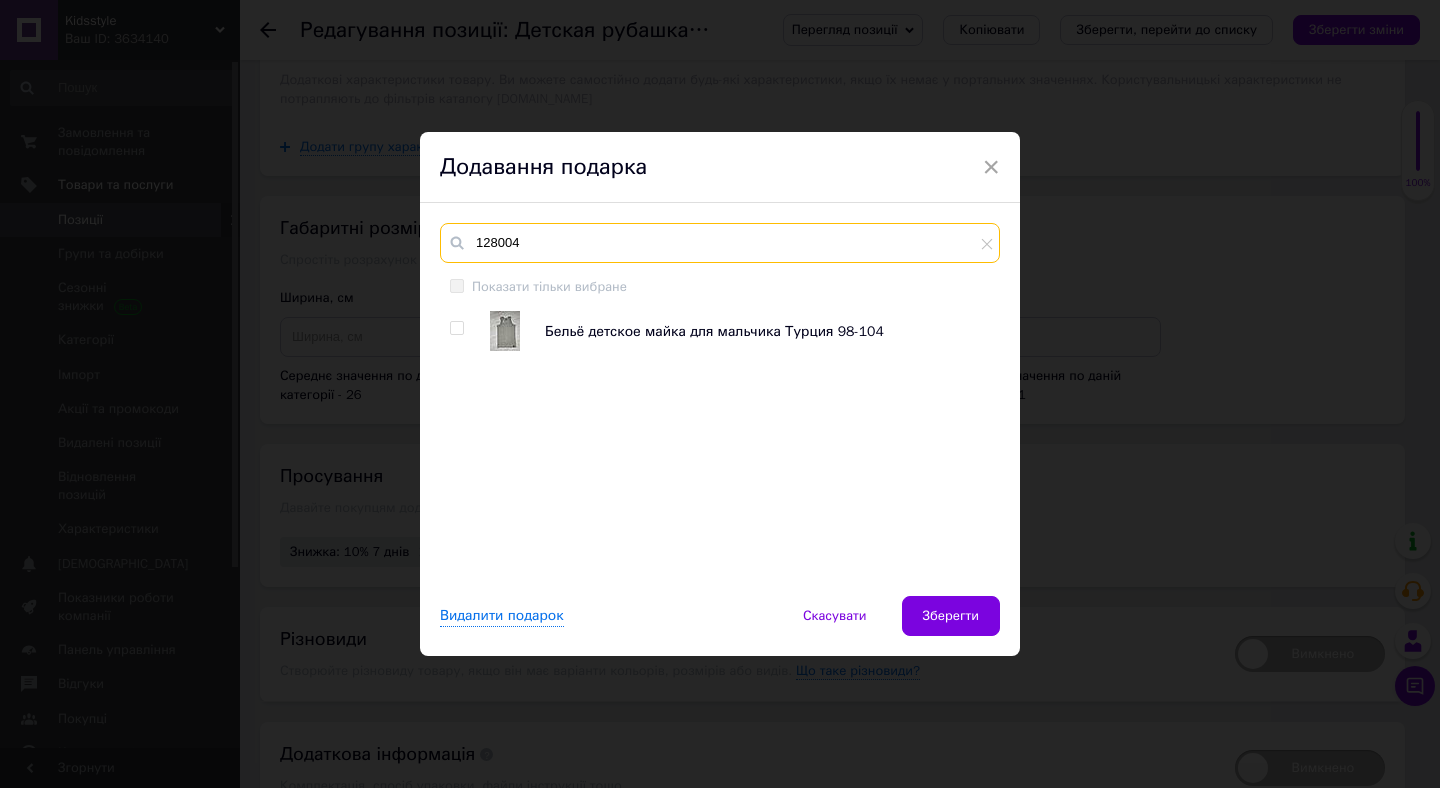 type on "128004" 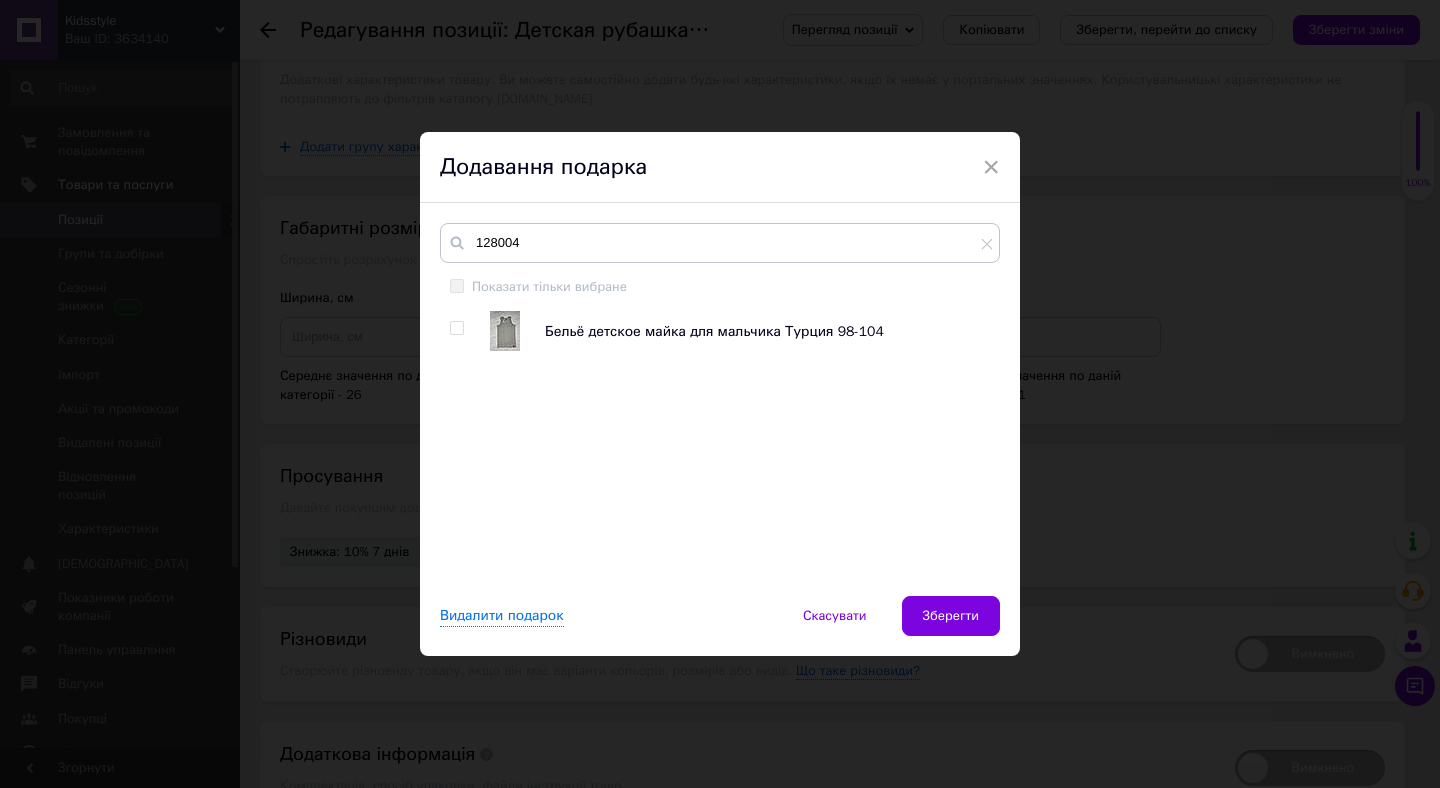 click at bounding box center (456, 328) 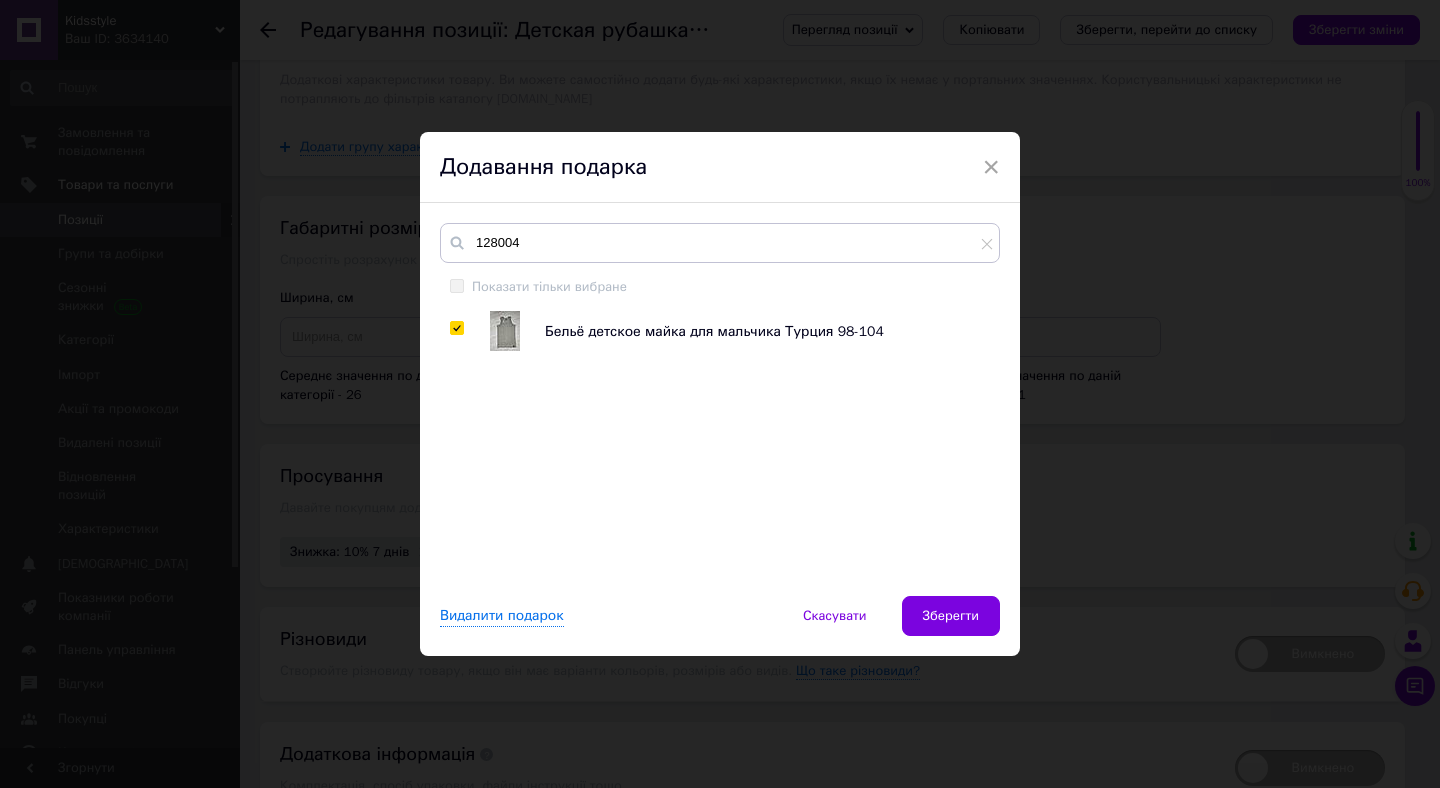 checkbox on "true" 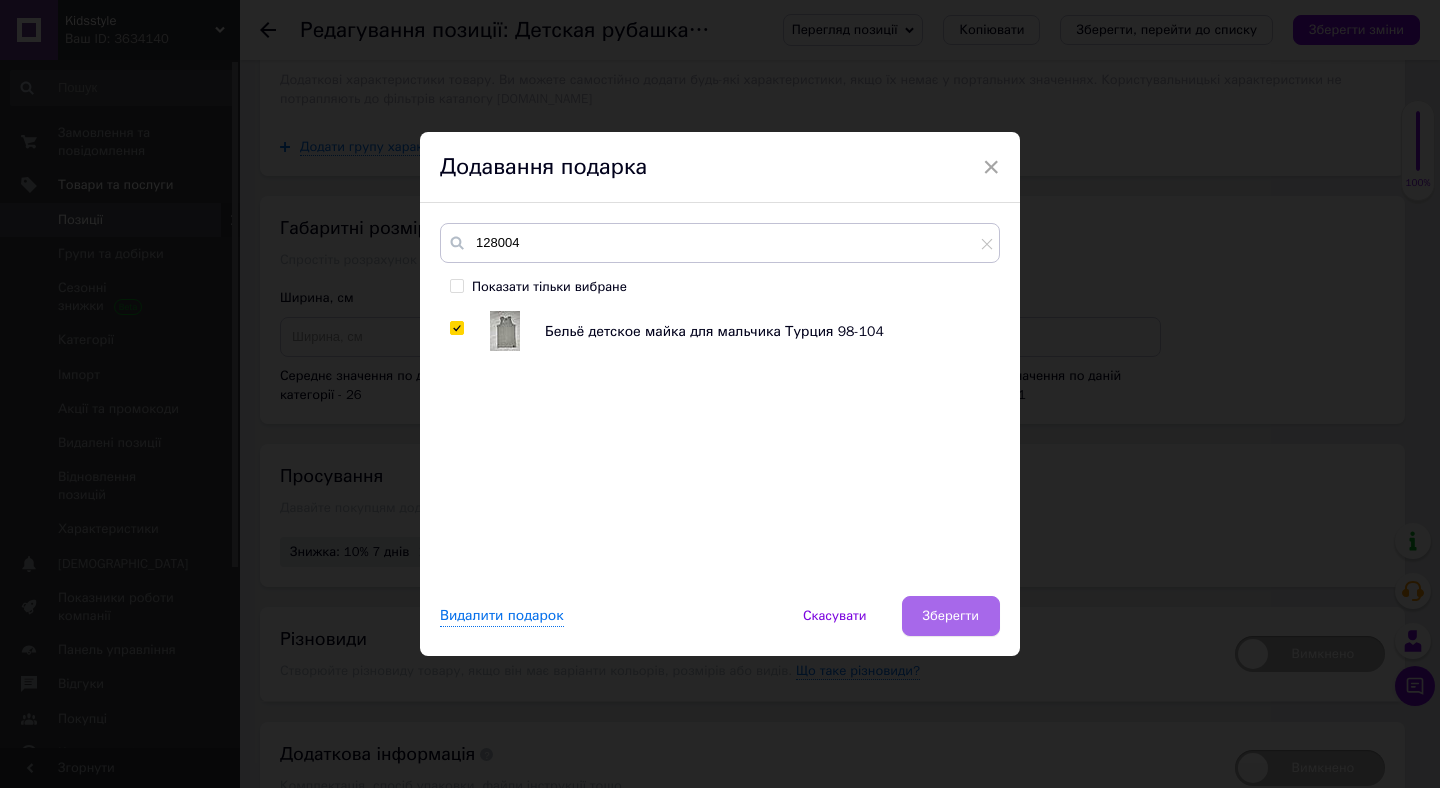 click on "Зберегти" at bounding box center (951, 616) 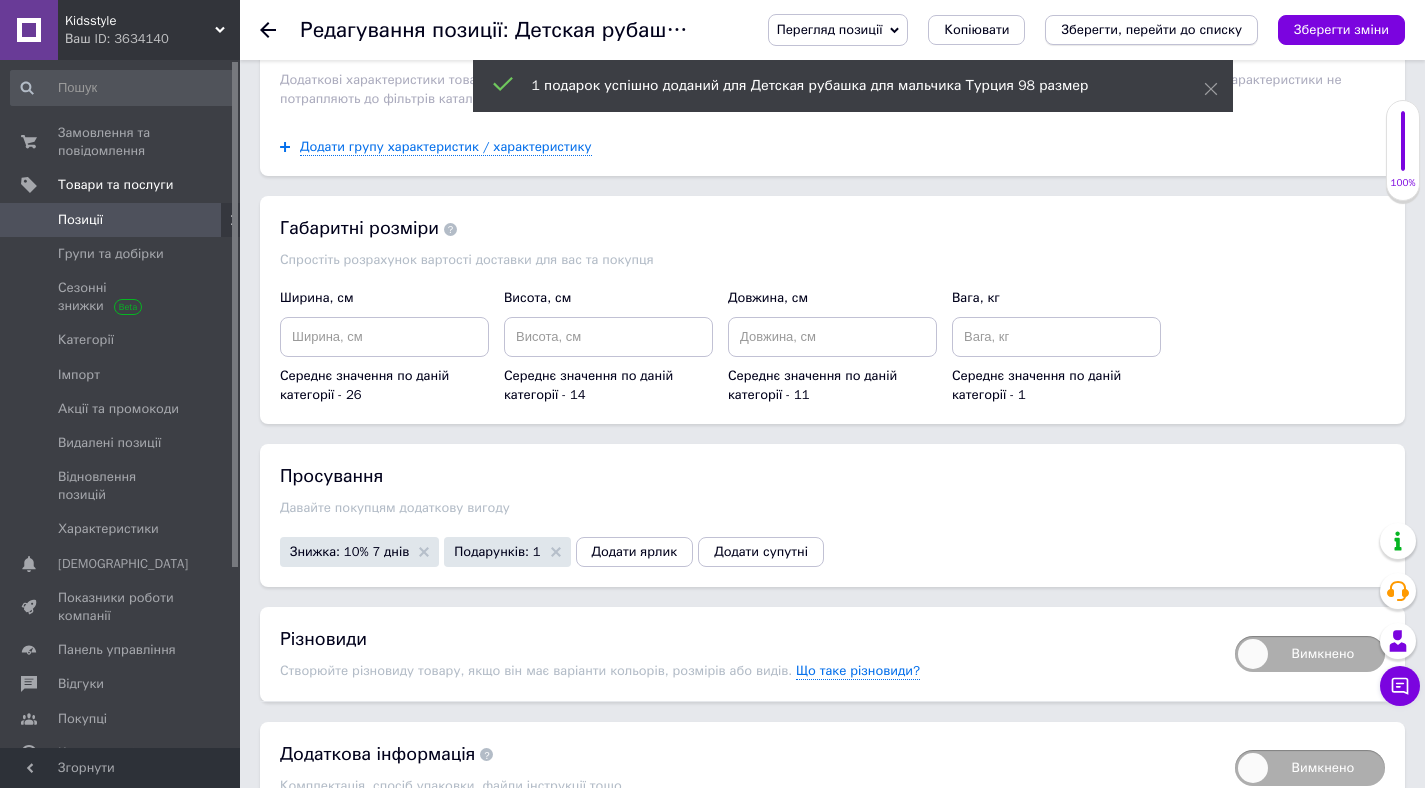 click on "Зберегти, перейти до списку" at bounding box center (1151, 29) 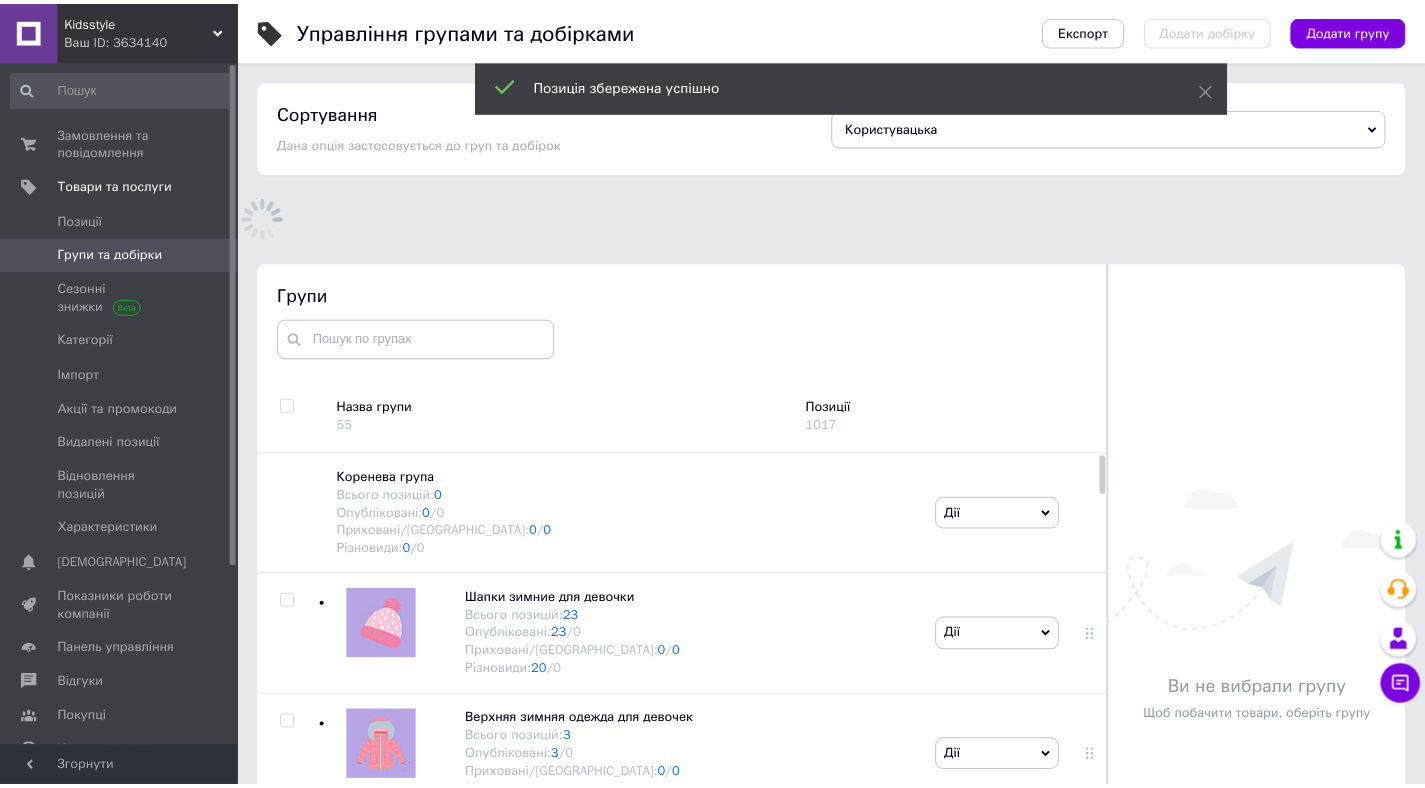 scroll, scrollTop: 140, scrollLeft: 0, axis: vertical 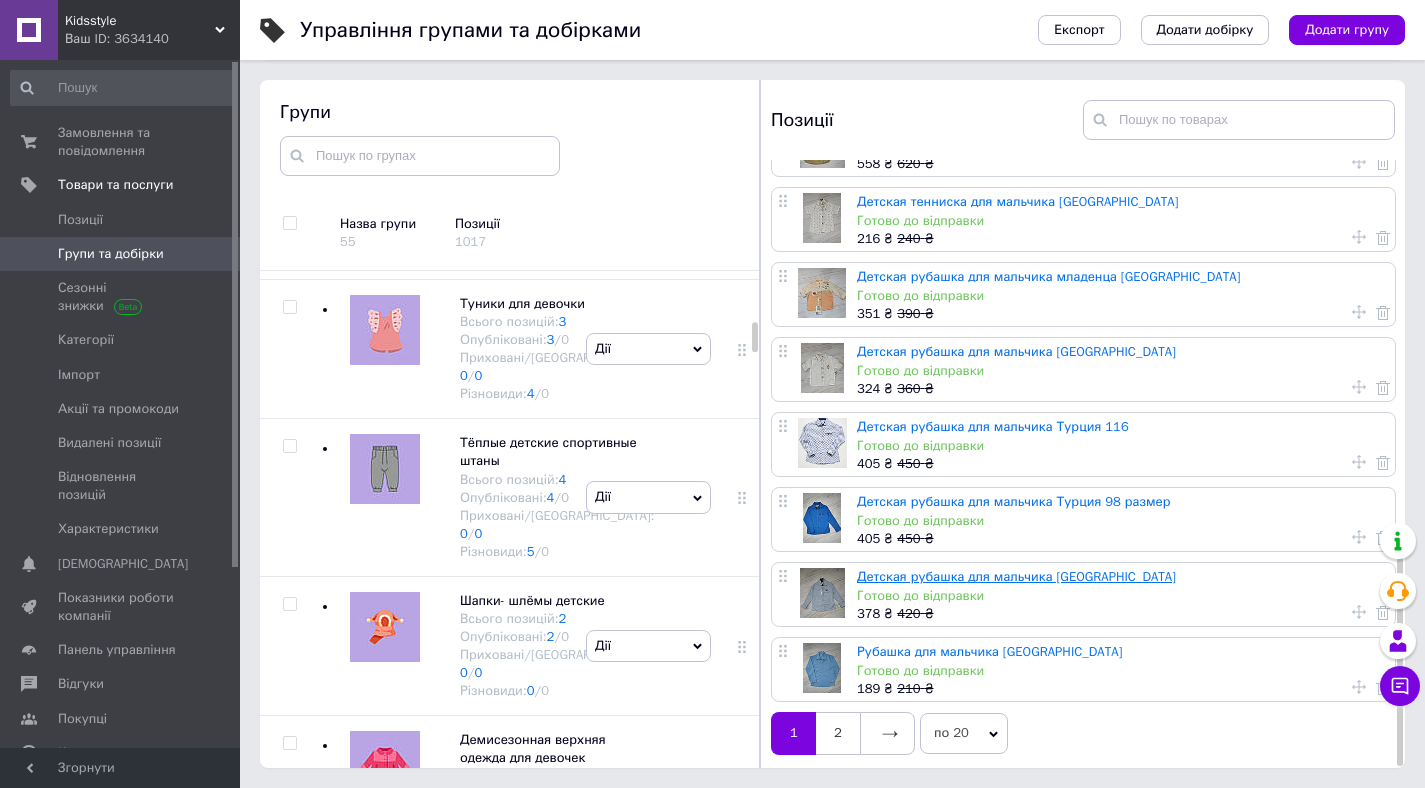 drag, startPoint x: 897, startPoint y: 719, endPoint x: 891, endPoint y: 685, distance: 34.525352 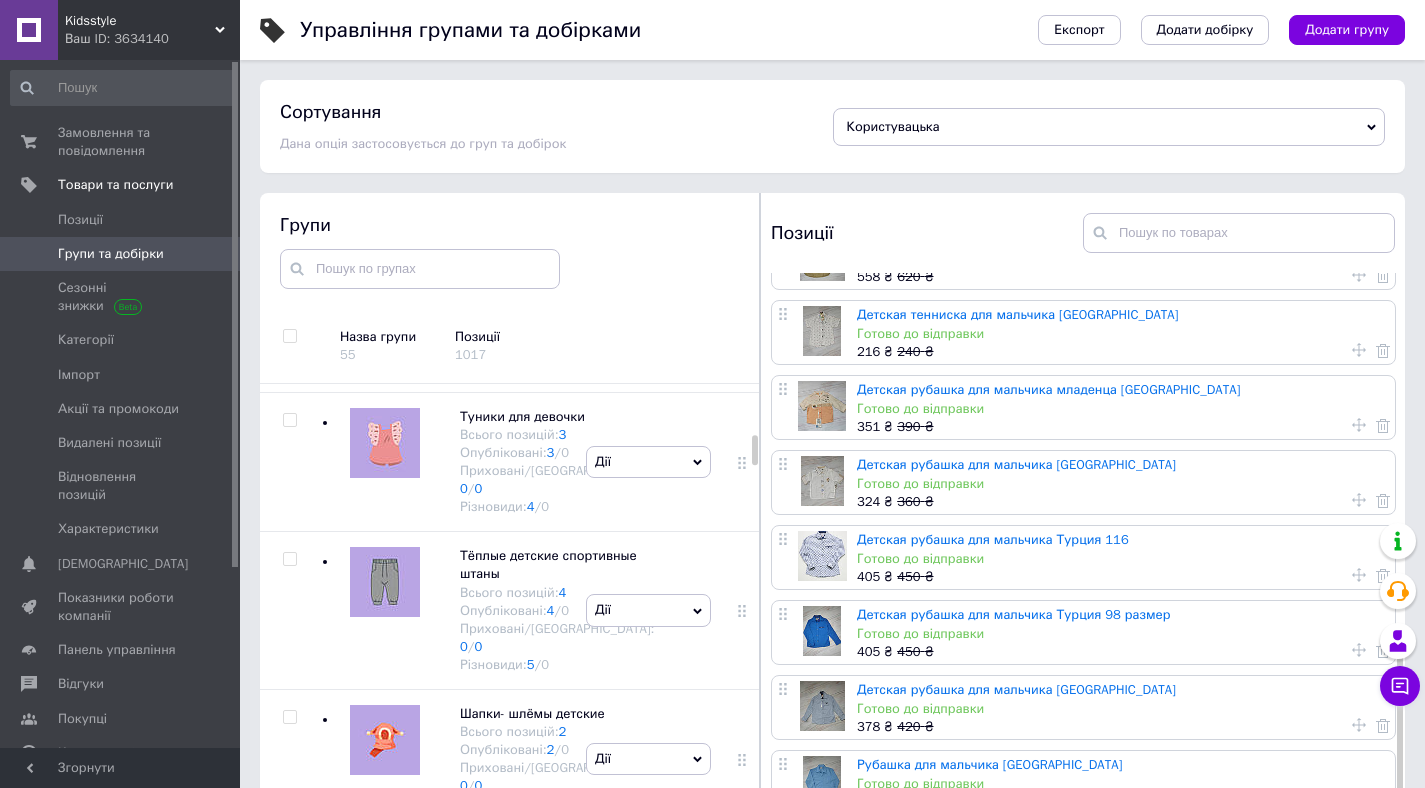 scroll, scrollTop: 0, scrollLeft: 0, axis: both 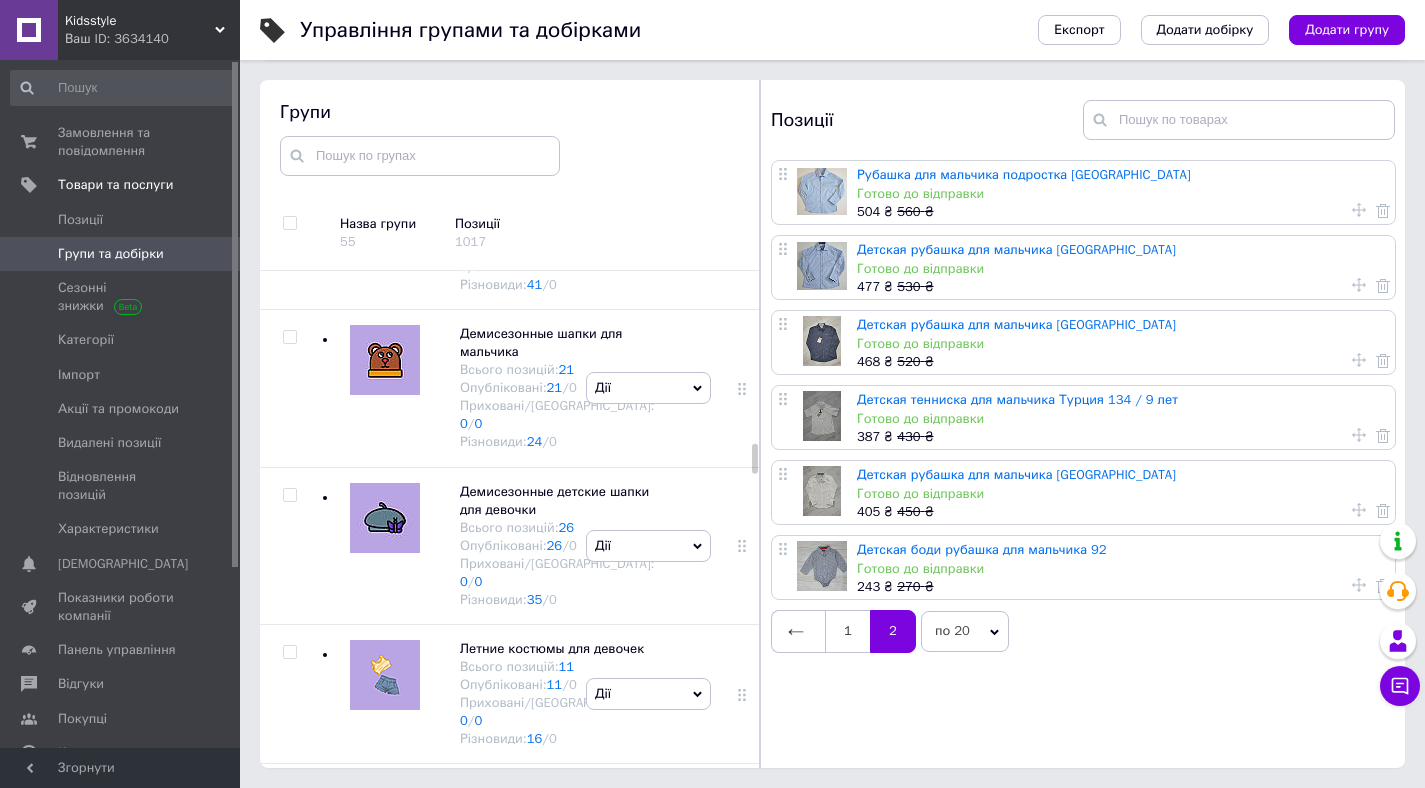 click on "Регланы, свитшоты, свитера для мальчика демисезон" at bounding box center (548, -797) 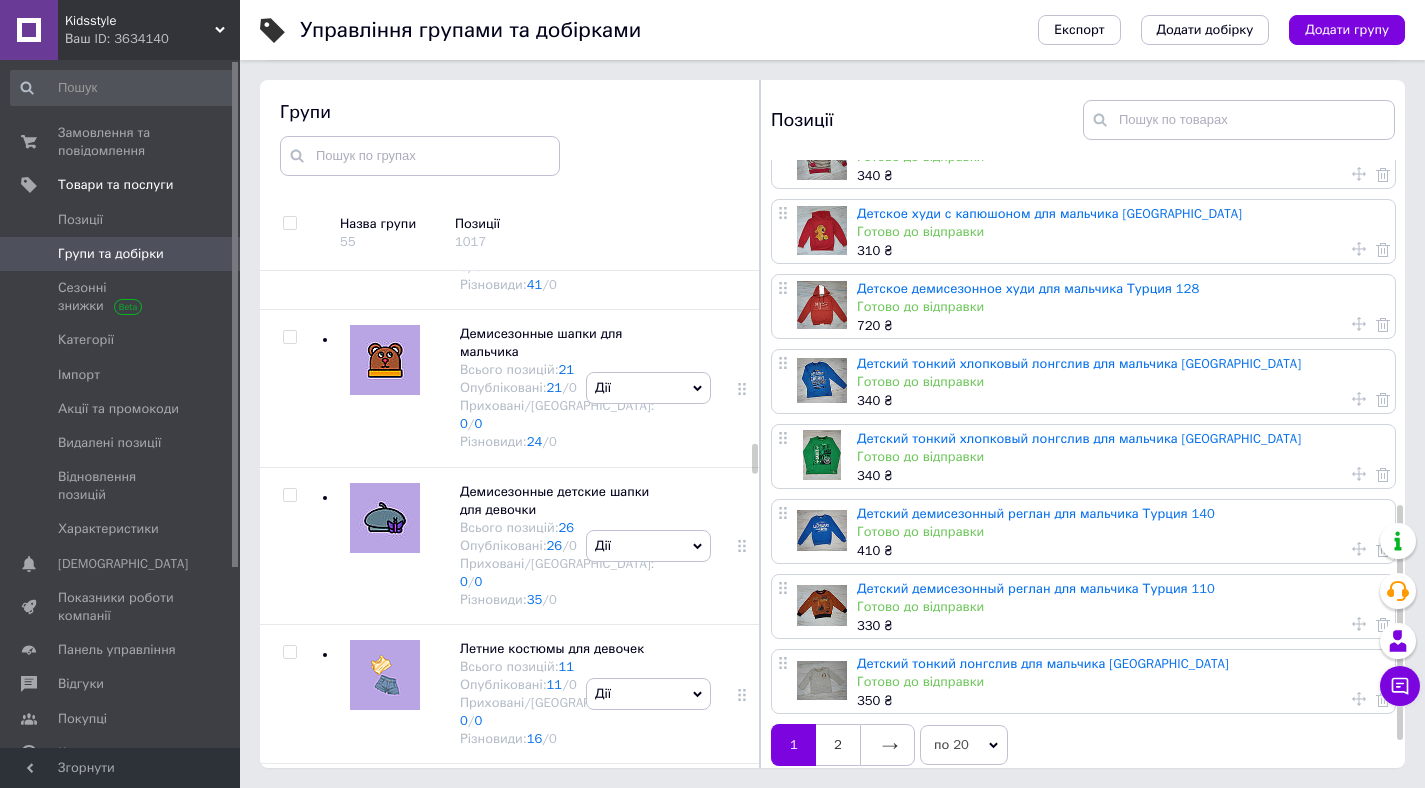 scroll, scrollTop: 955, scrollLeft: 0, axis: vertical 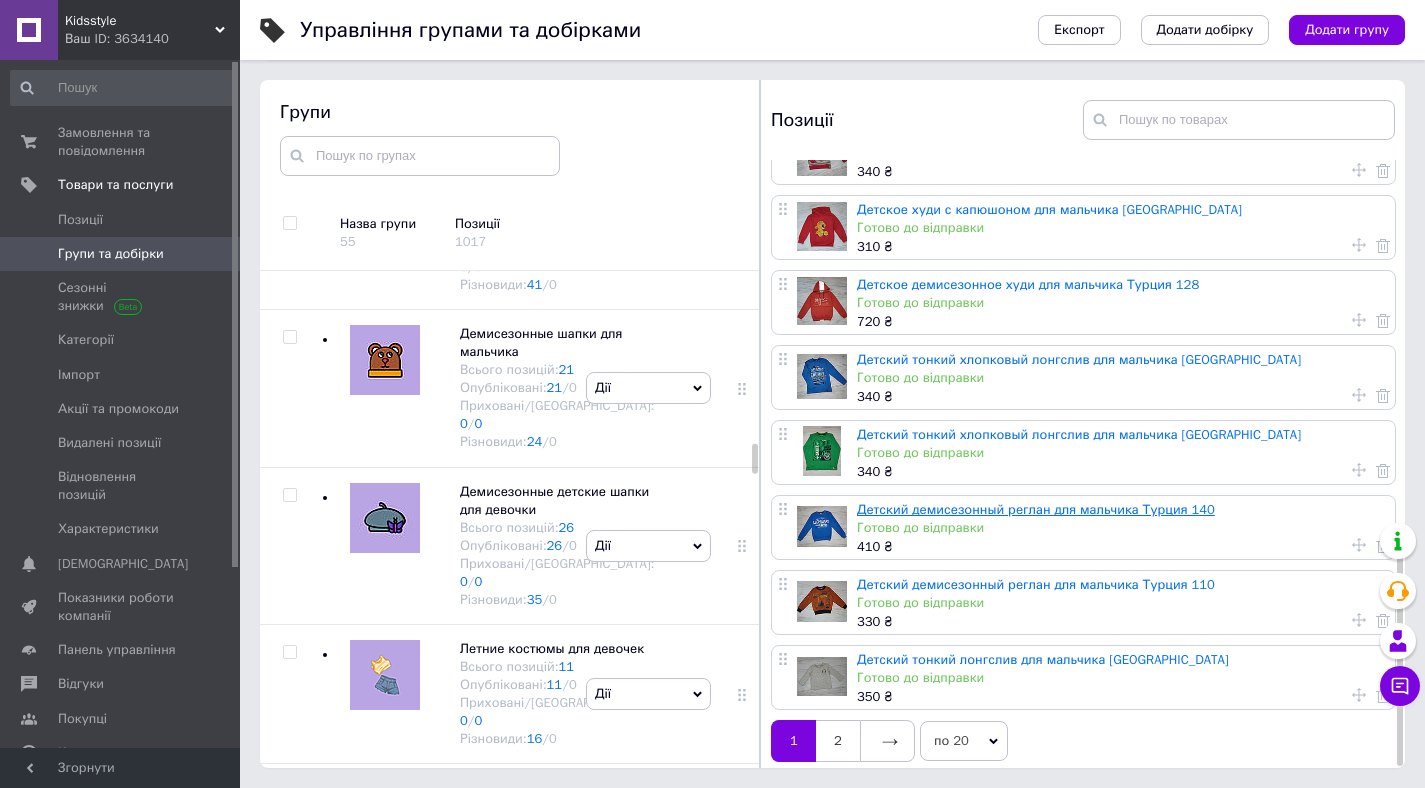 click on "Детский демисезонный реглан для мальчика Турция 140" at bounding box center [1036, 509] 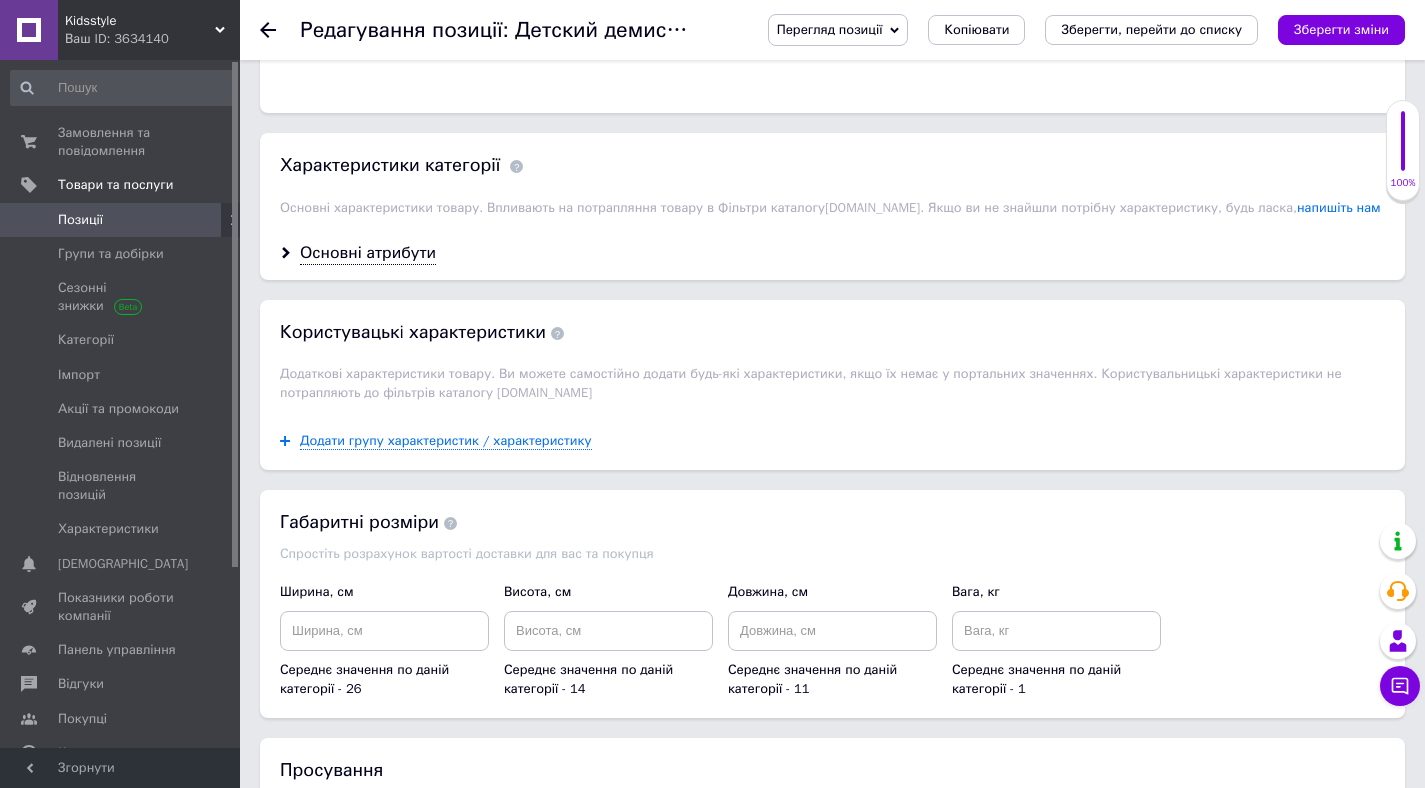 scroll, scrollTop: 2030, scrollLeft: 0, axis: vertical 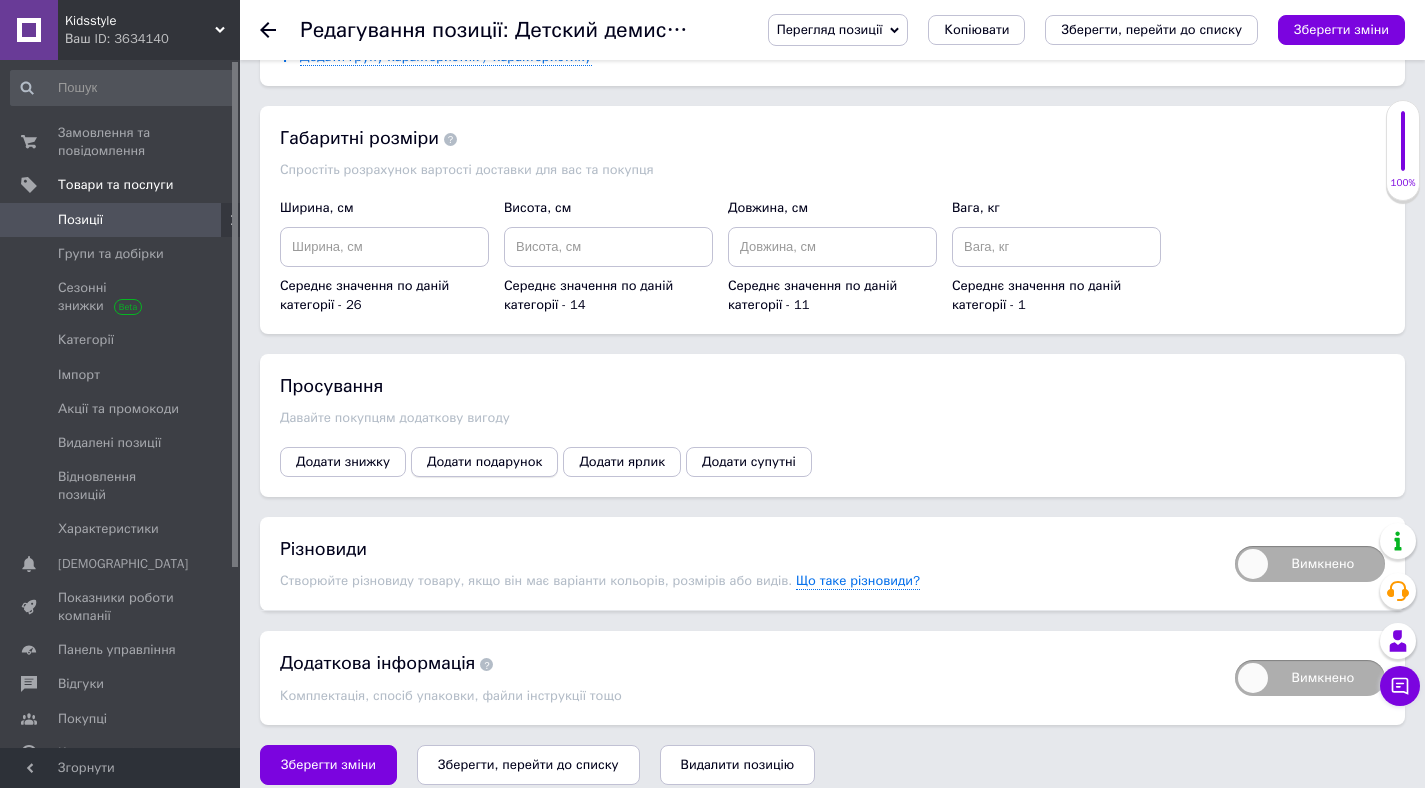 click on "Додати подарунок" at bounding box center (484, 462) 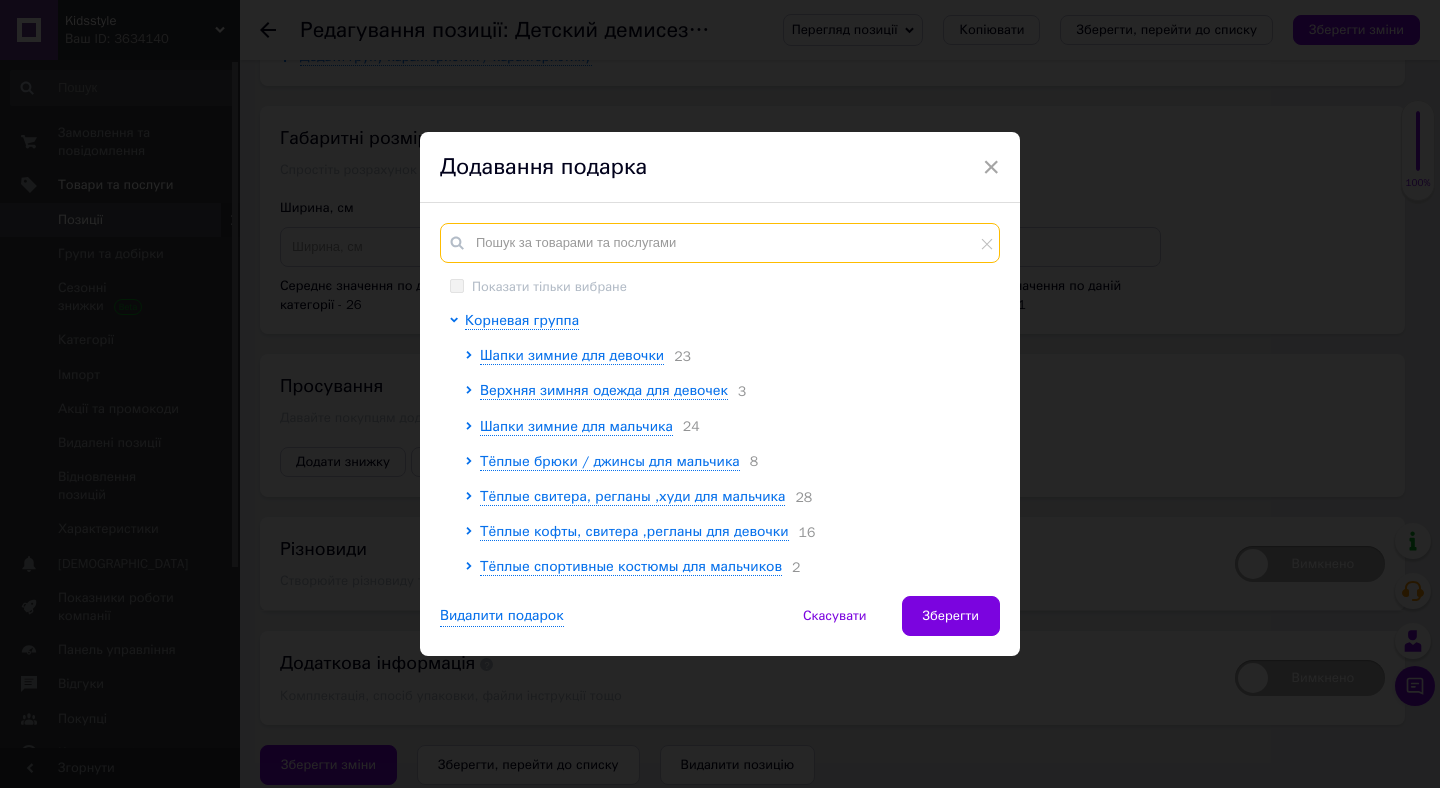 click at bounding box center [720, 243] 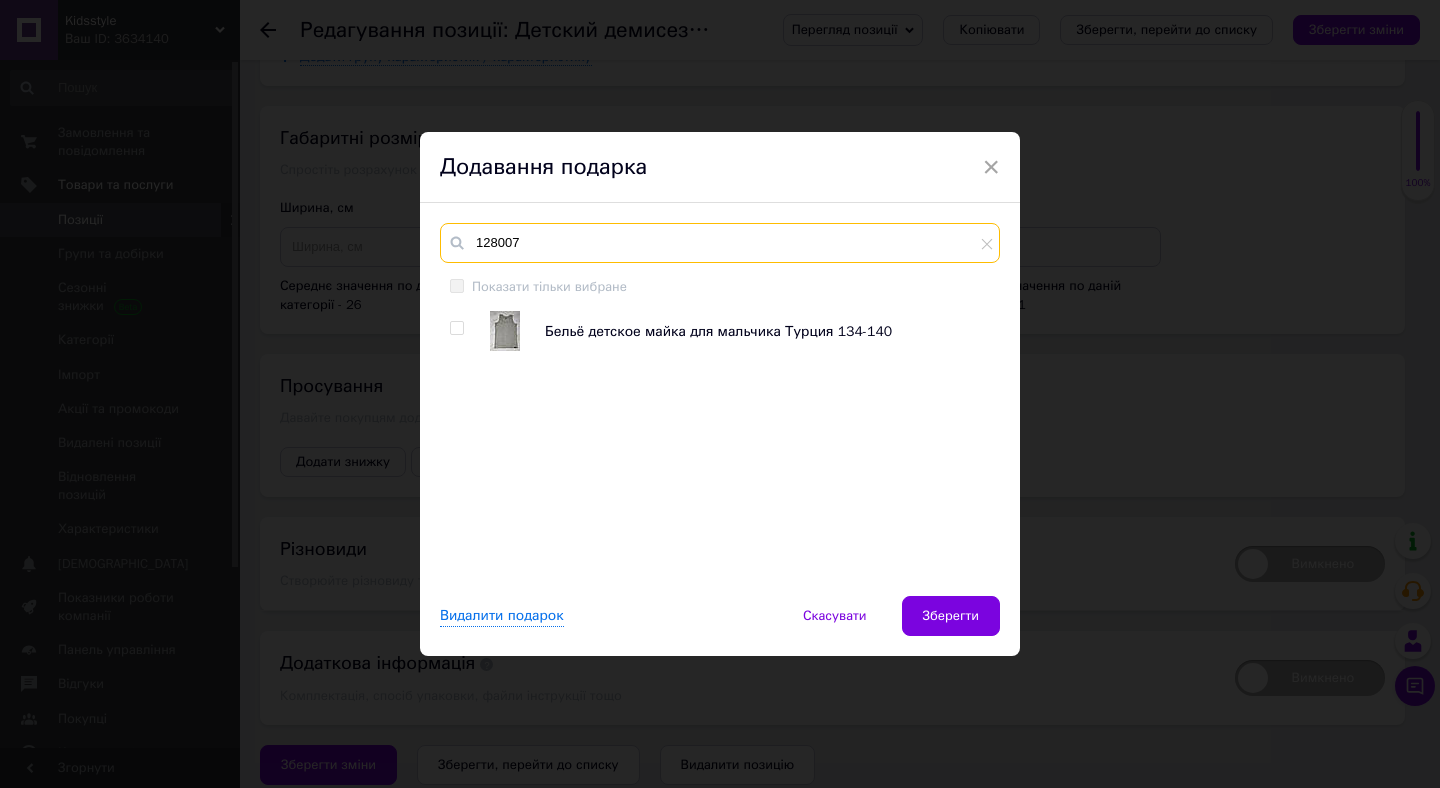 type on "128007" 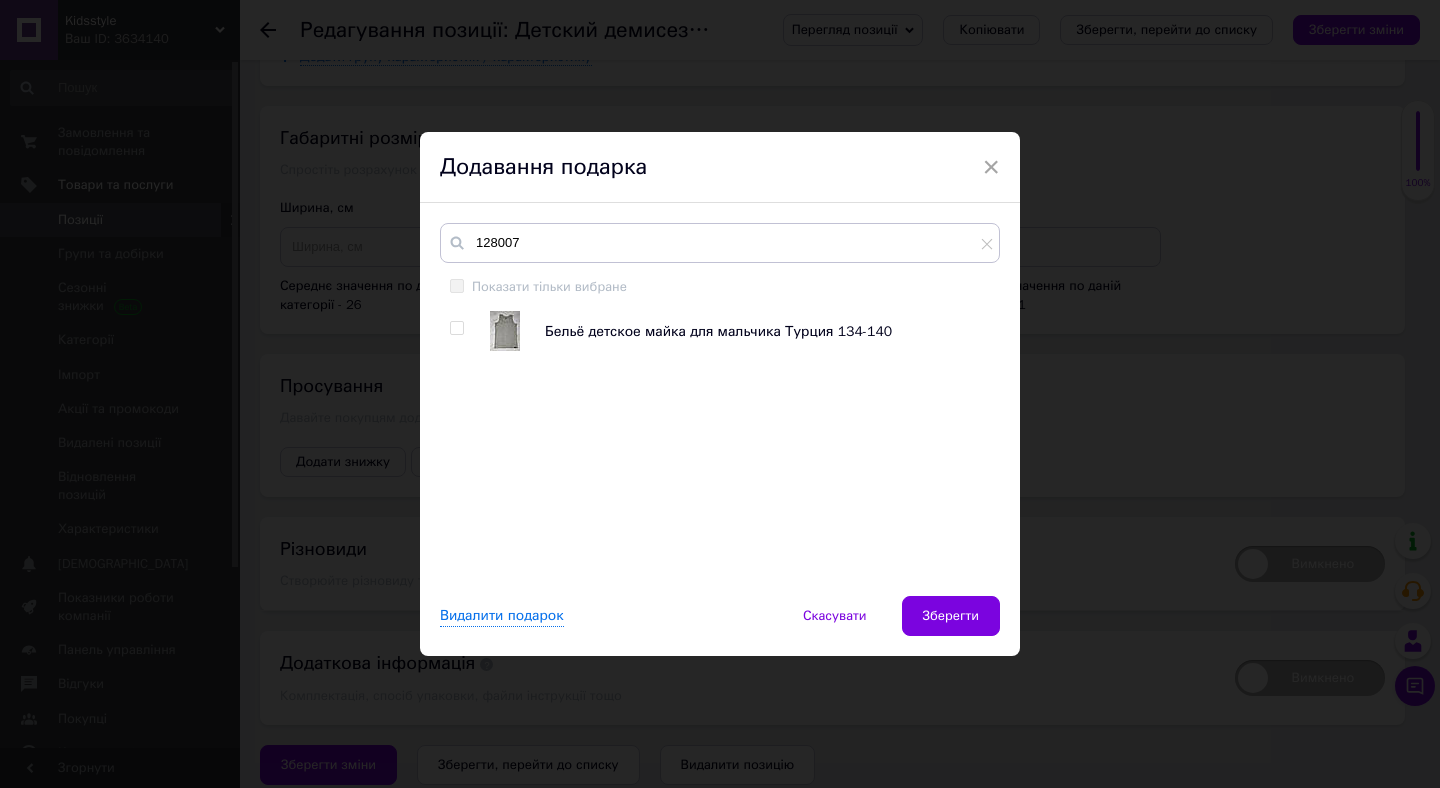 click at bounding box center [456, 328] 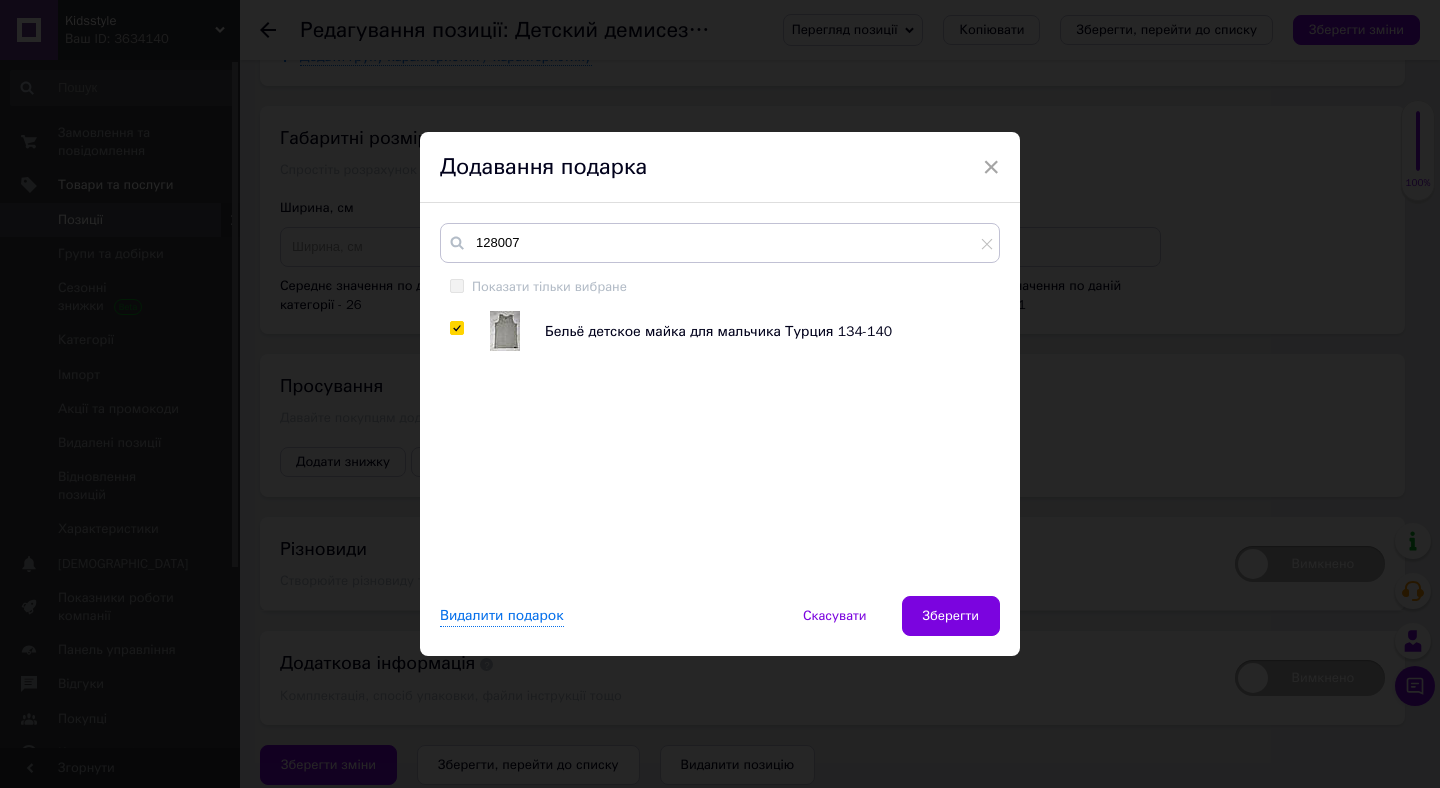 checkbox on "true" 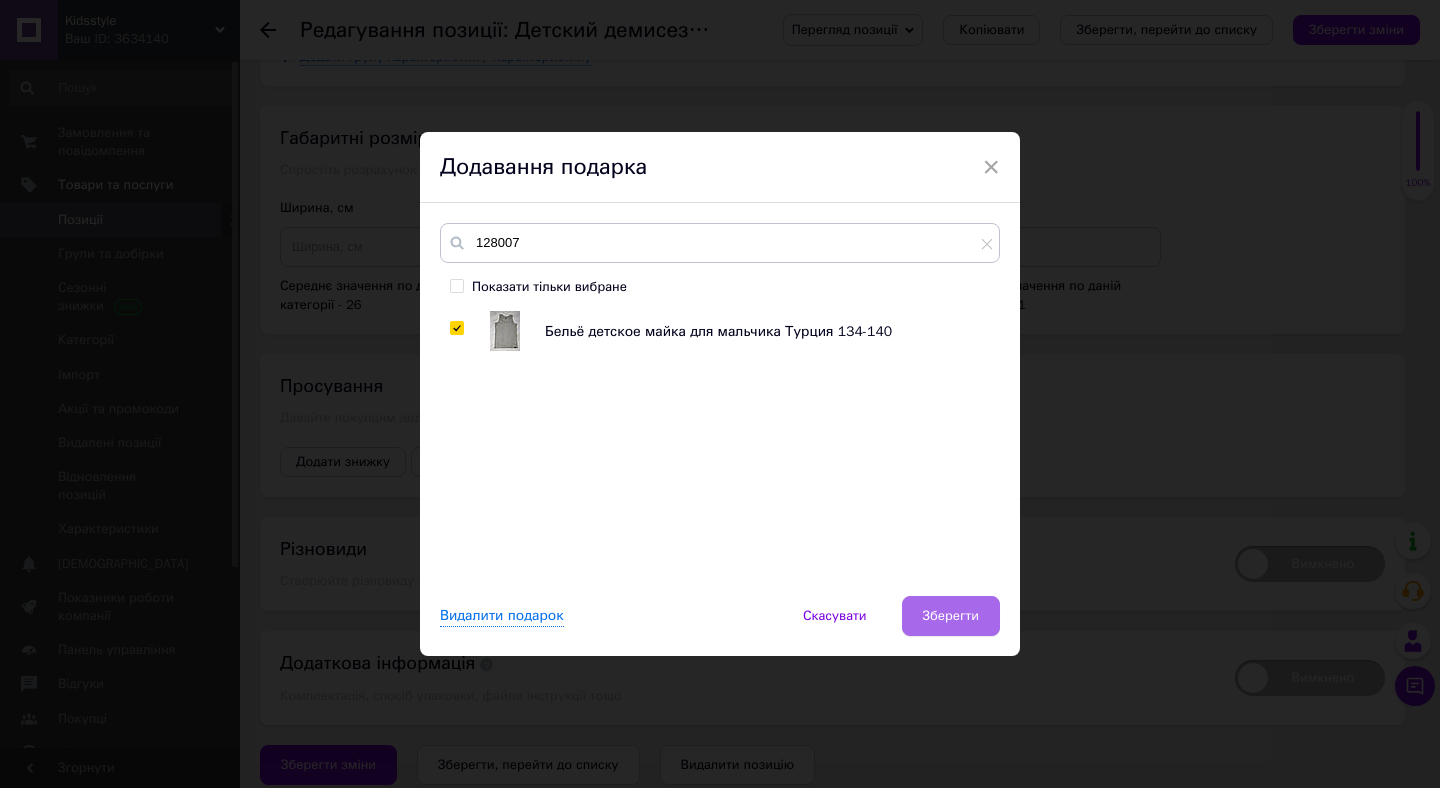 click on "Зберегти" at bounding box center (951, 616) 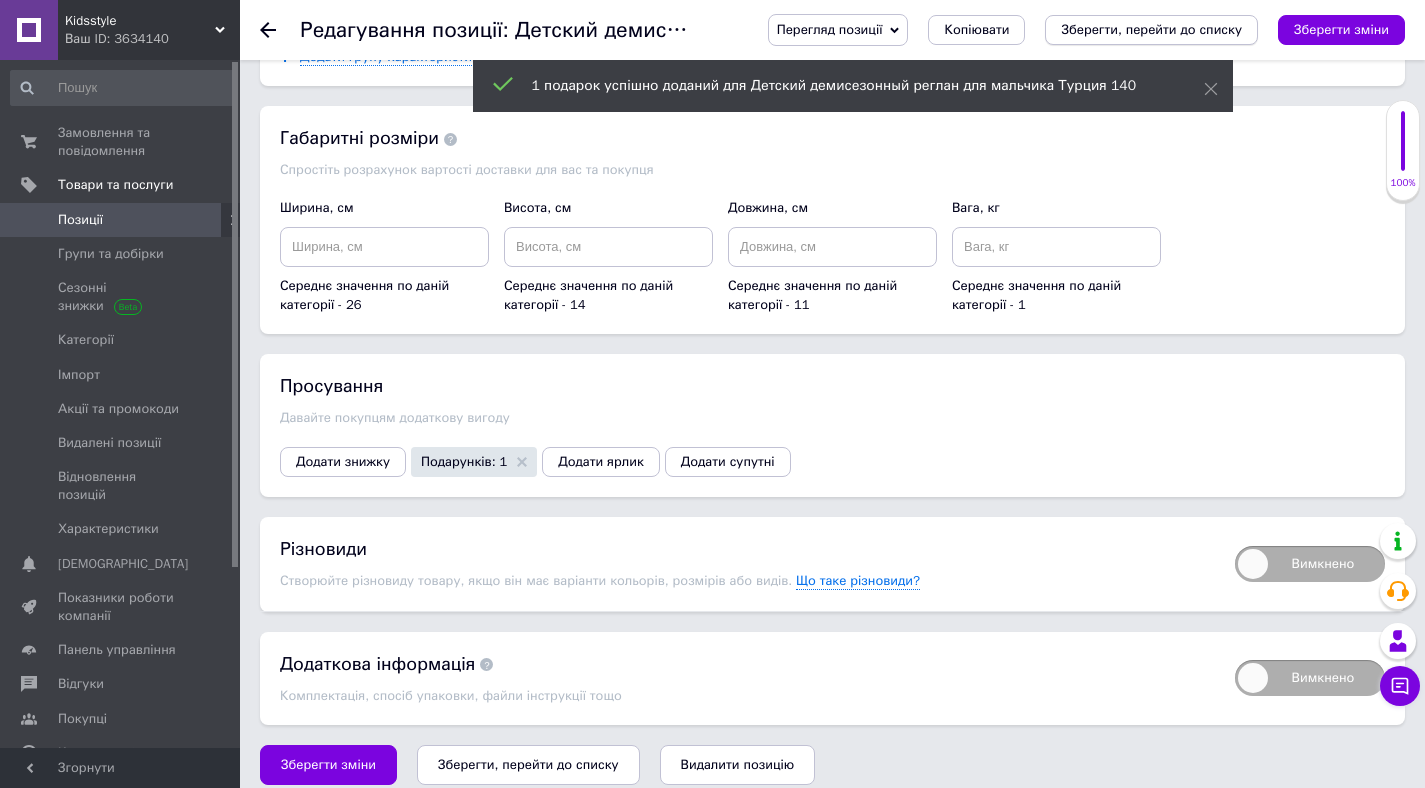 click on "Зберегти, перейти до списку" at bounding box center [1151, 29] 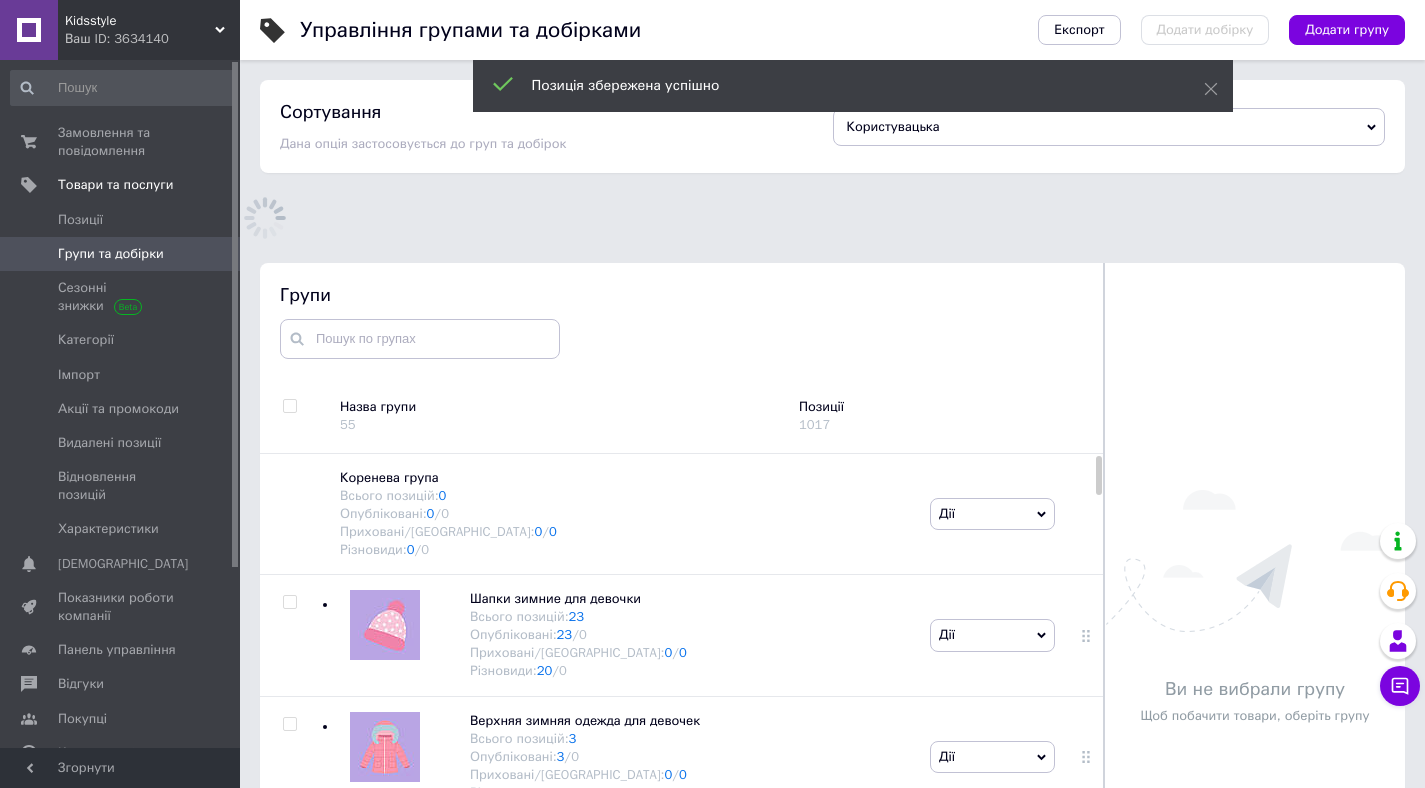 scroll, scrollTop: 96, scrollLeft: 0, axis: vertical 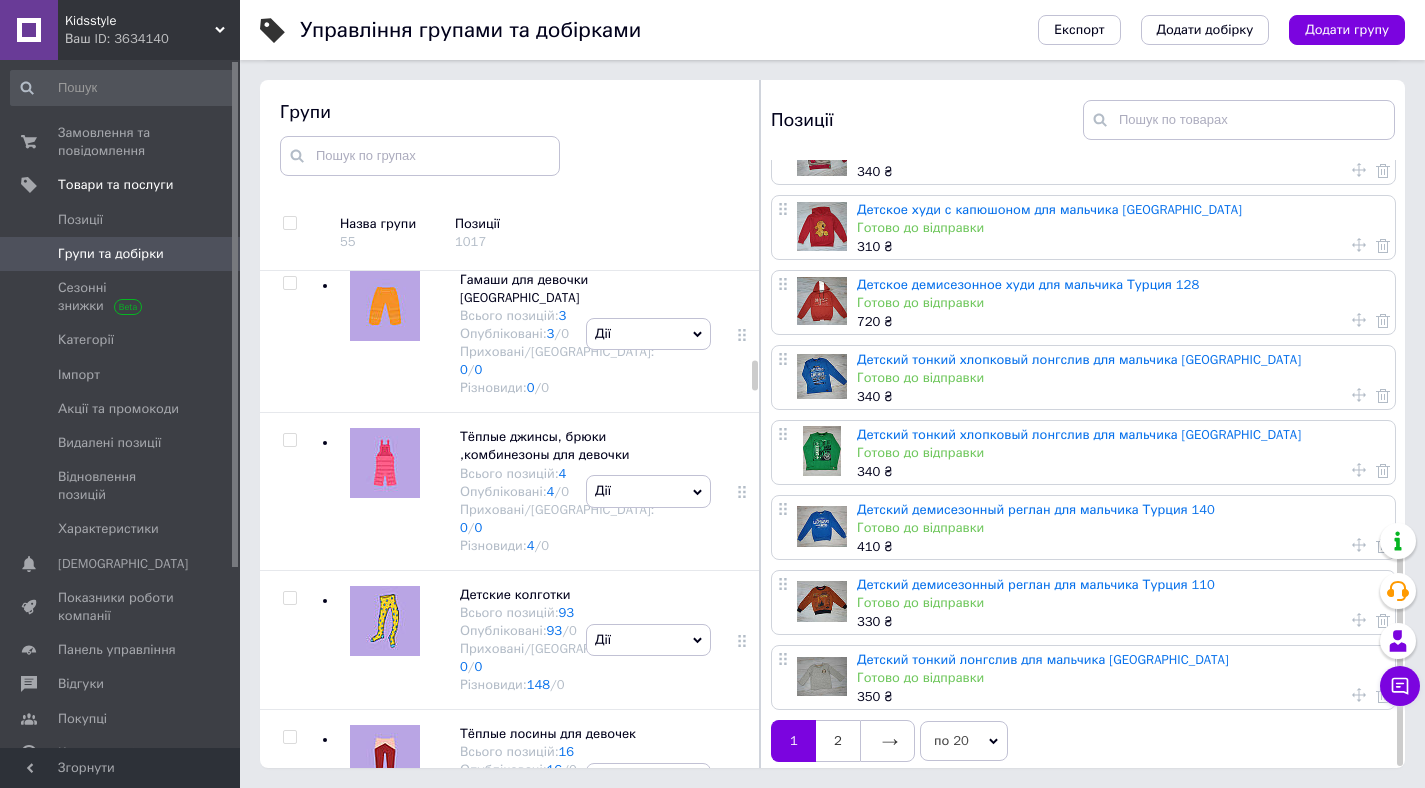drag, startPoint x: 897, startPoint y: 718, endPoint x: 895, endPoint y: 700, distance: 18.110771 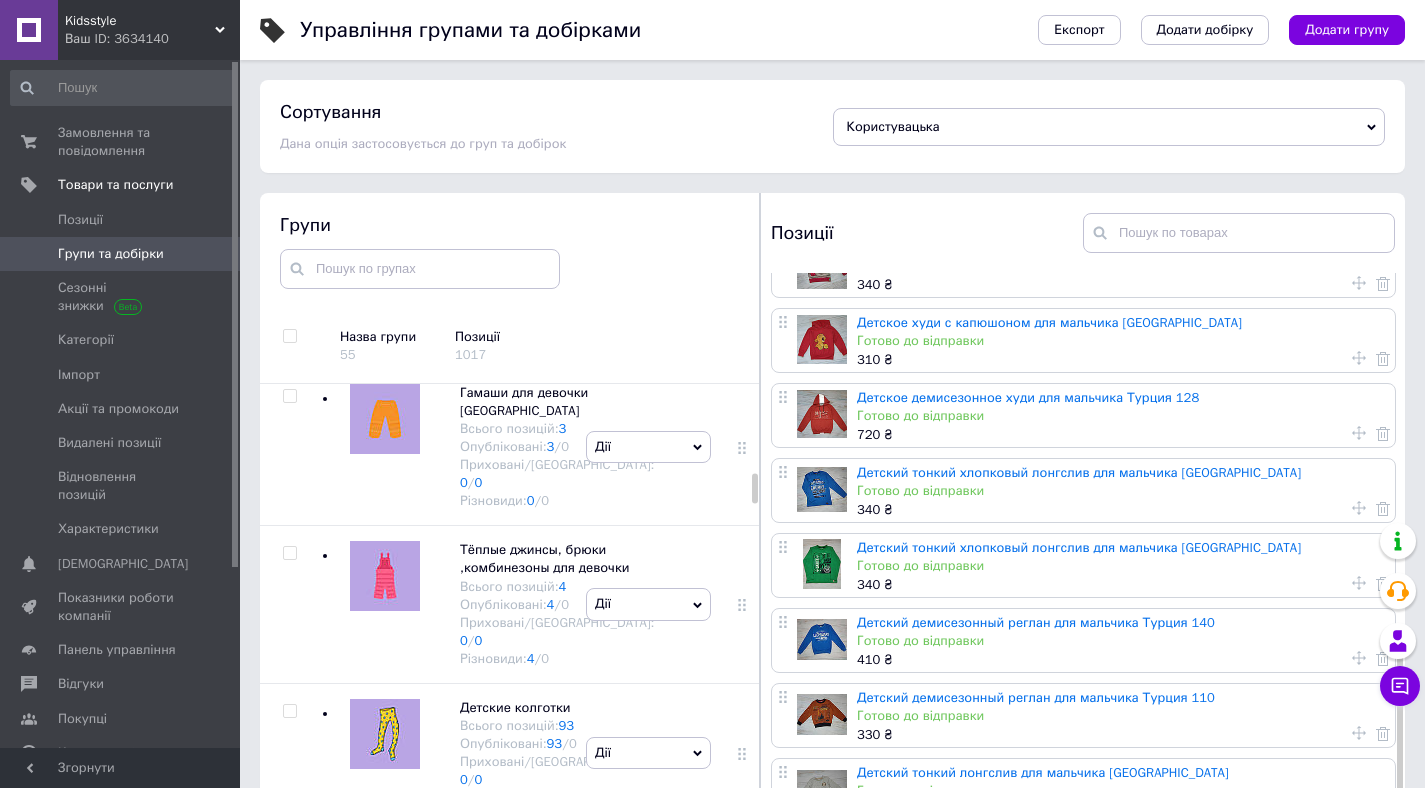 scroll, scrollTop: 0, scrollLeft: 0, axis: both 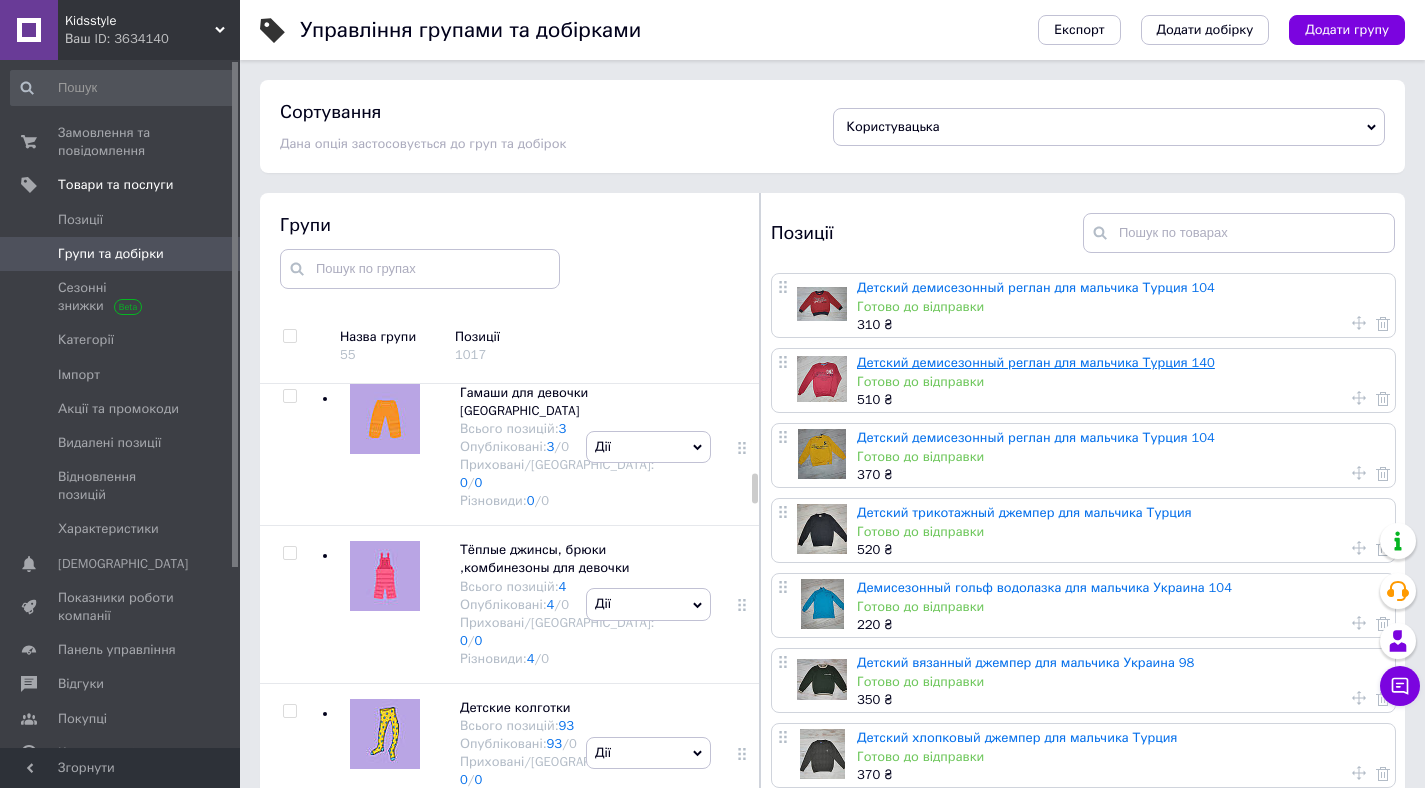 click on "Детский демисезонный реглан для мальчика  Турция  140" at bounding box center (1036, 362) 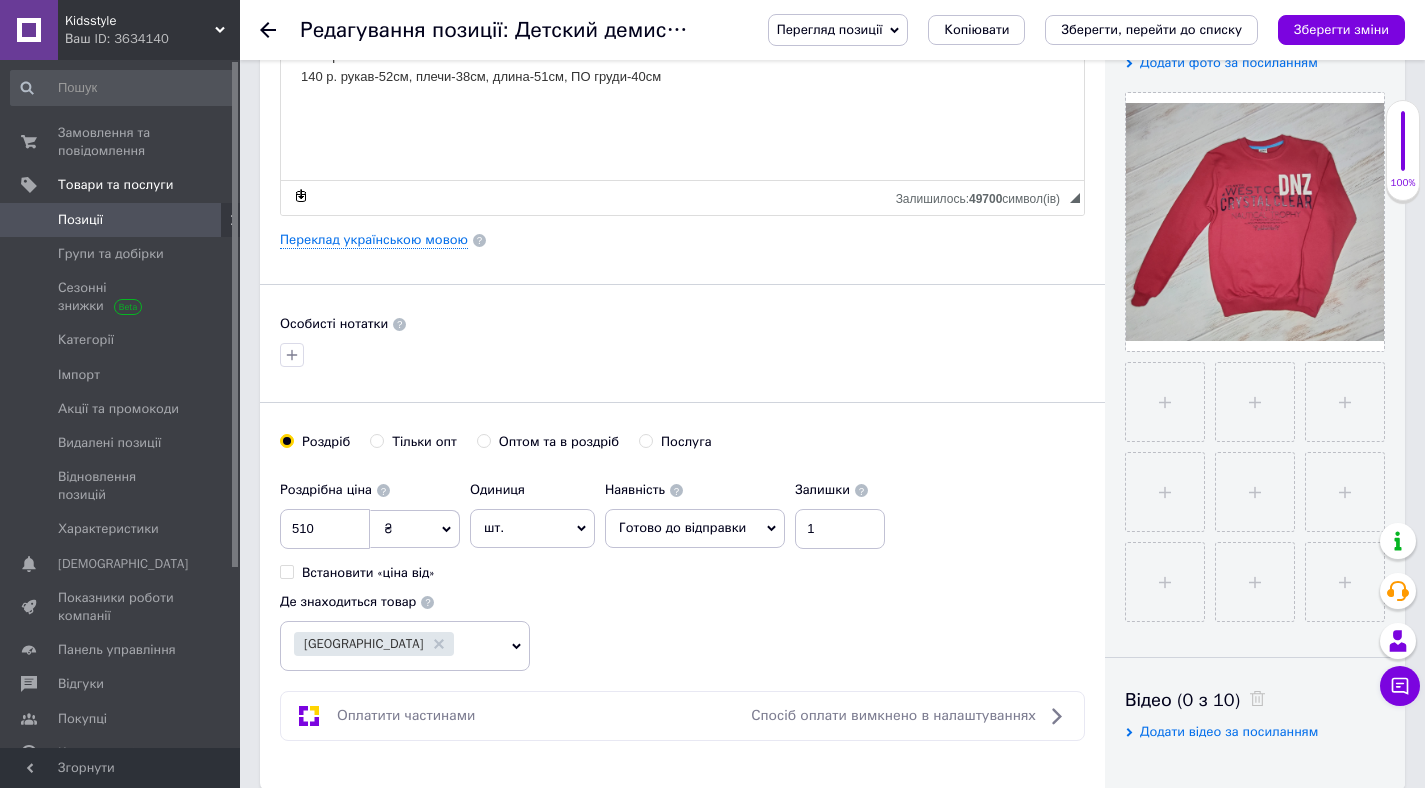 scroll, scrollTop: 0, scrollLeft: 0, axis: both 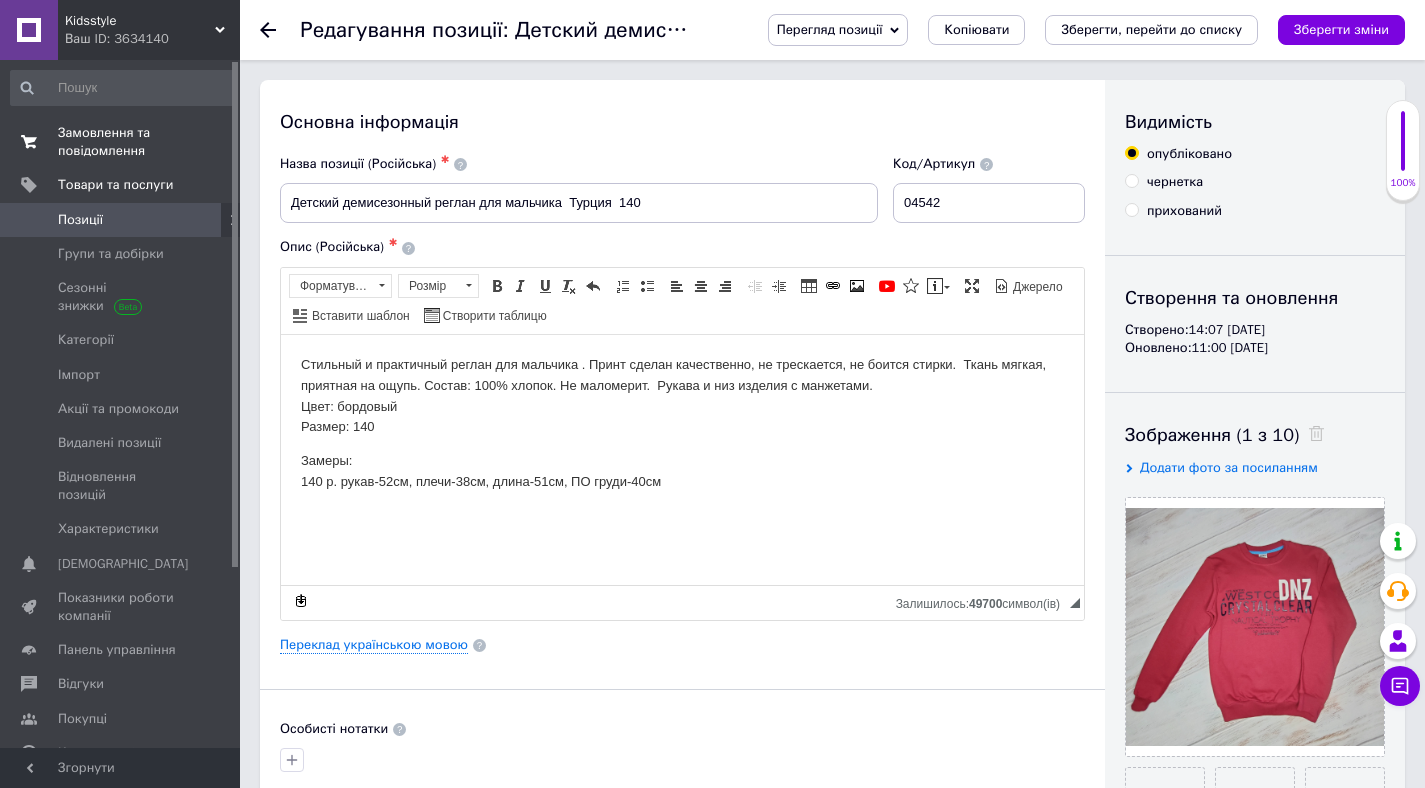 click on "Замовлення та повідомлення" at bounding box center [121, 142] 